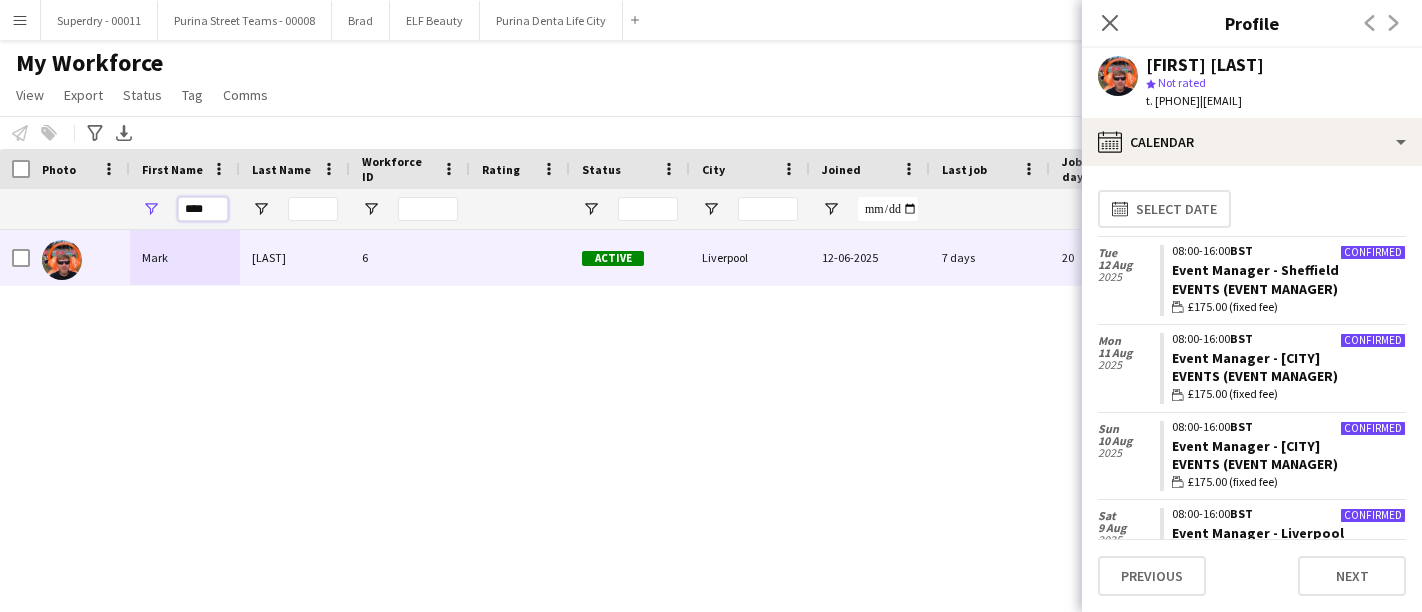 click on "****" at bounding box center [203, 209] 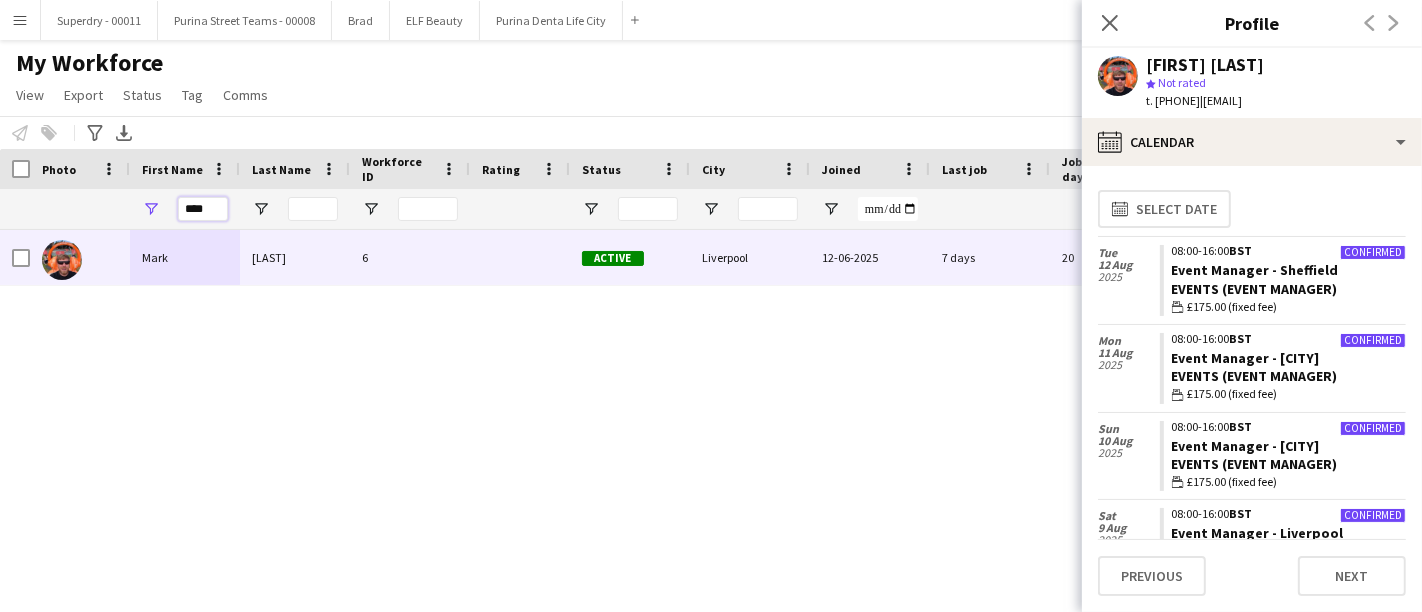 scroll, scrollTop: 0, scrollLeft: 0, axis: both 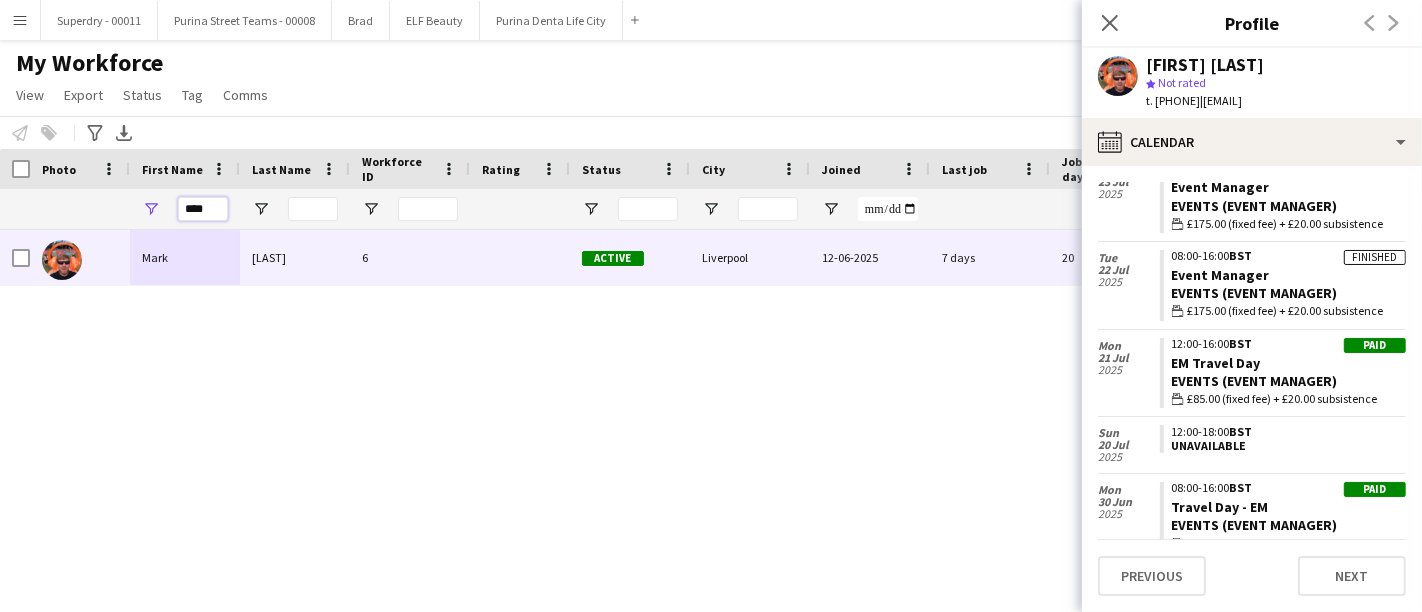click on "****" at bounding box center [203, 209] 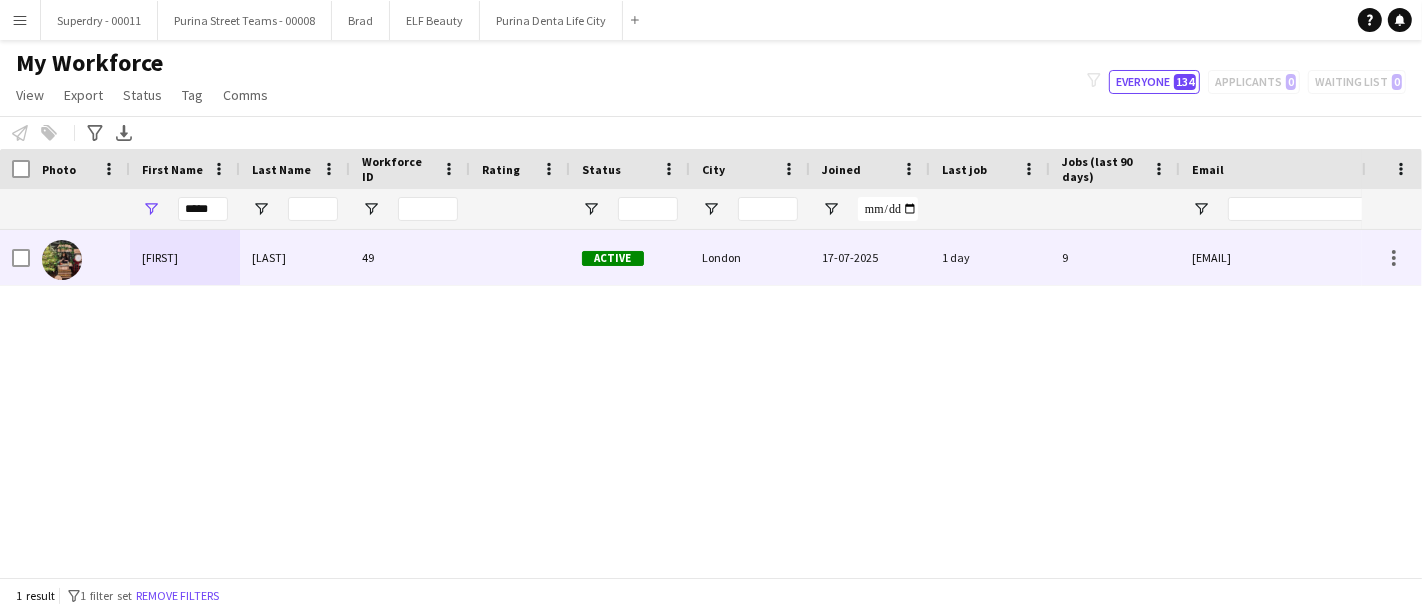 drag, startPoint x: 156, startPoint y: 260, endPoint x: 697, endPoint y: 248, distance: 541.13306 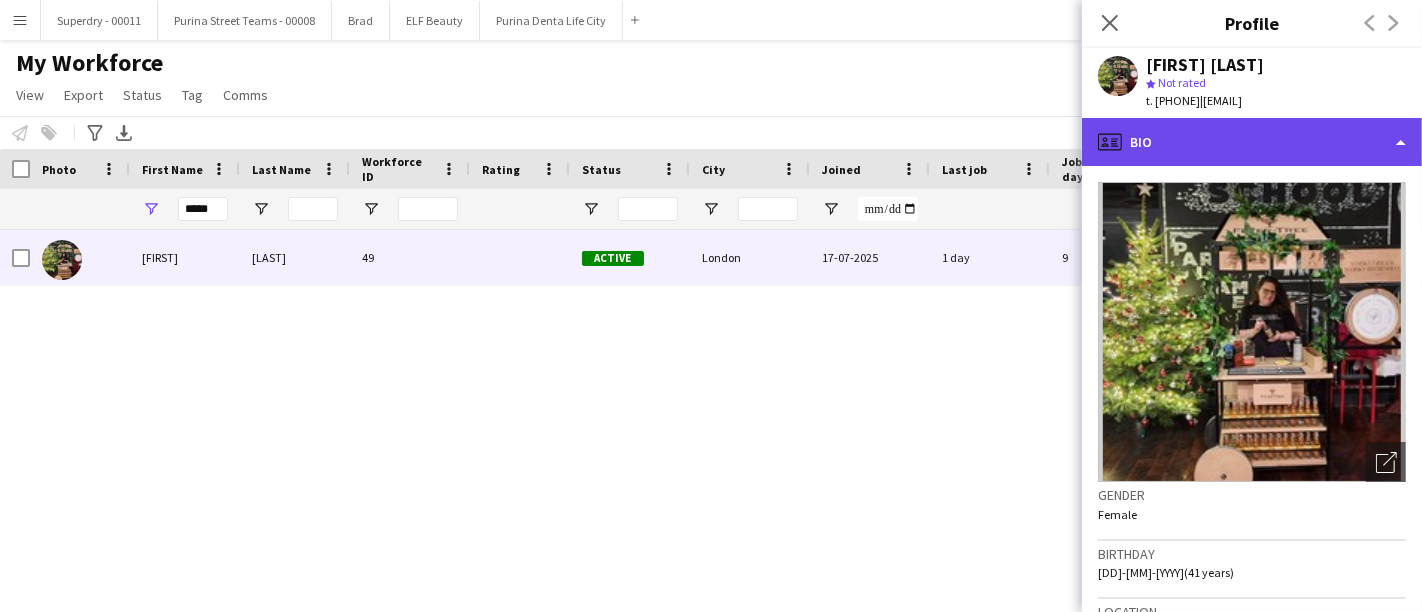 click on "profile
Bio" 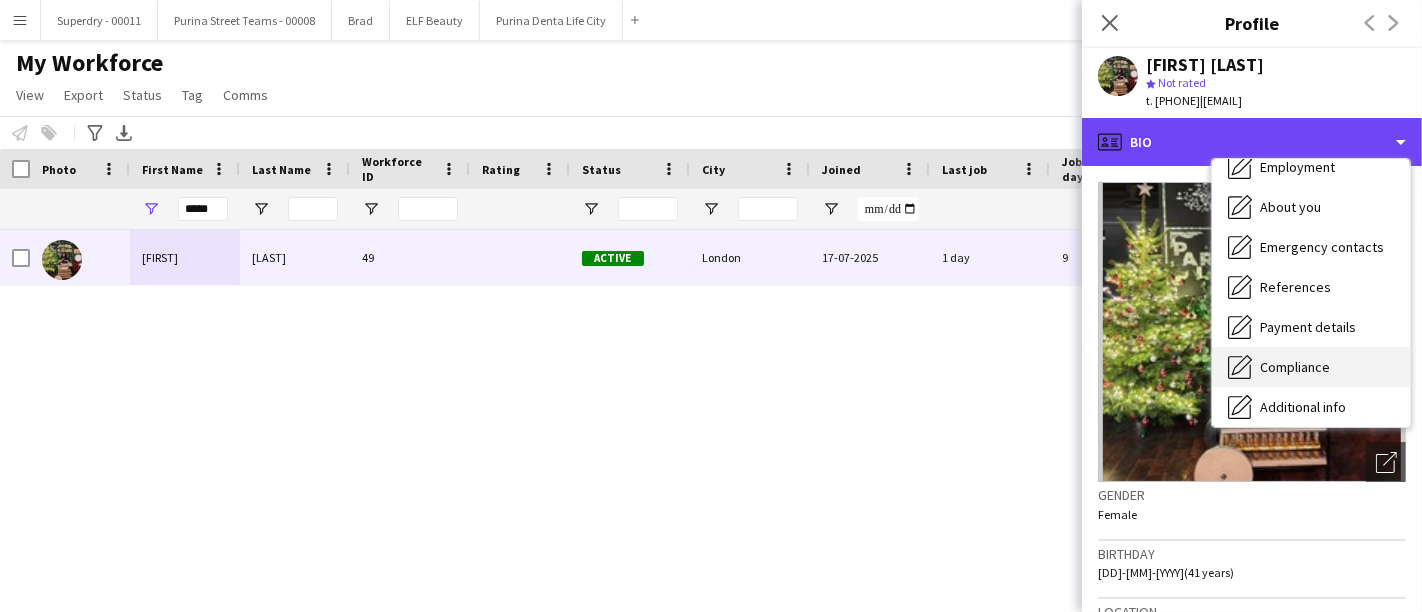 scroll, scrollTop: 227, scrollLeft: 0, axis: vertical 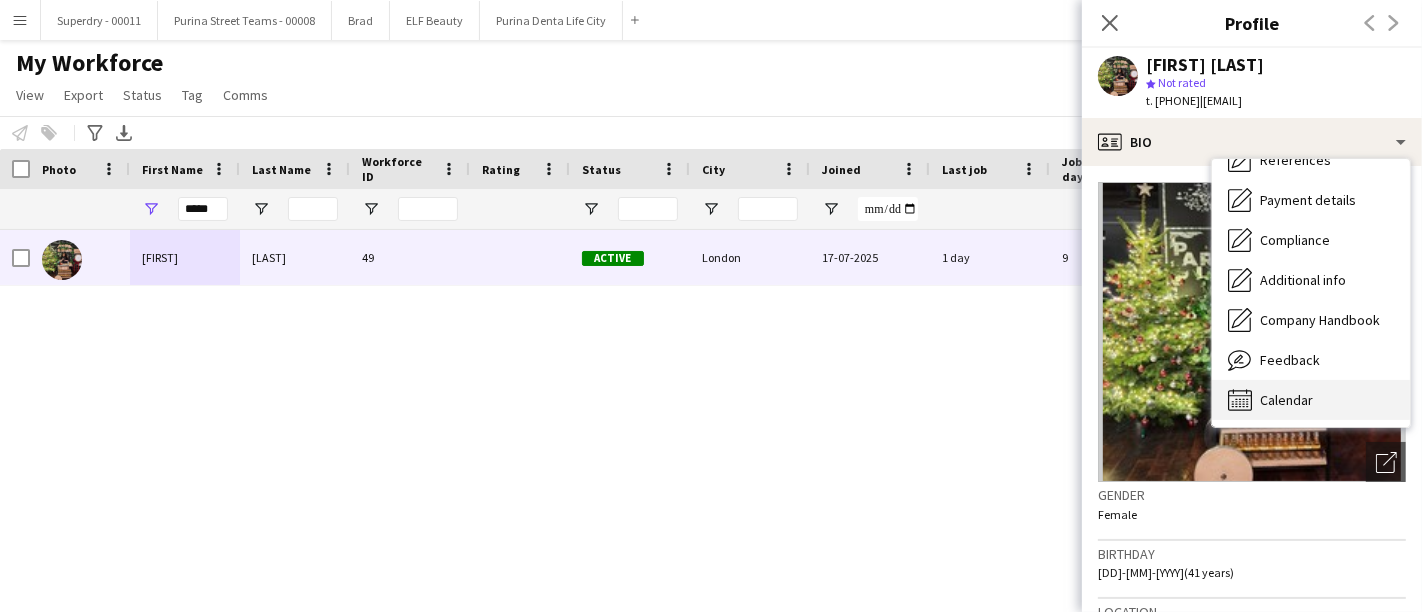 click on "Calendar
Calendar" at bounding box center (1311, 400) 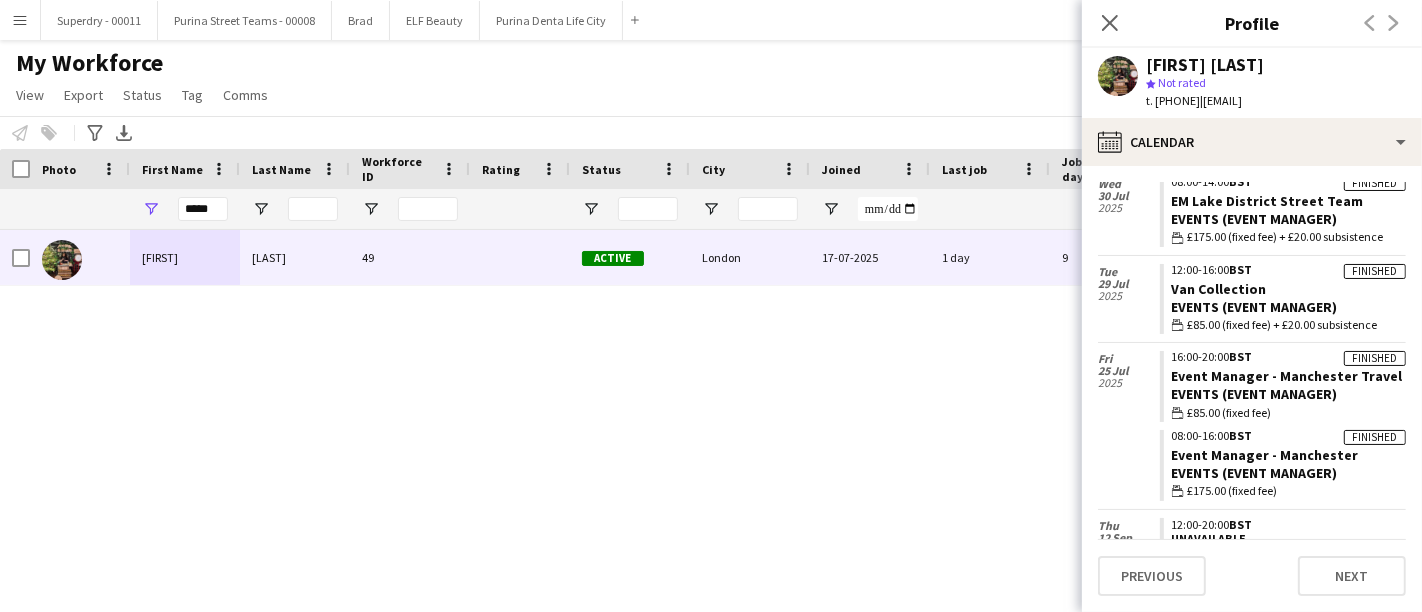 scroll, scrollTop: 2624, scrollLeft: 0, axis: vertical 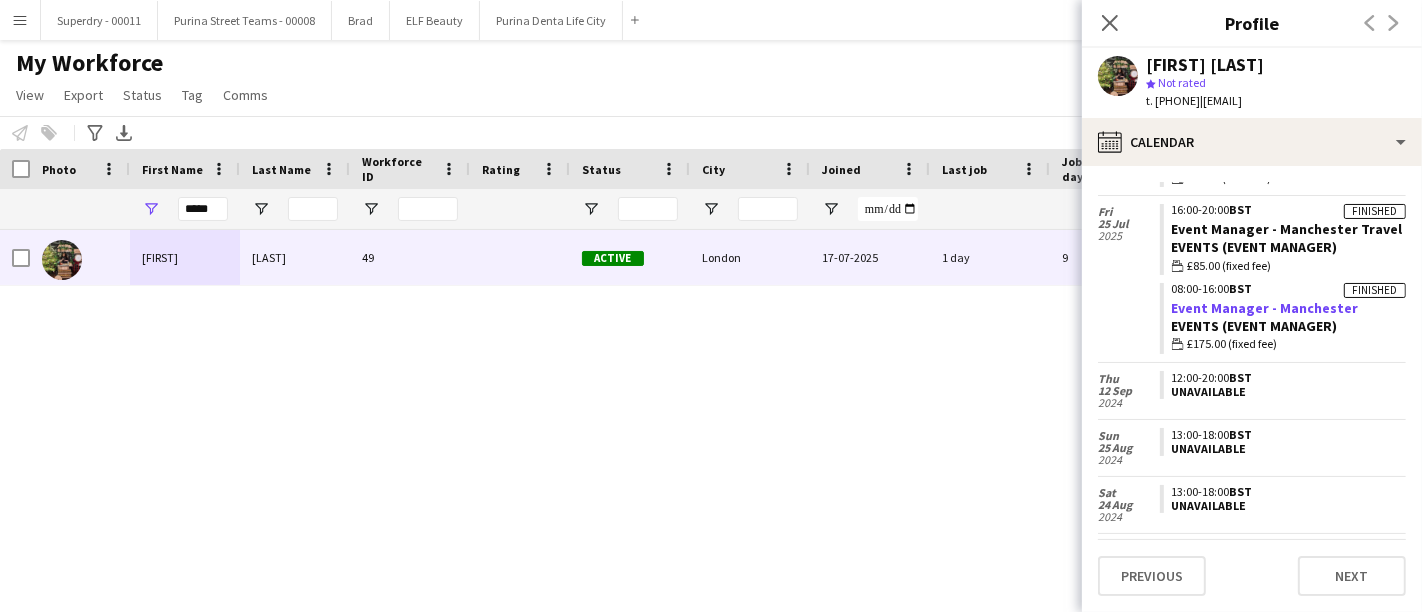 click on "Event Manager - Manchester" 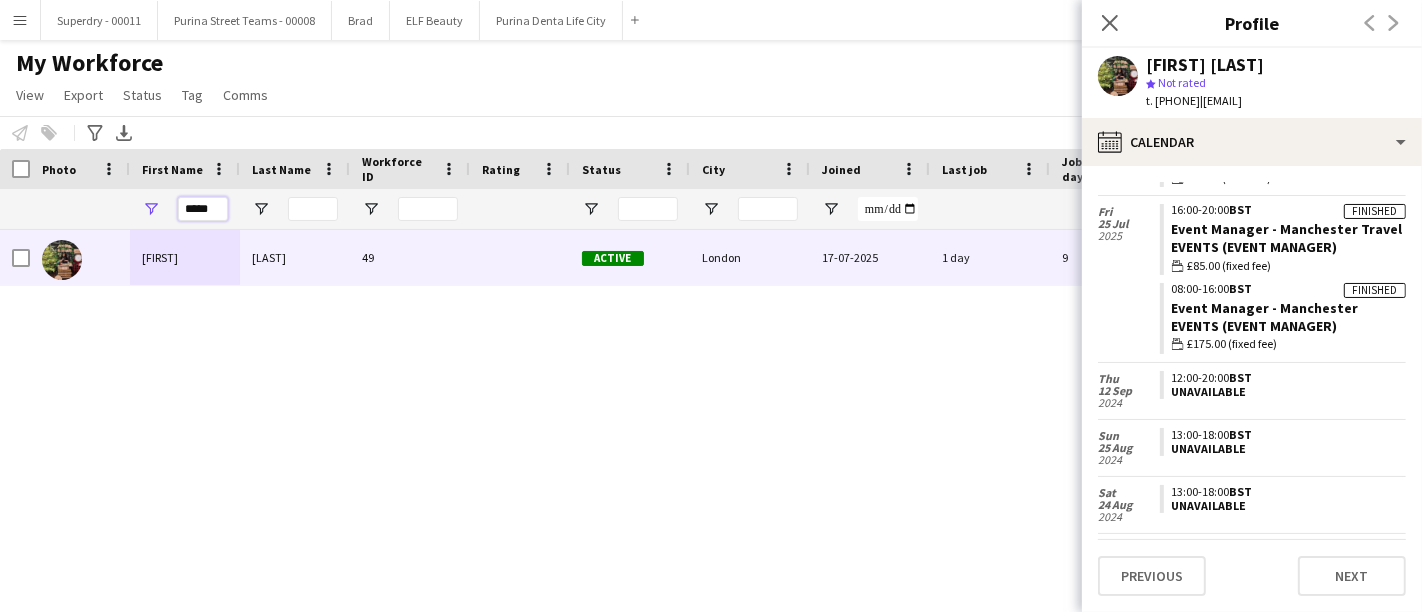 click on "*****" at bounding box center (203, 209) 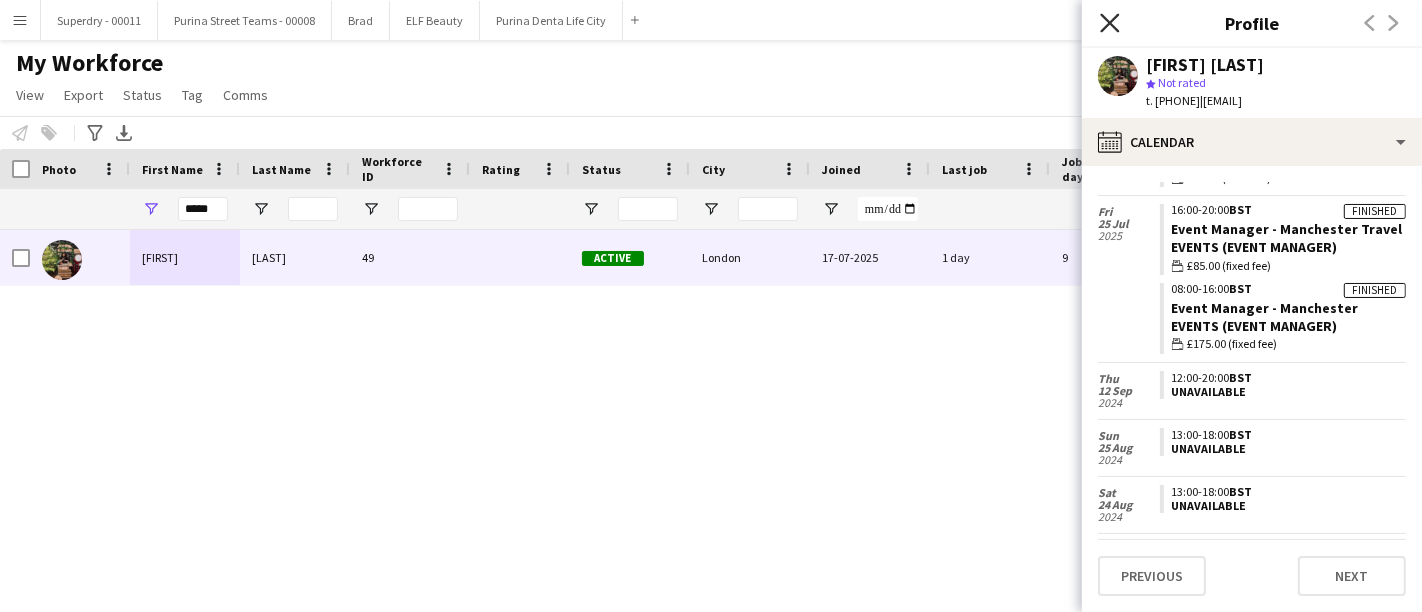 click on "Close pop-in" 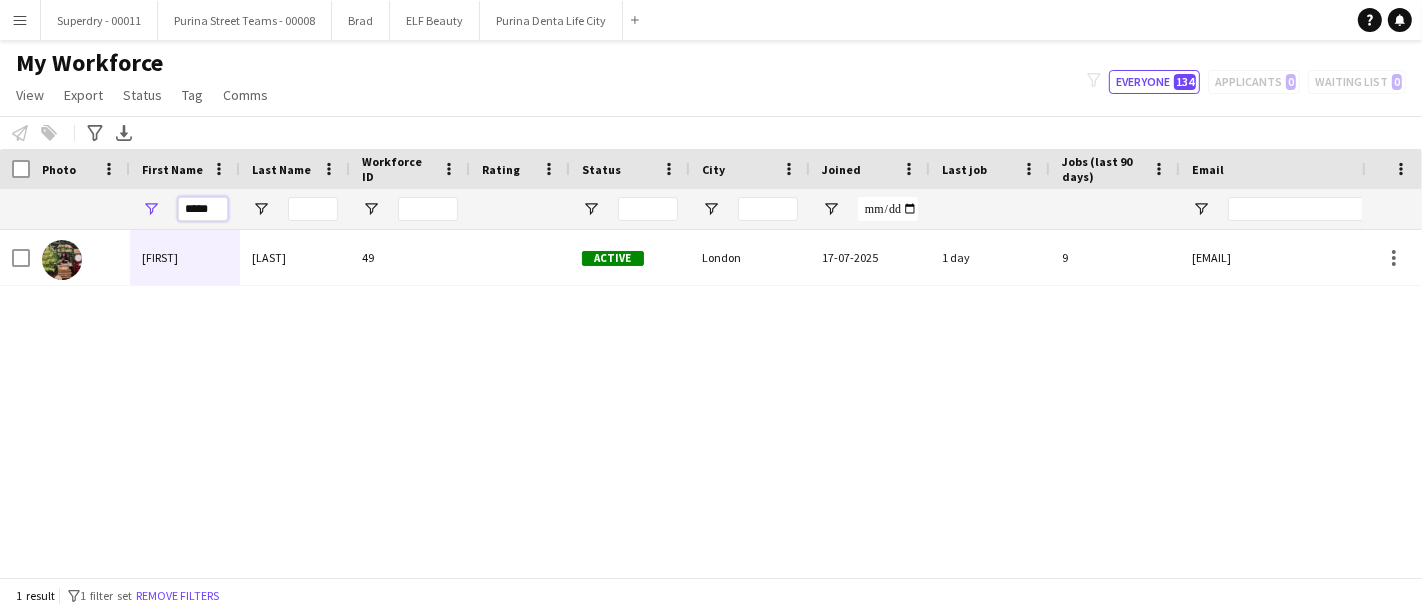 click on "*****" at bounding box center (203, 209) 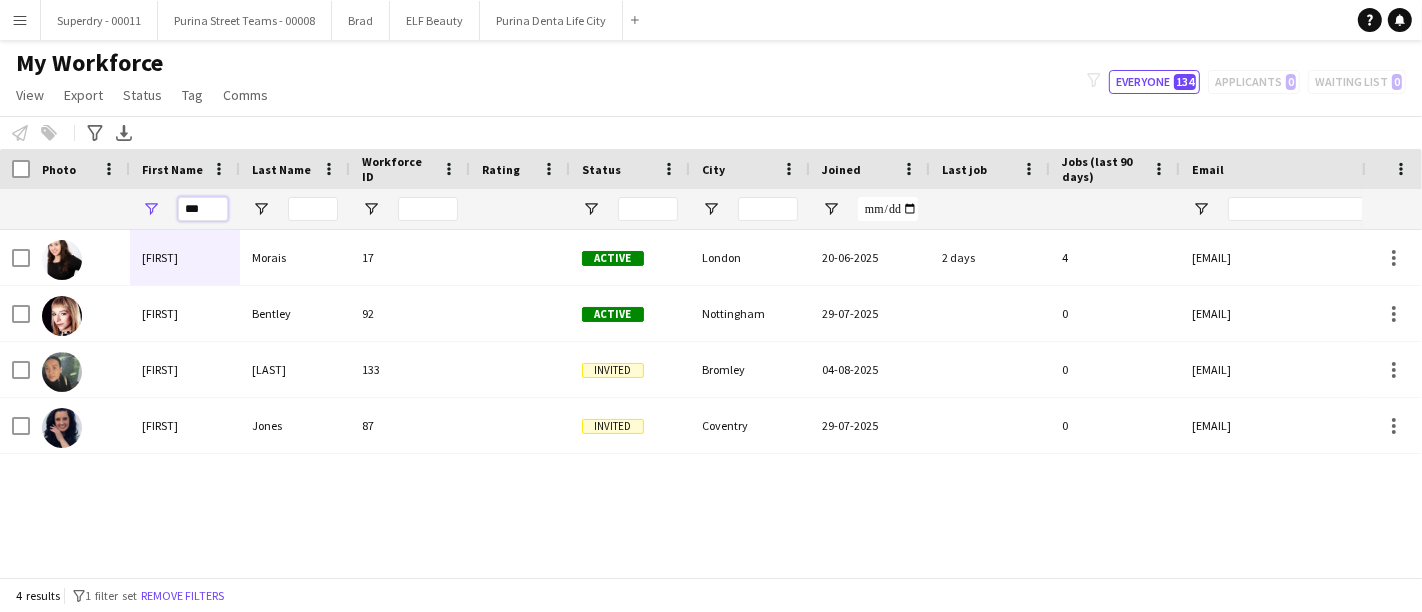 scroll, scrollTop: 0, scrollLeft: 262, axis: horizontal 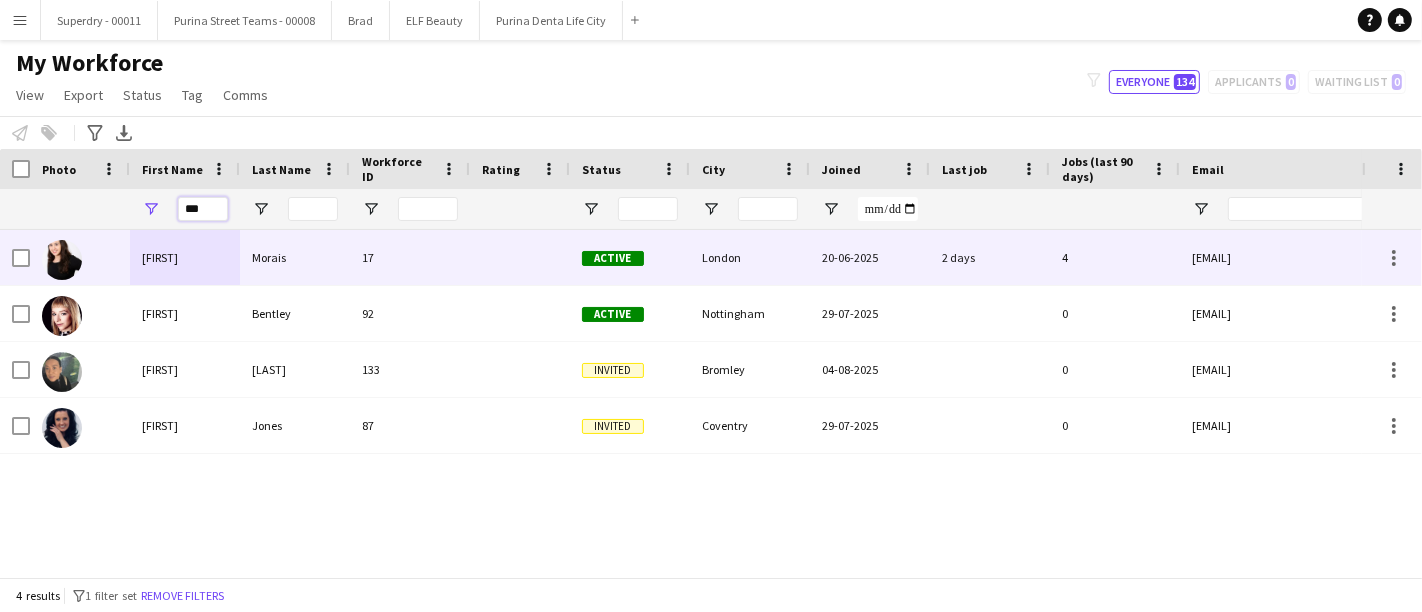 type on "***" 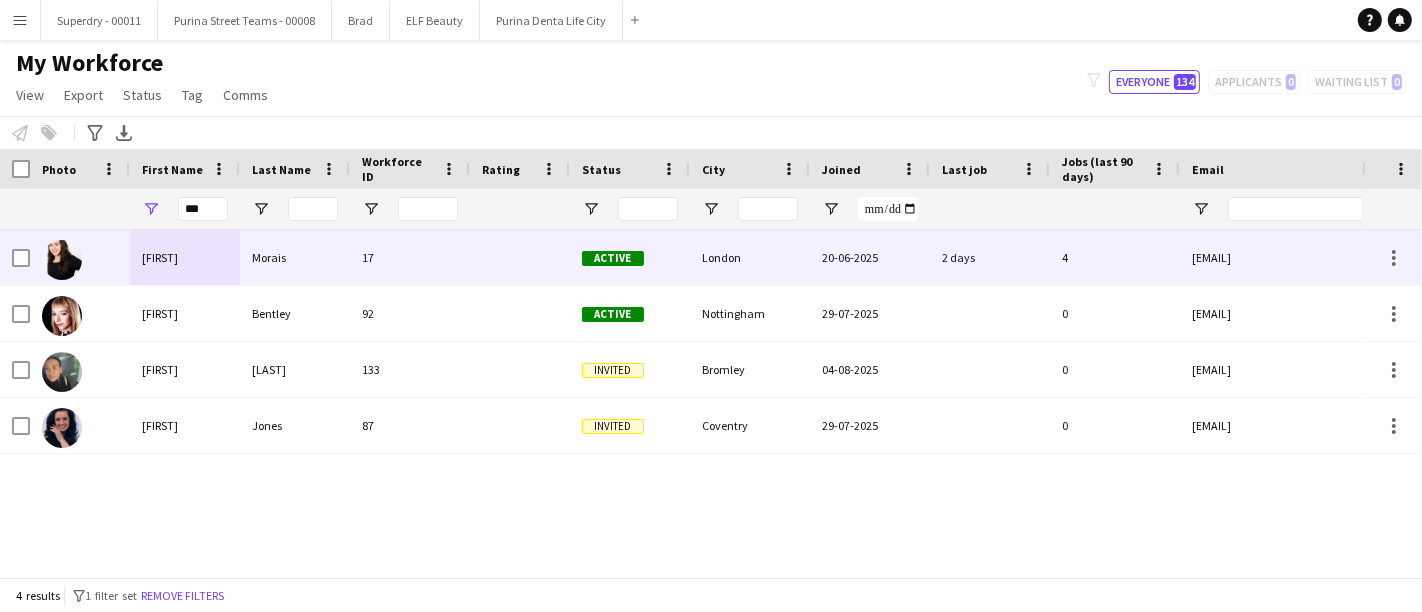 click on "Isa" at bounding box center (185, 257) 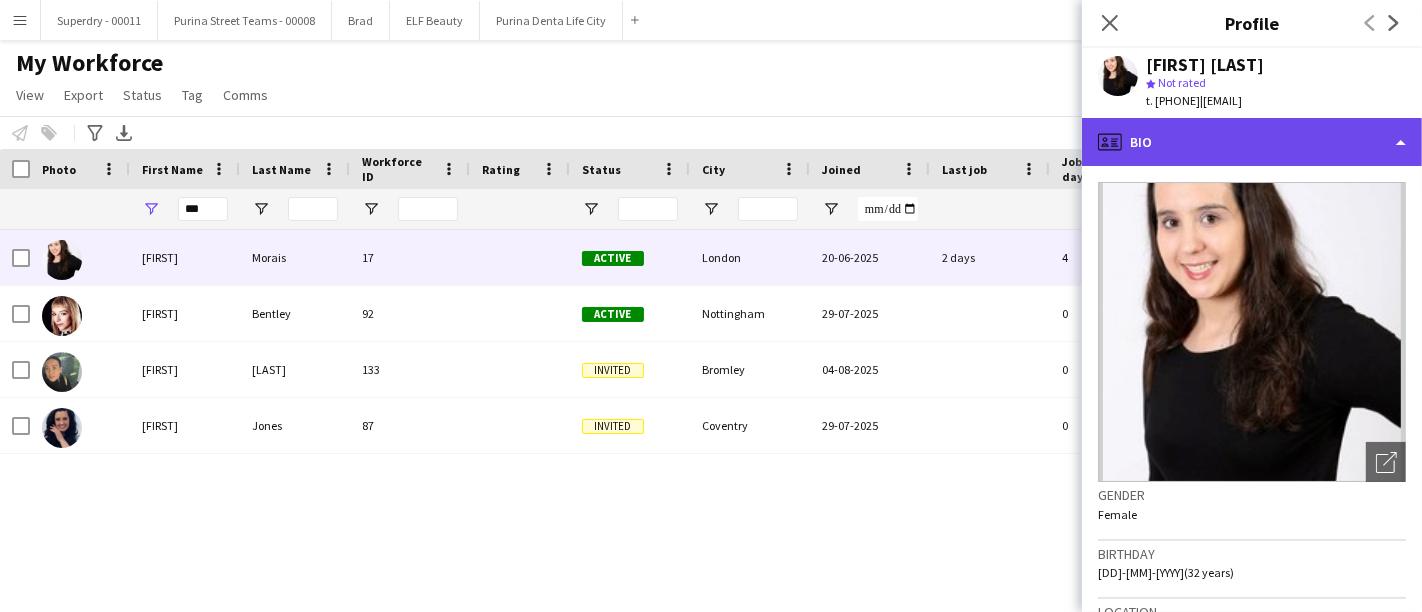 click on "profile
Bio" 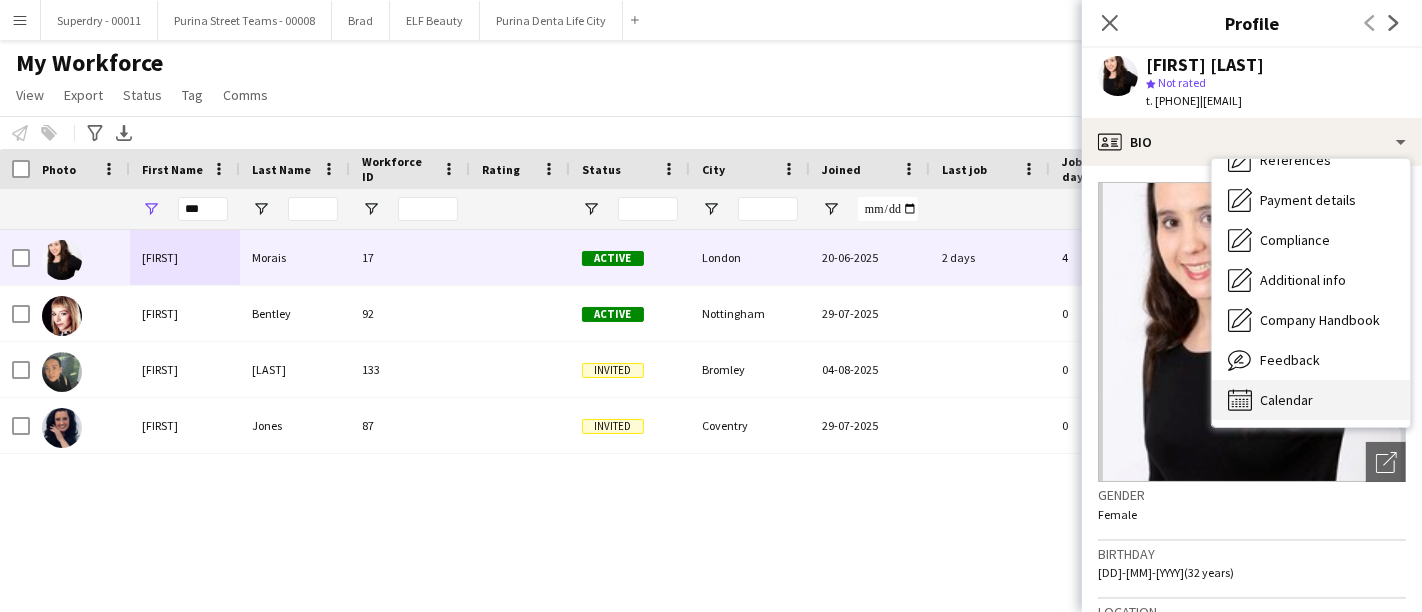click on "Calendar
Calendar" at bounding box center (1311, 400) 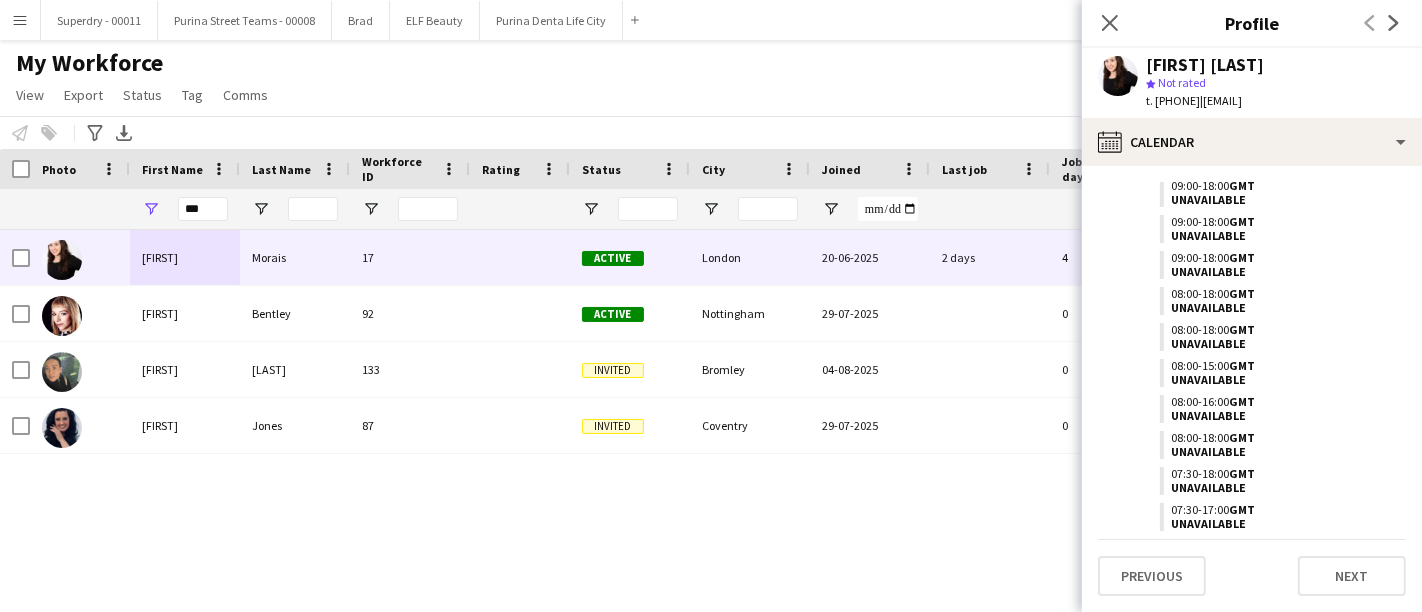 click on "Menu" at bounding box center (20, 20) 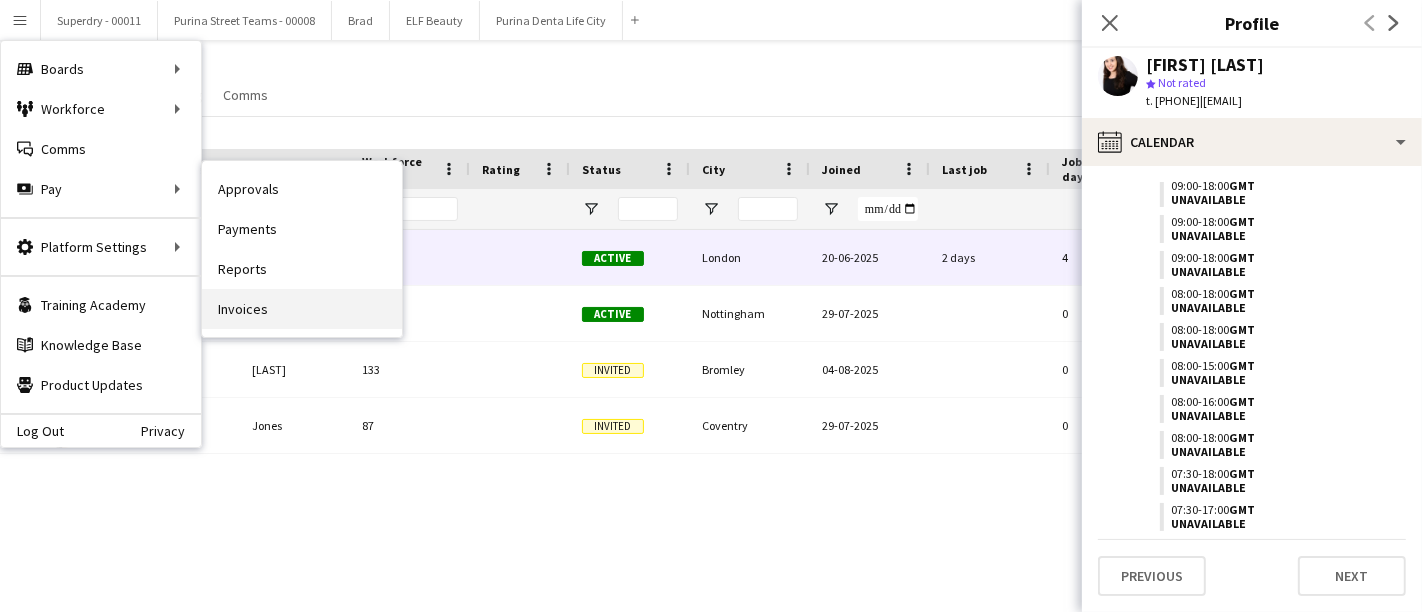 click on "Invoices" at bounding box center [302, 309] 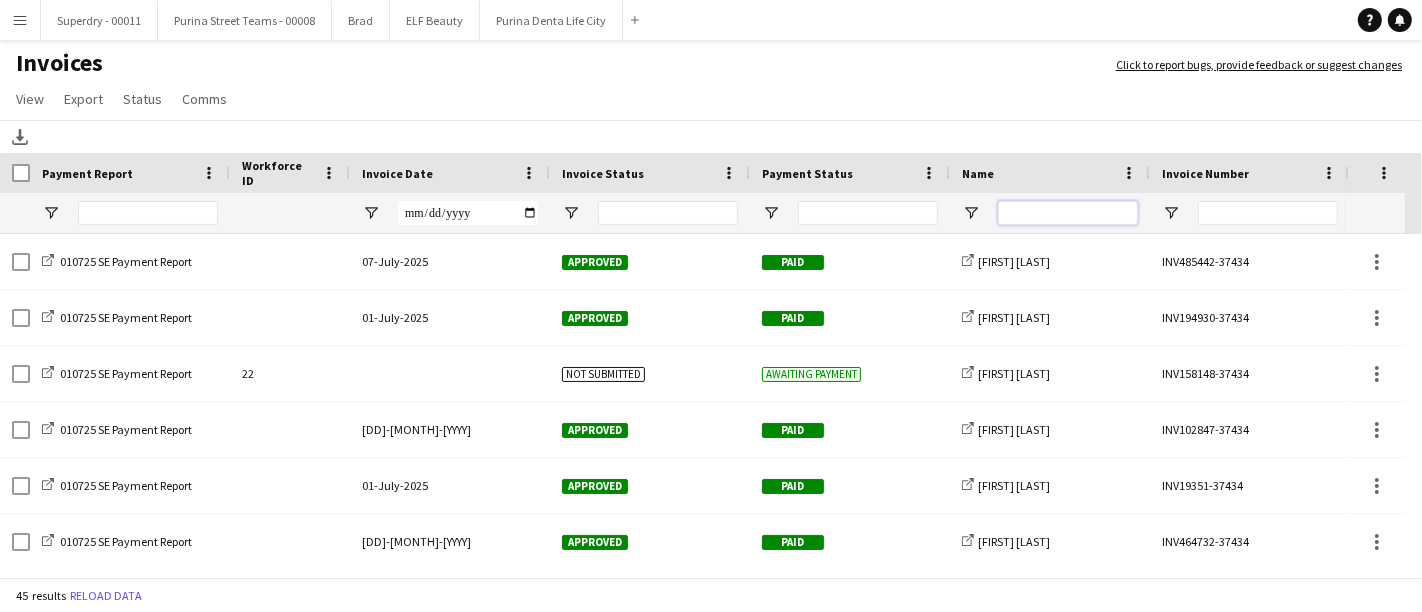 click at bounding box center (1068, 213) 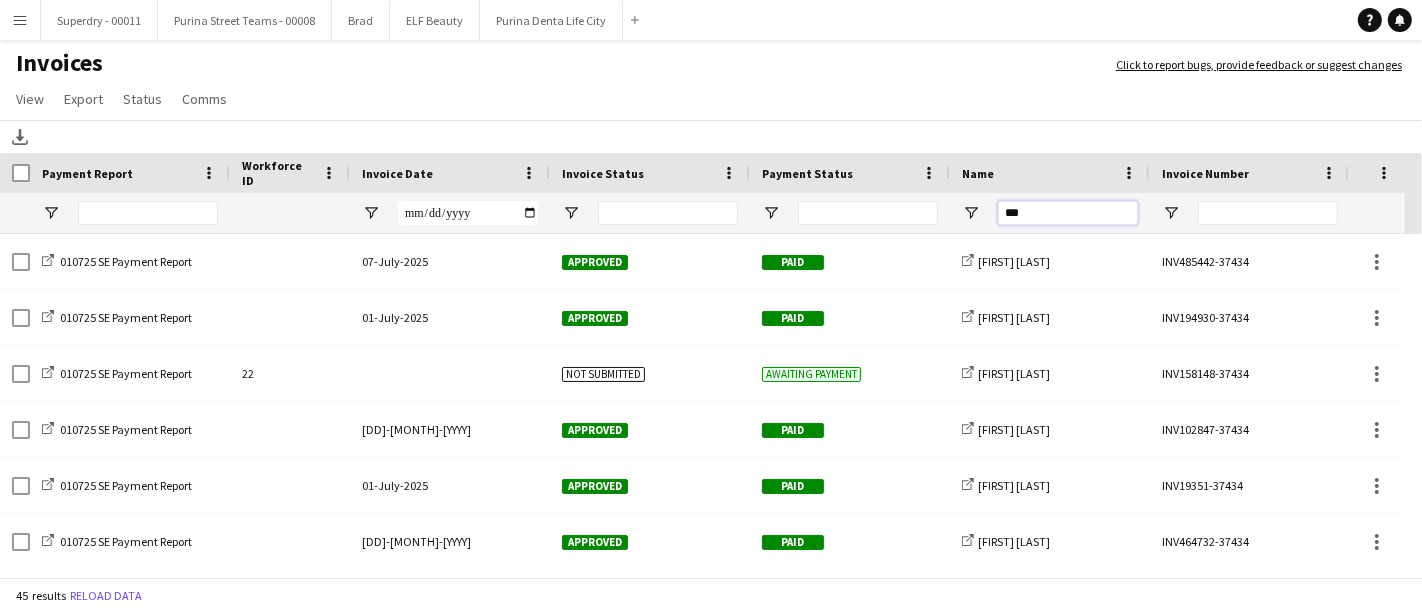 type on "***" 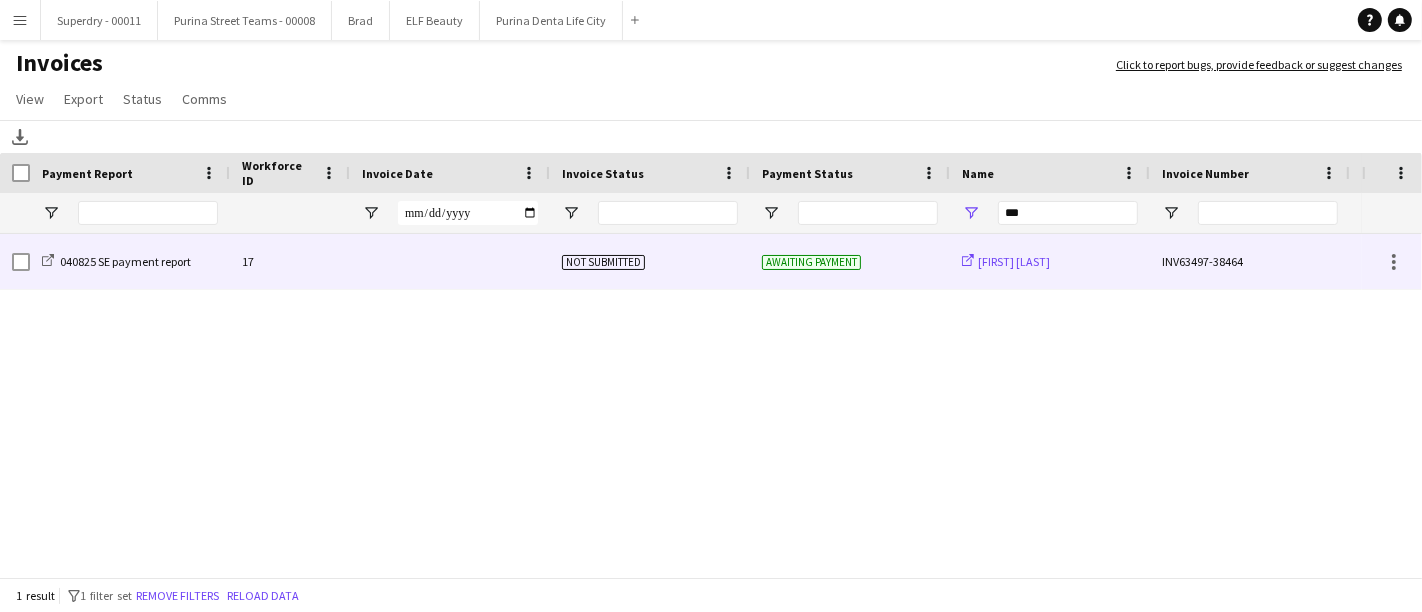 click on "[FIRST] [LAST]" 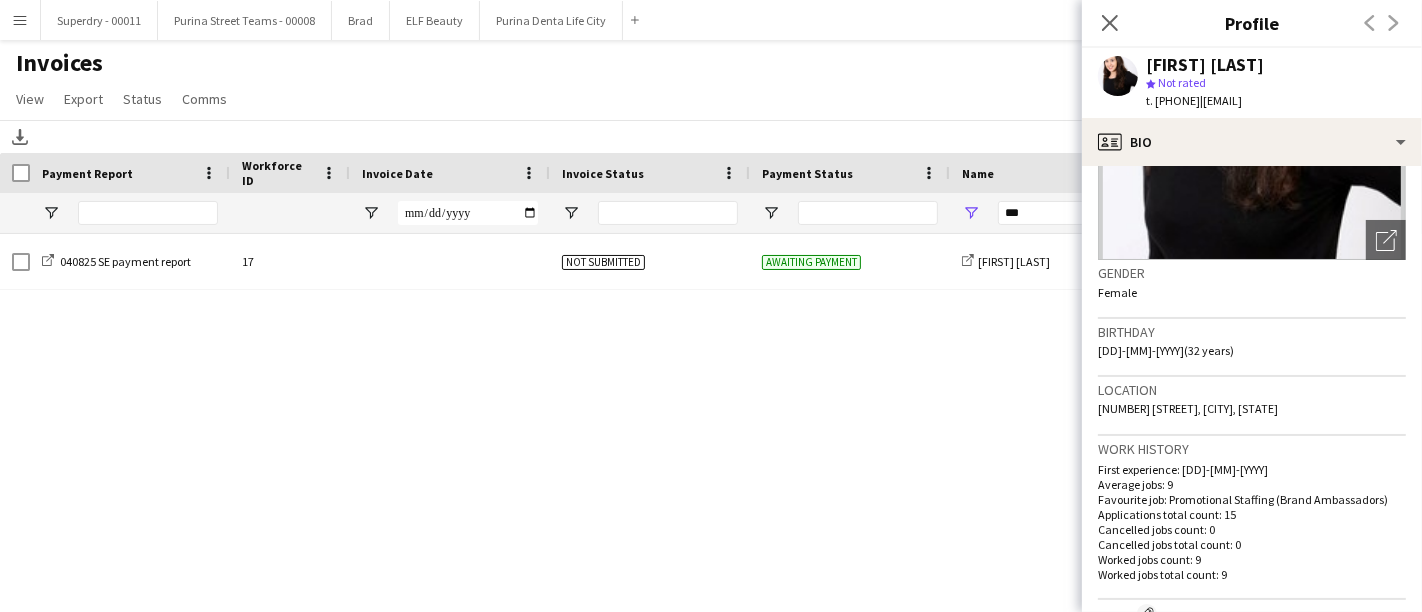 click on "040825 SE payment report
17 Not submitted Awaiting payment
share-external-link-1
Isa Morais  INV63497-38464 £420.00 4" 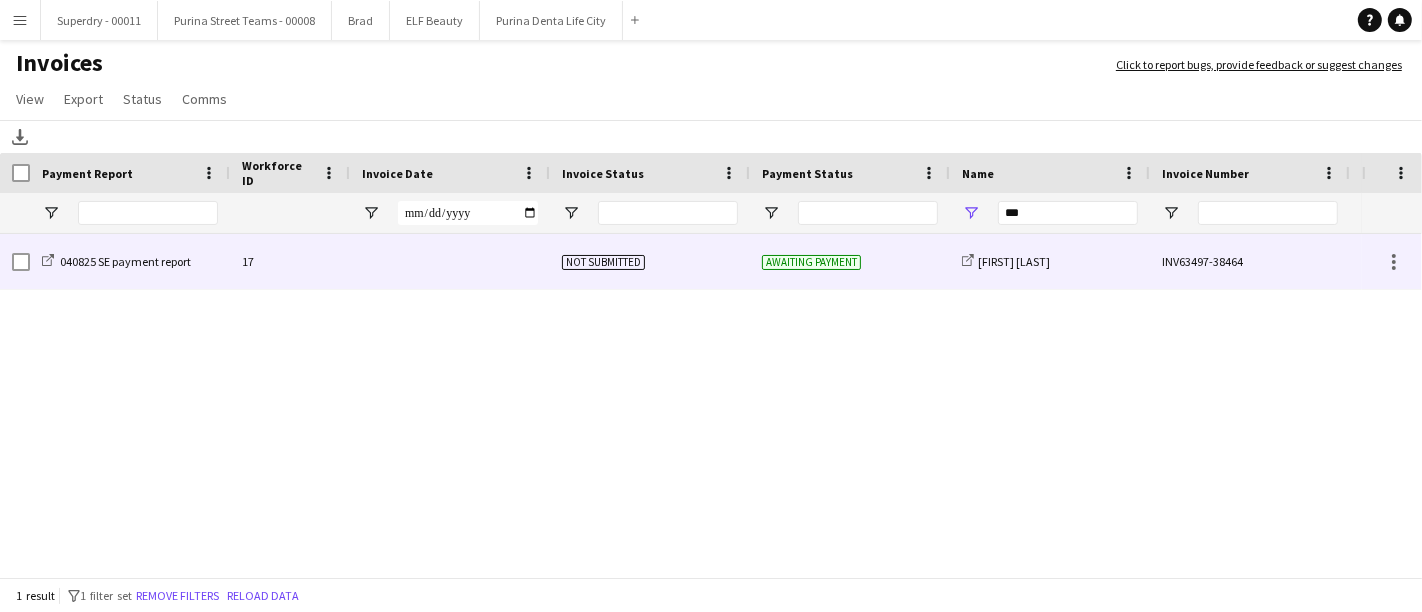 click on "040825 SE payment report" 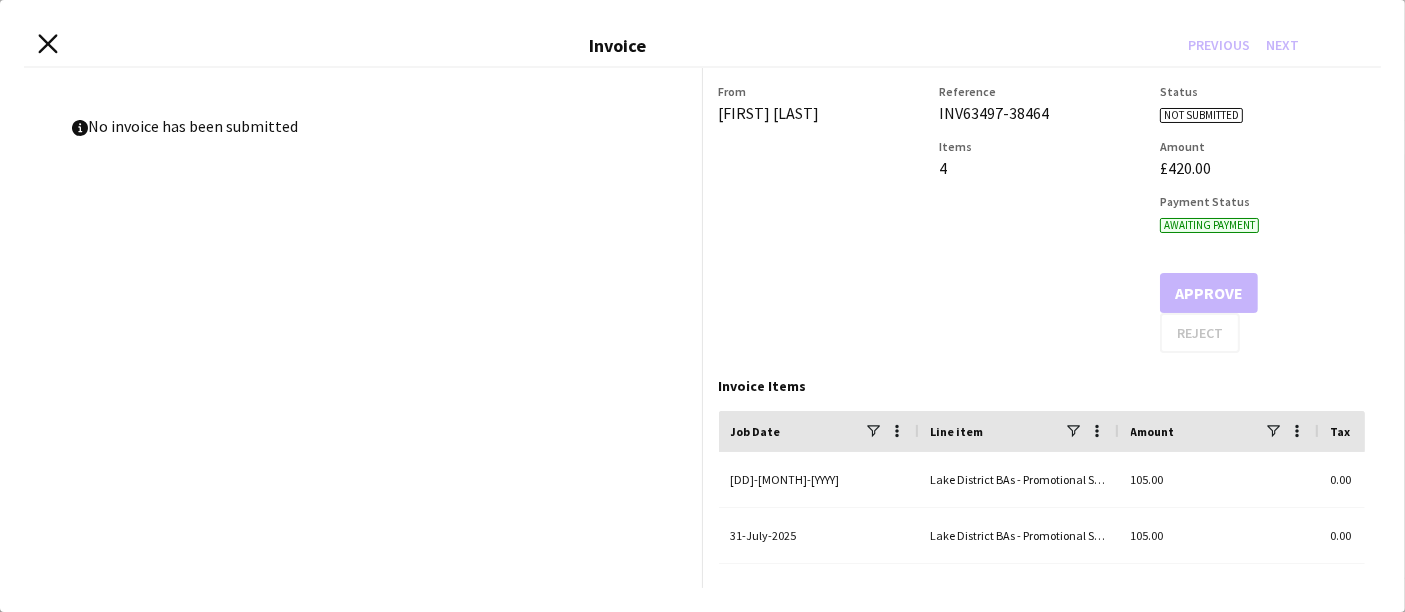click 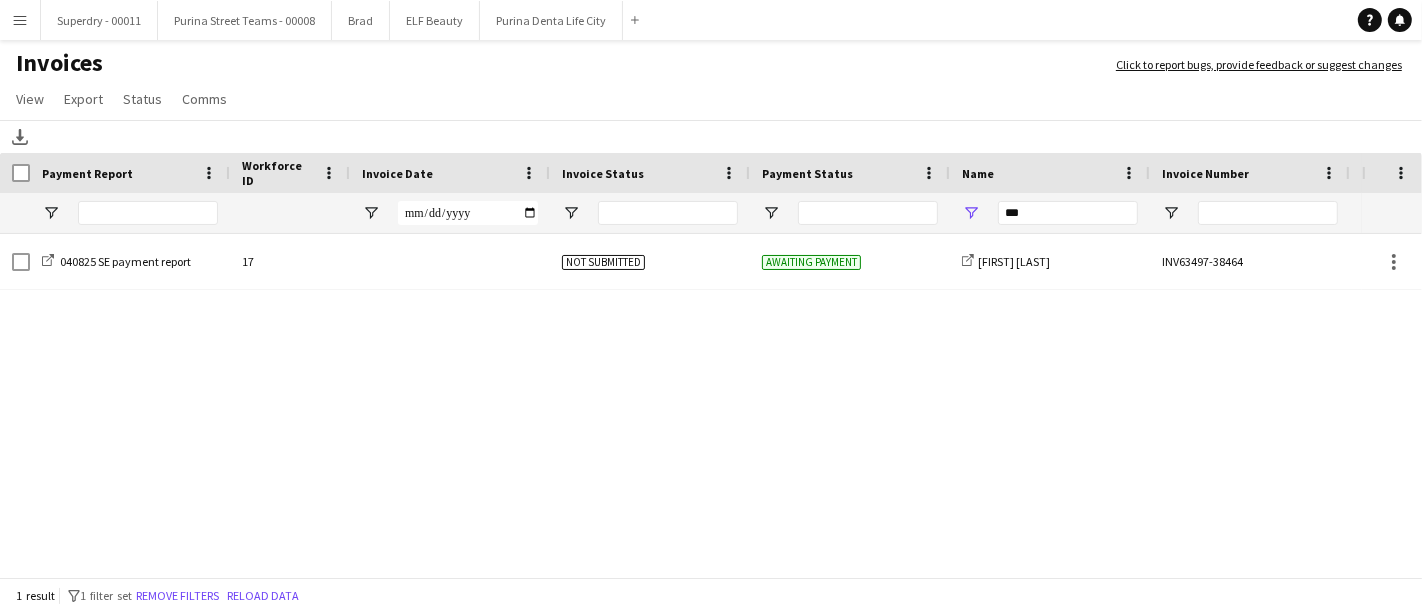 click on "Menu" at bounding box center (20, 20) 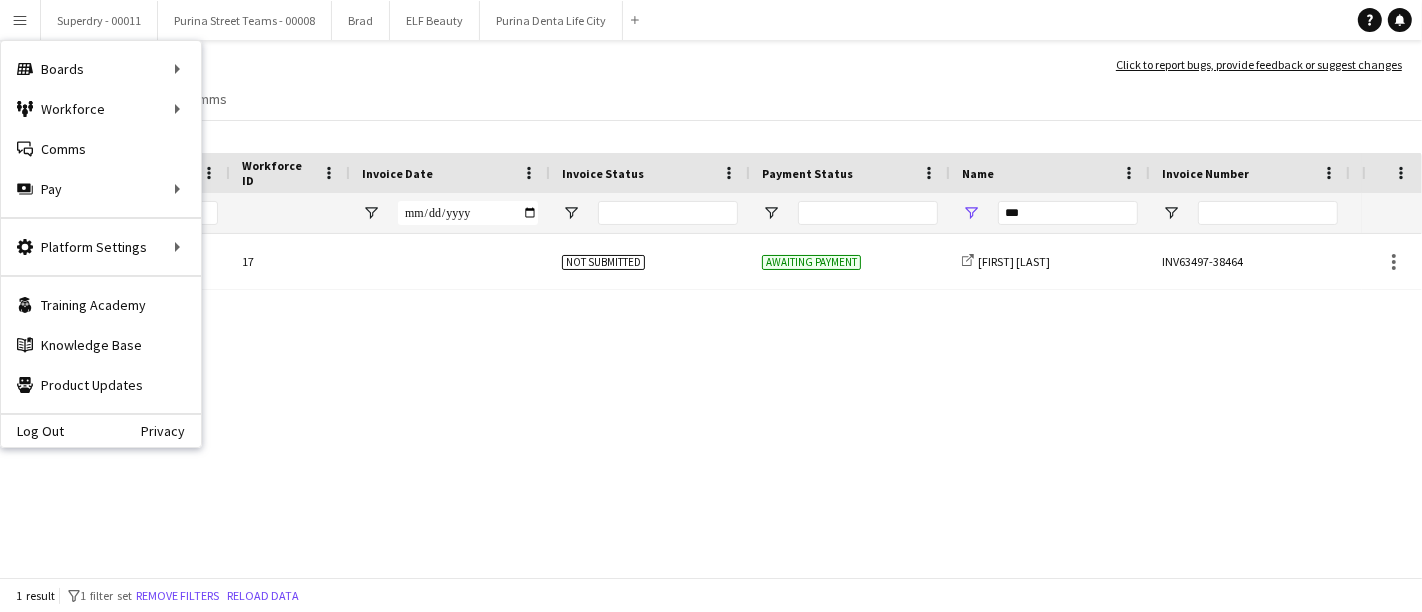 click on "Menu" at bounding box center (20, 20) 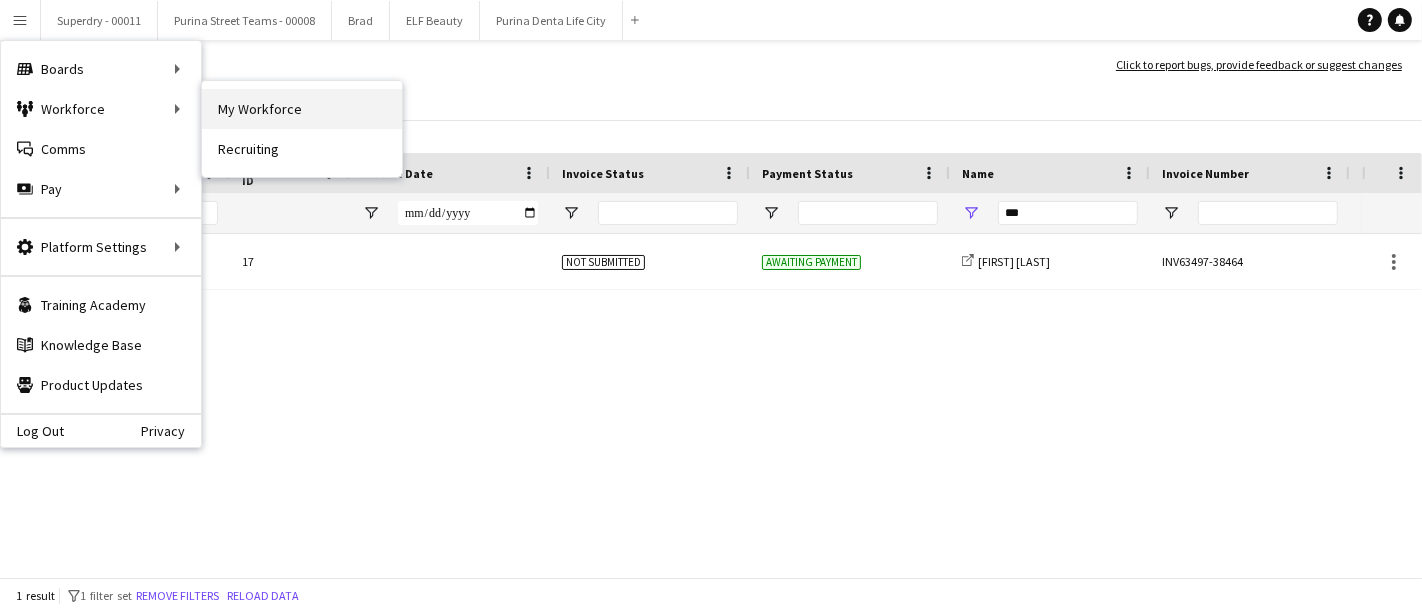 click on "My Workforce" at bounding box center [302, 109] 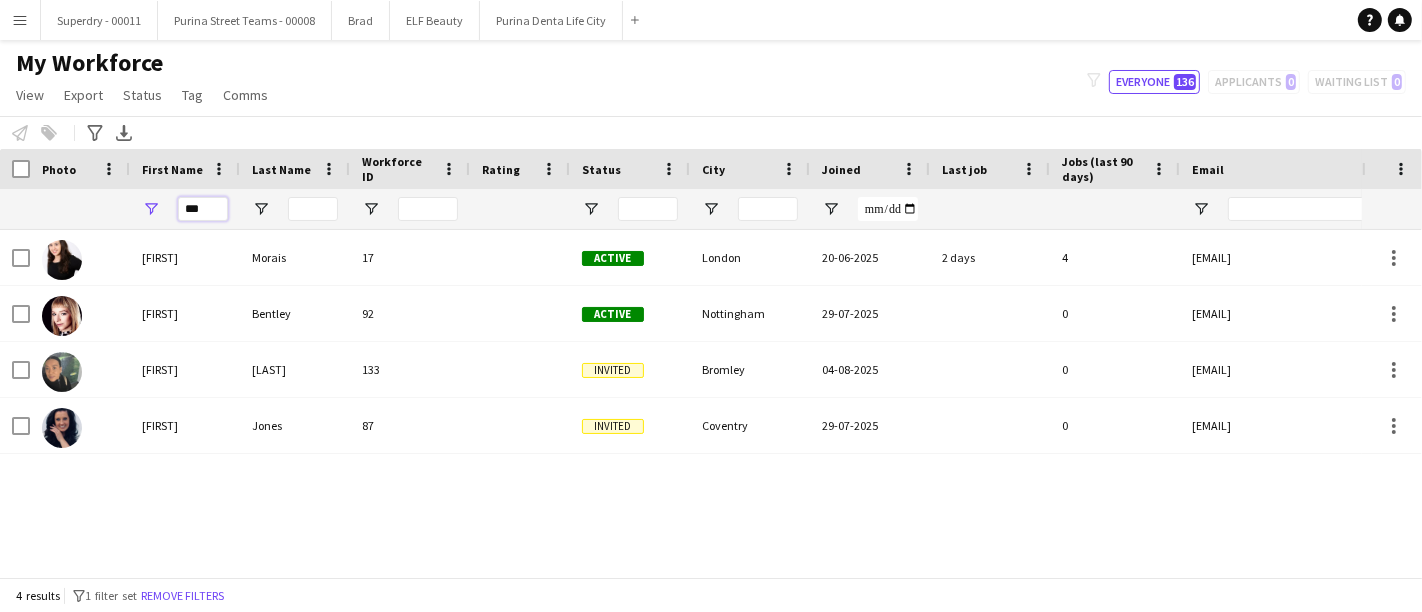 click on "***" at bounding box center [203, 209] 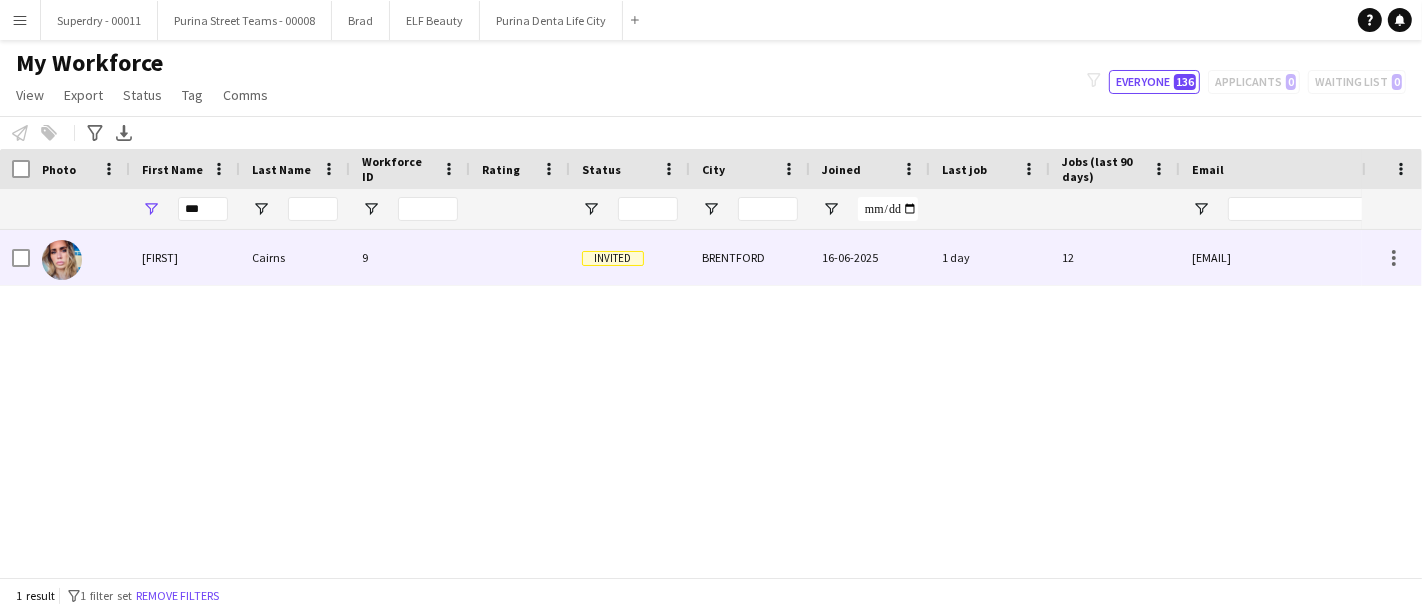 click on "Melanie" at bounding box center (185, 257) 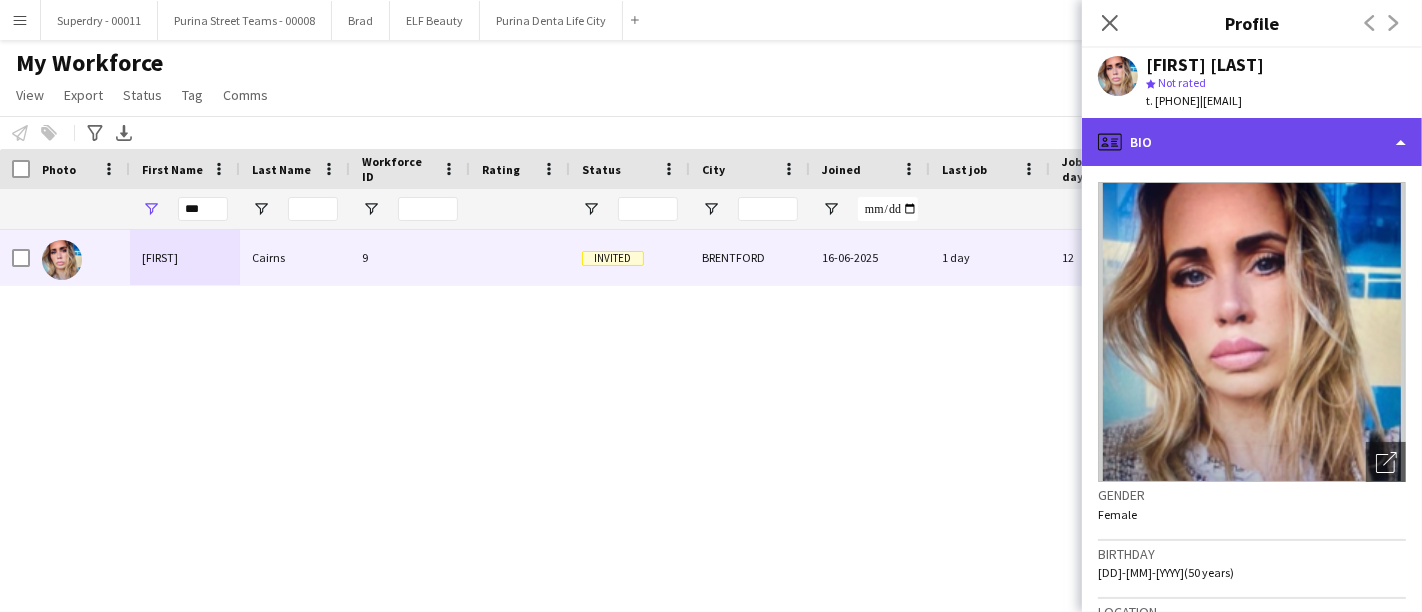 click on "profile
Bio" 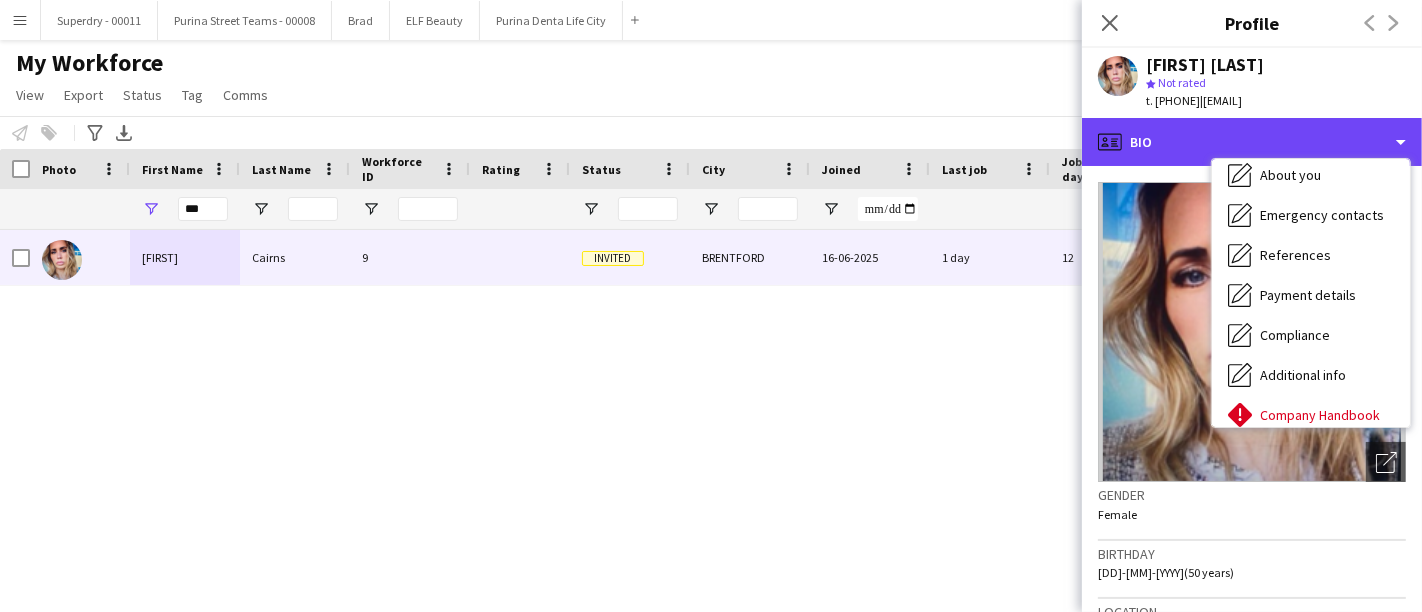 scroll, scrollTop: 227, scrollLeft: 0, axis: vertical 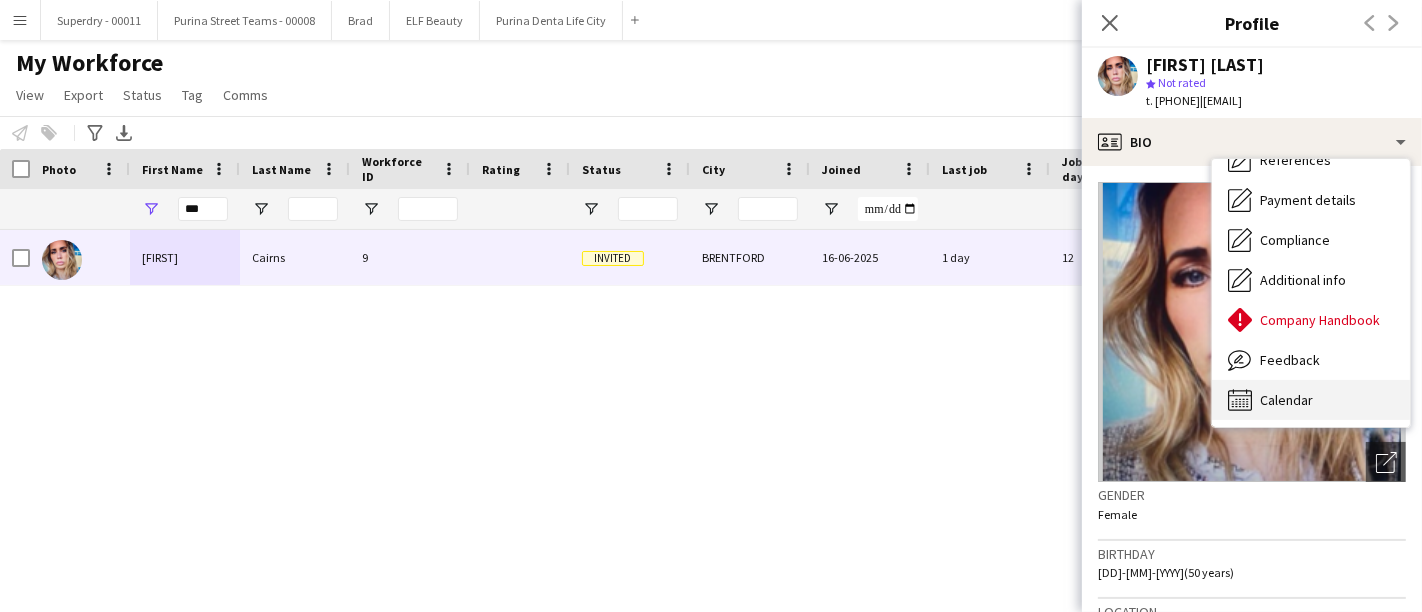 click on "Calendar" at bounding box center [1286, 400] 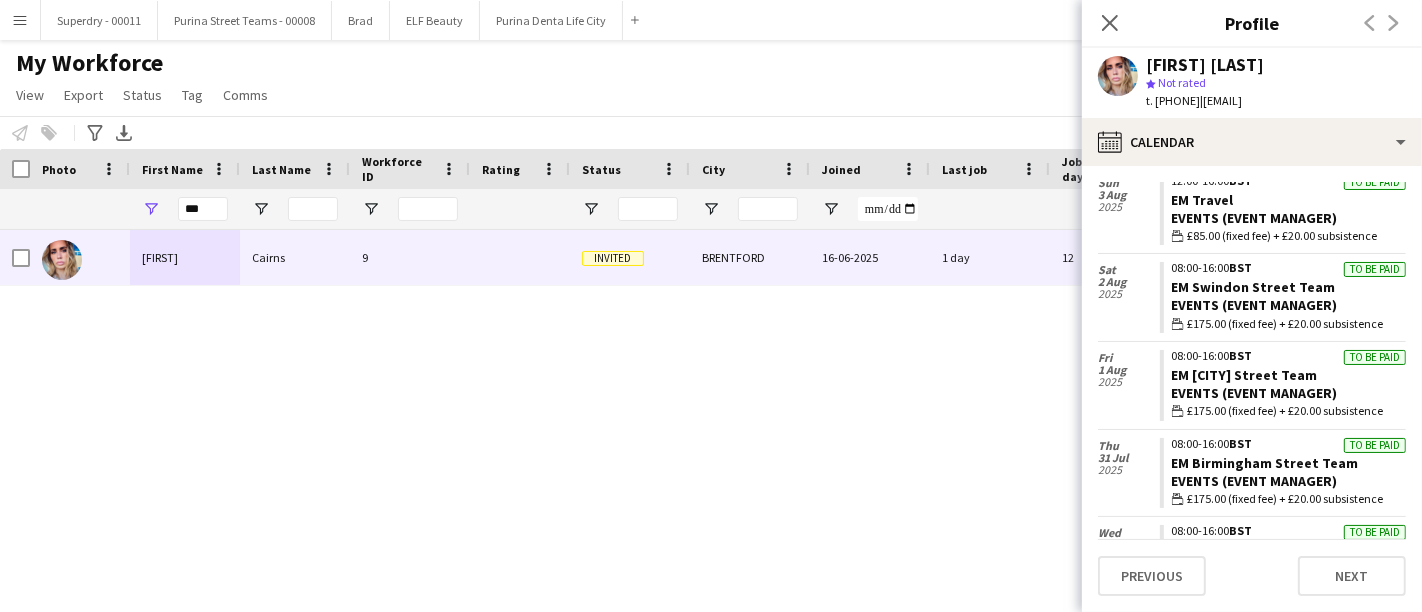 scroll, scrollTop: 777, scrollLeft: 0, axis: vertical 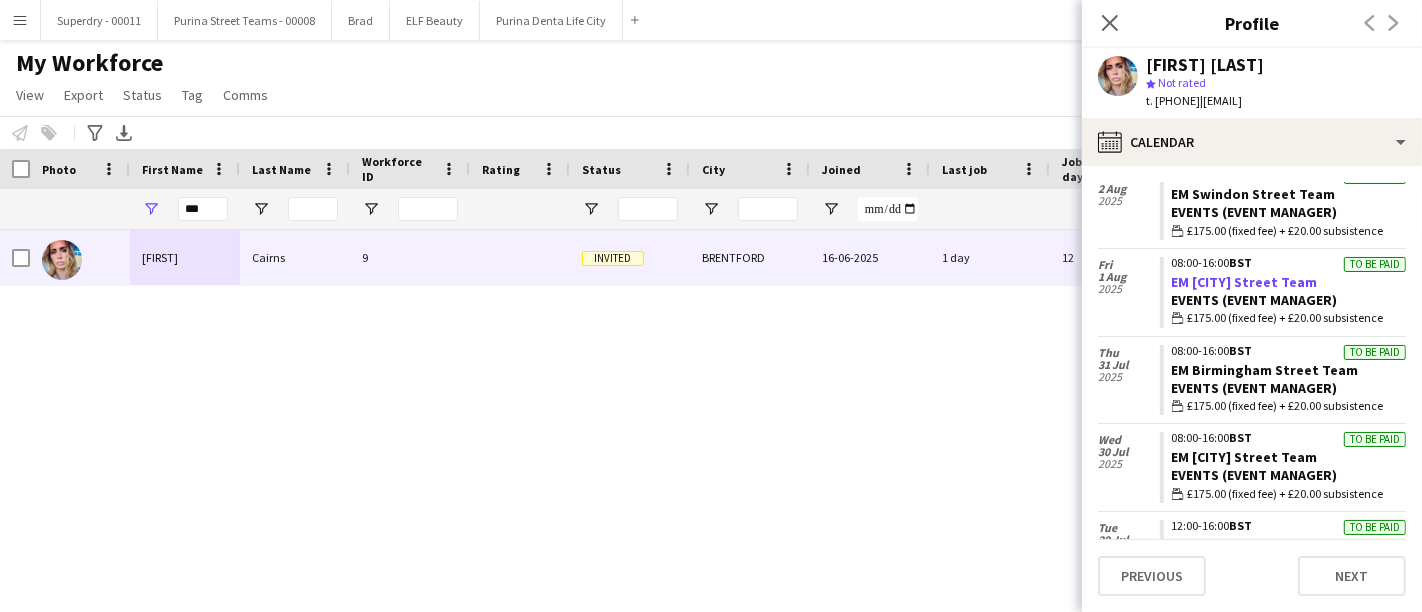 click on "EM Coventry Street Team" 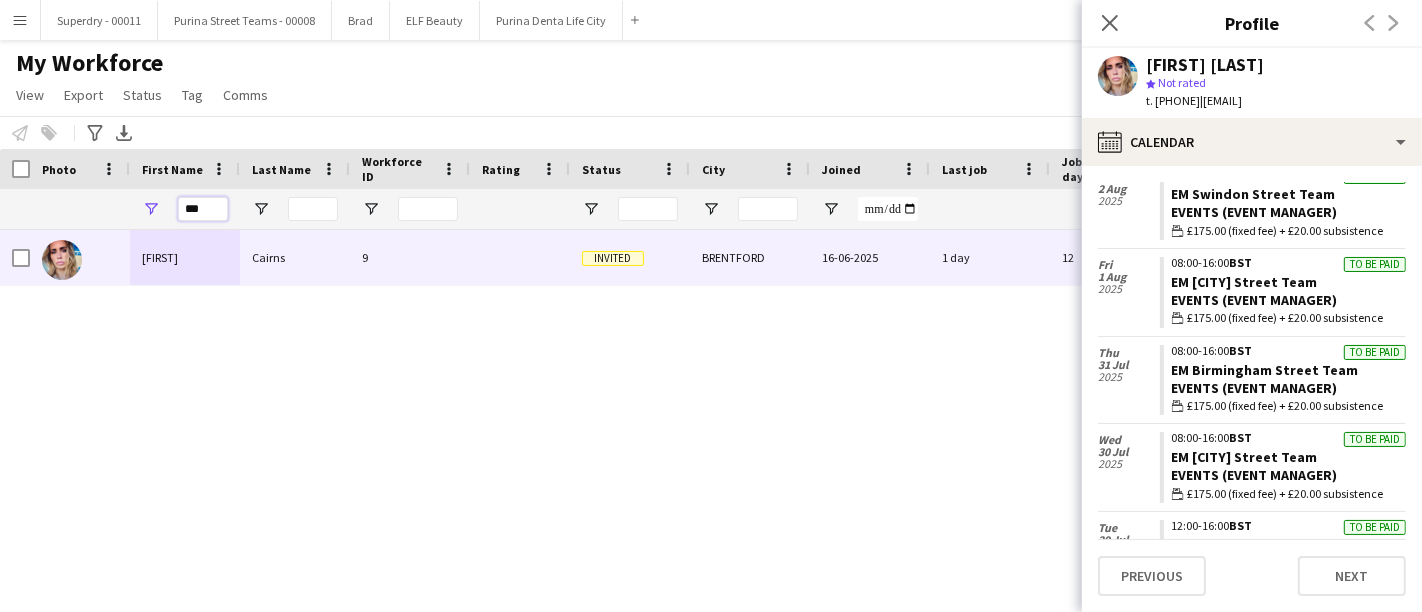 click on "***" at bounding box center [203, 209] 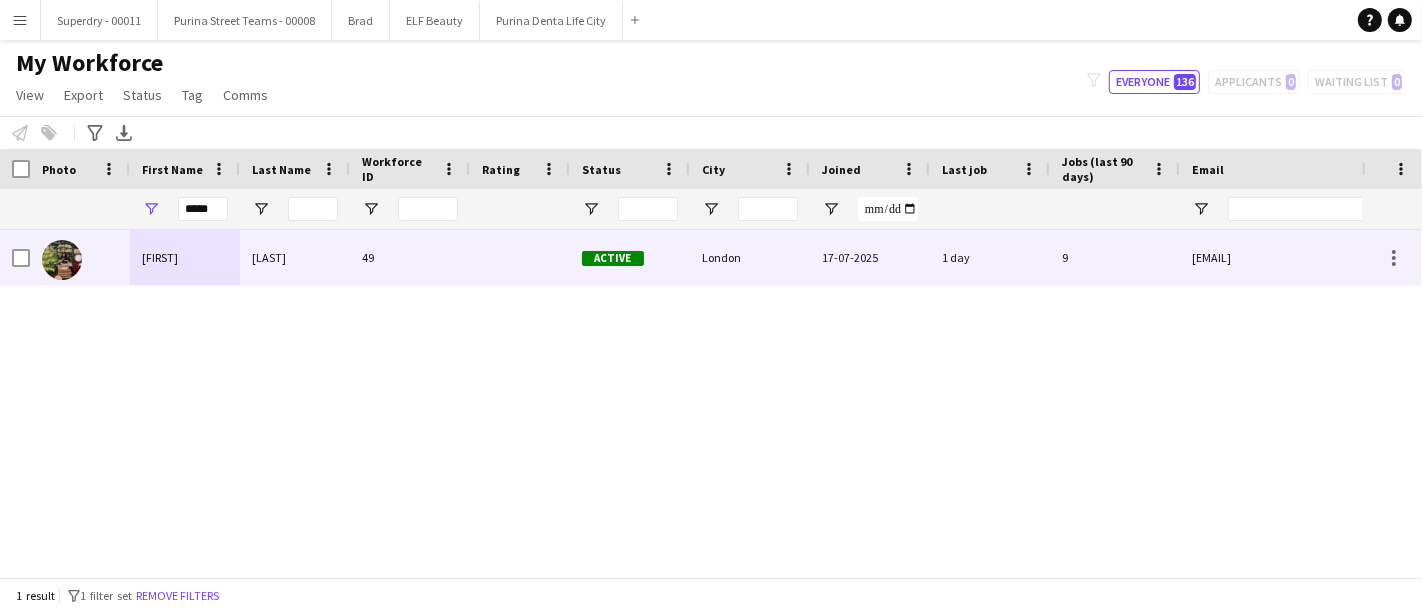 click on "Nuala" at bounding box center [185, 257] 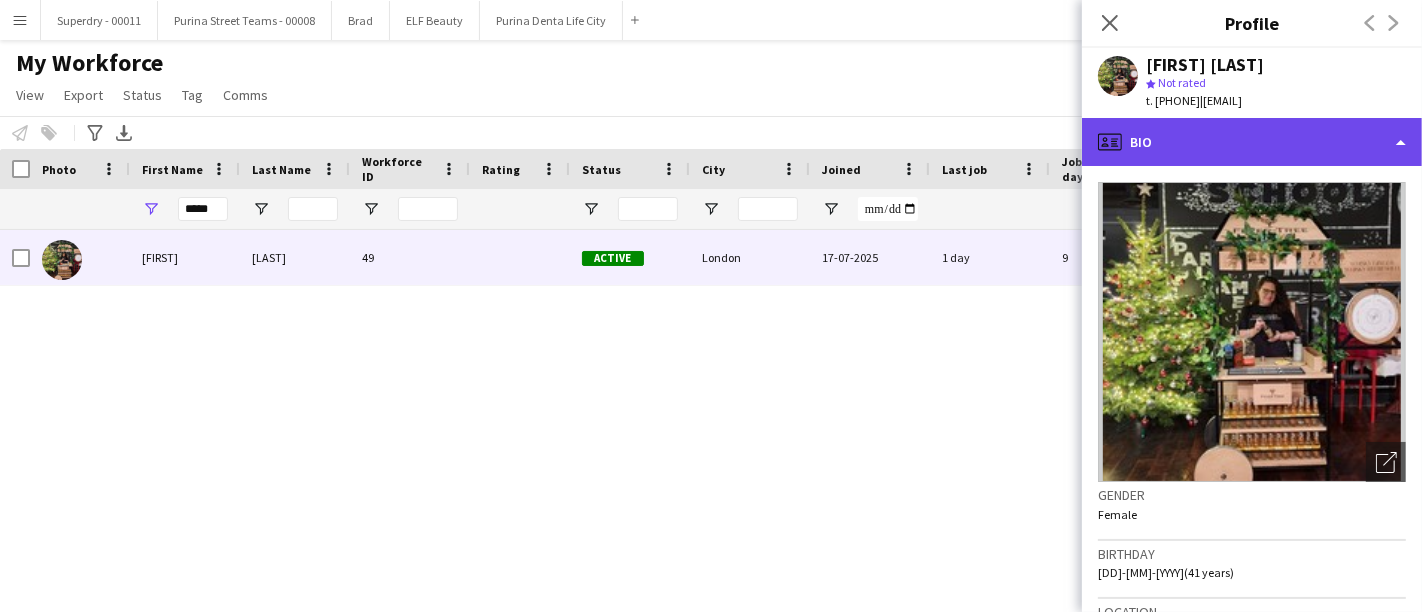 click on "profile
Bio" 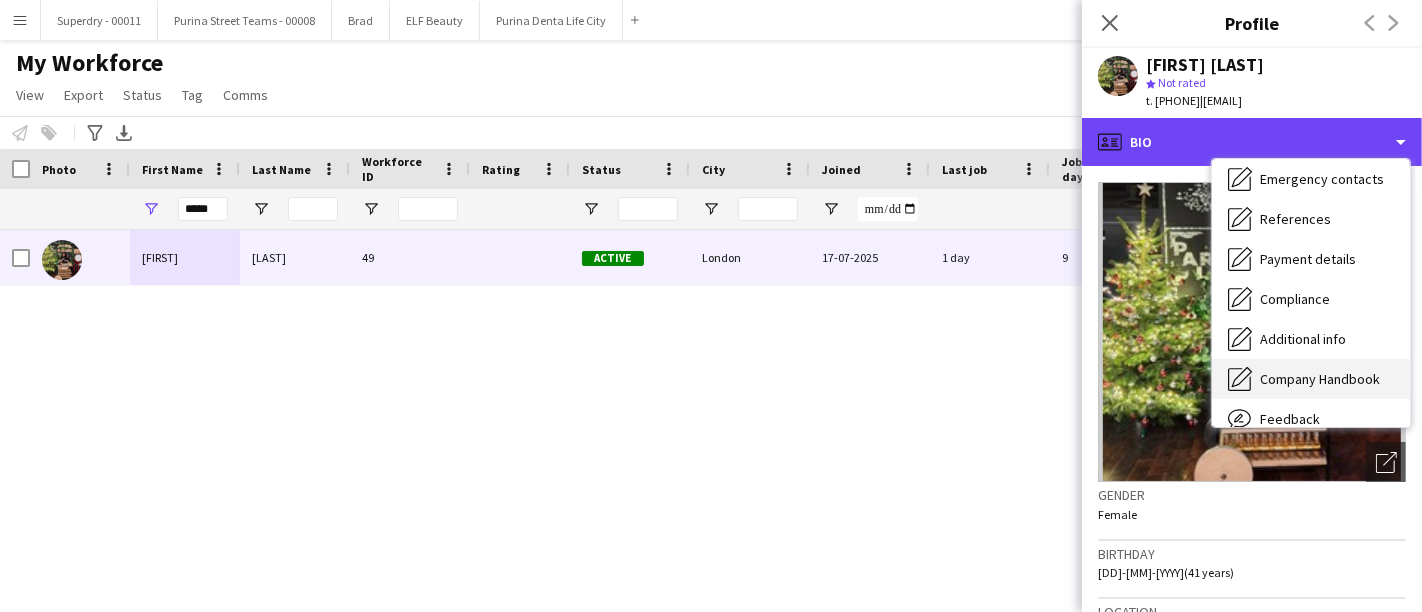 scroll, scrollTop: 227, scrollLeft: 0, axis: vertical 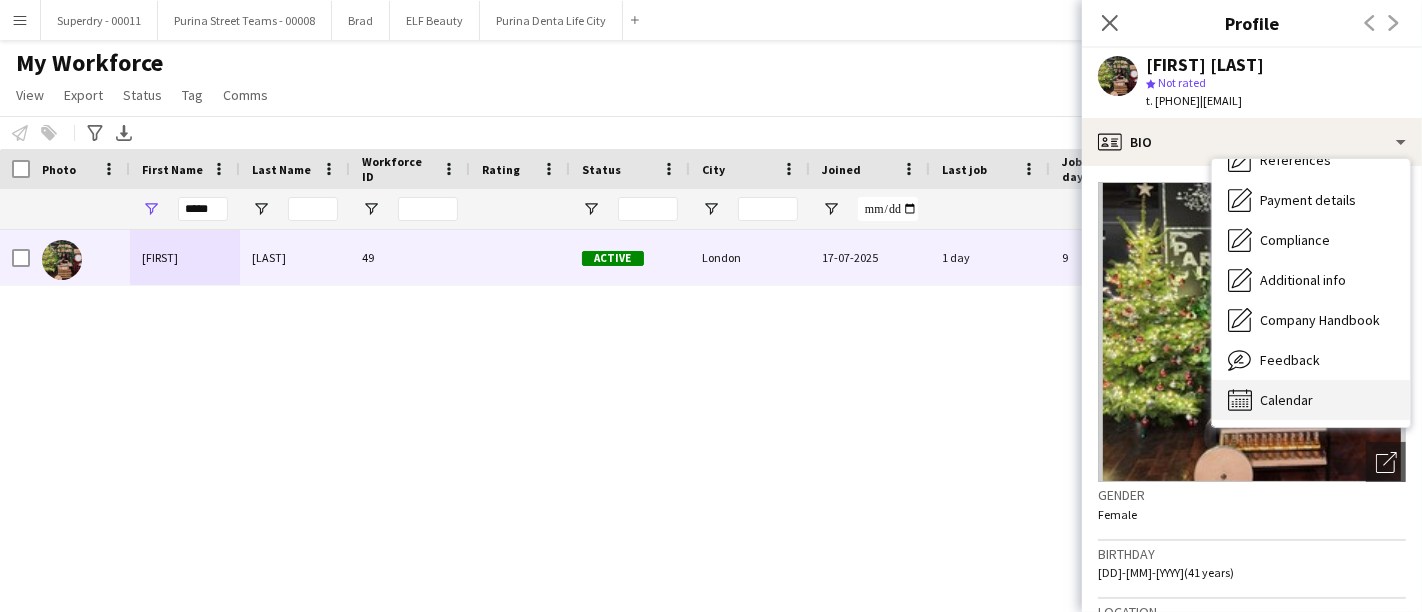 click on "Calendar
Calendar" at bounding box center (1311, 400) 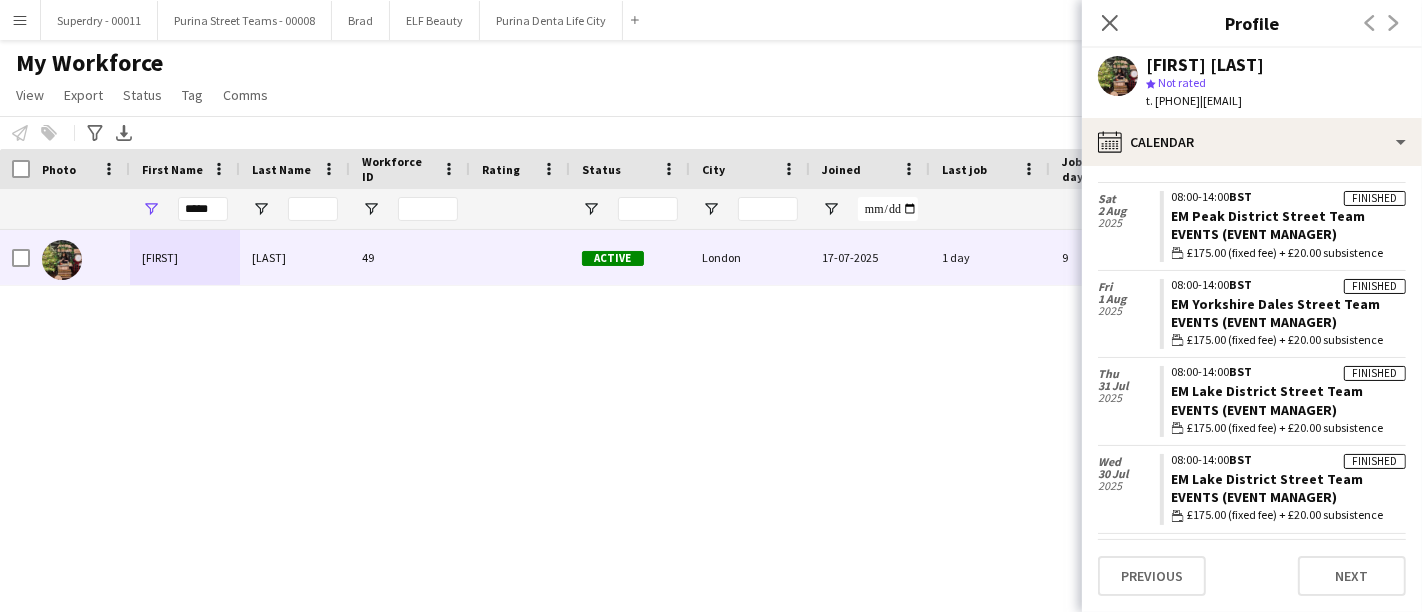 scroll, scrollTop: 2310, scrollLeft: 0, axis: vertical 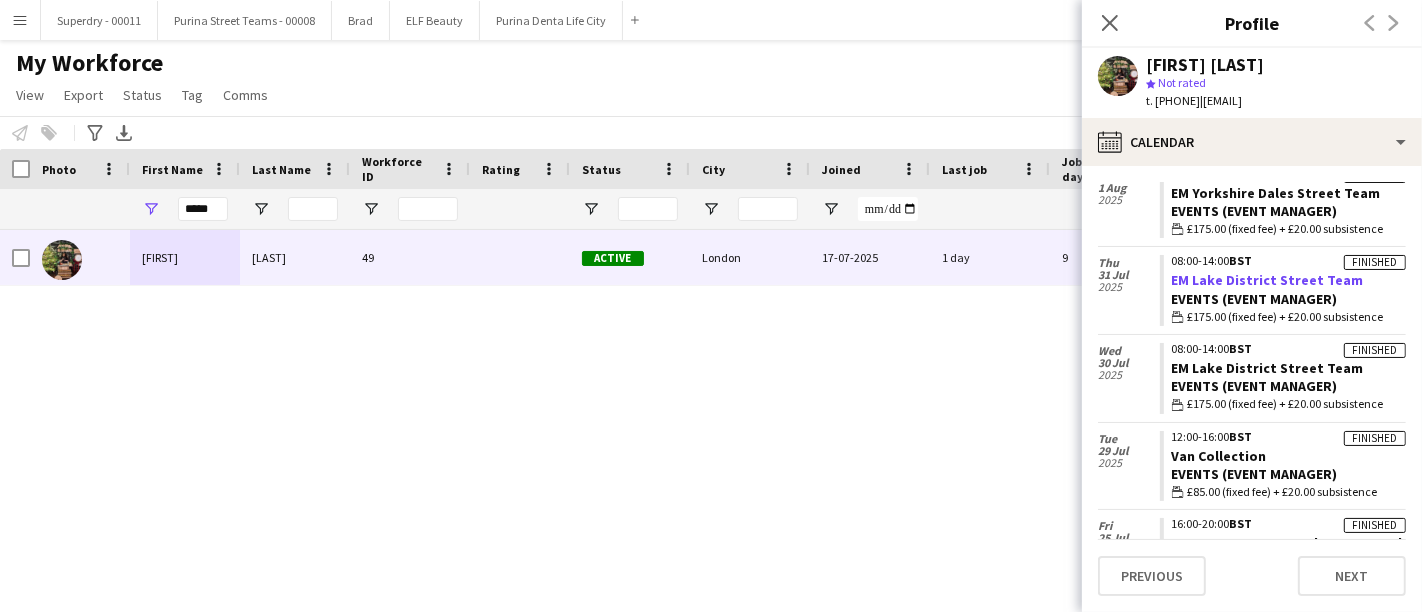 click on "EM Lake District Street Team" 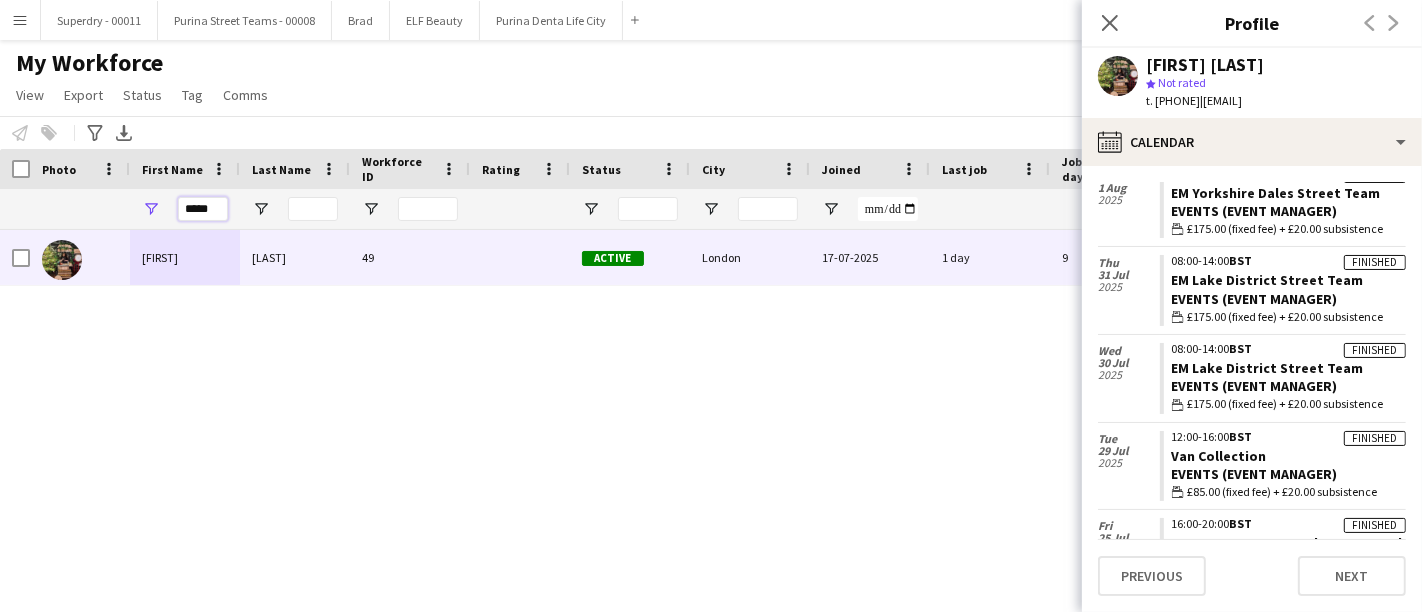click on "*****" at bounding box center [203, 209] 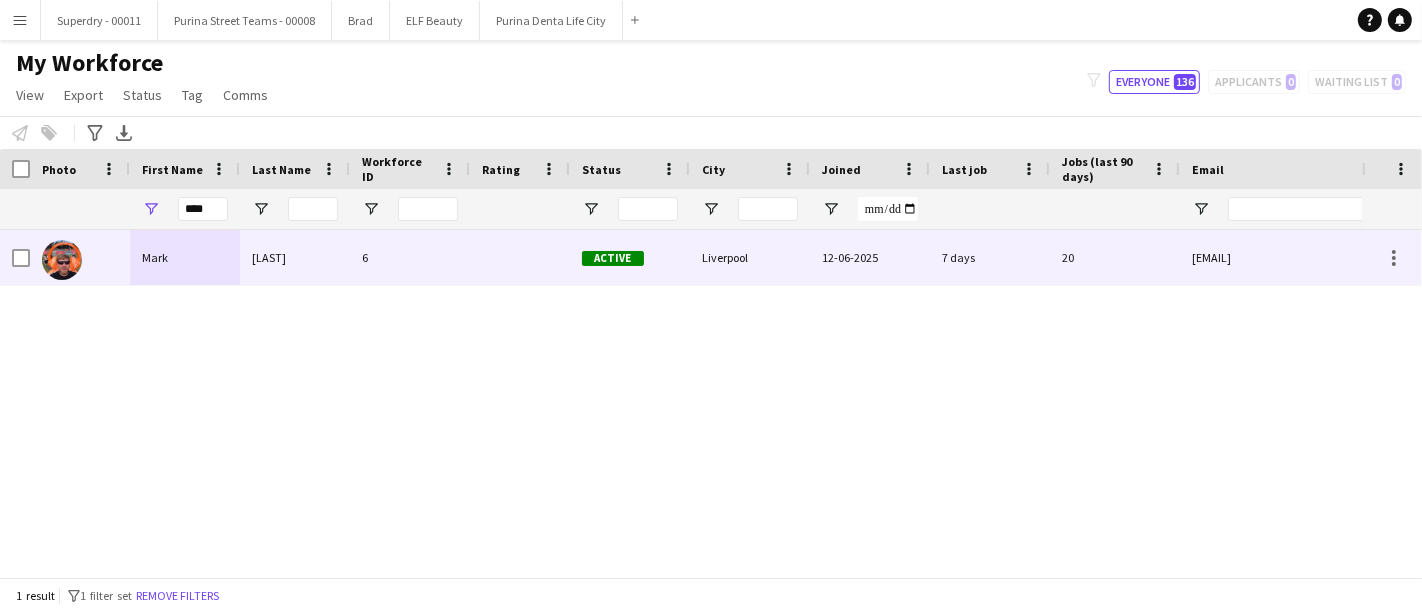 click on "Mark" at bounding box center [185, 257] 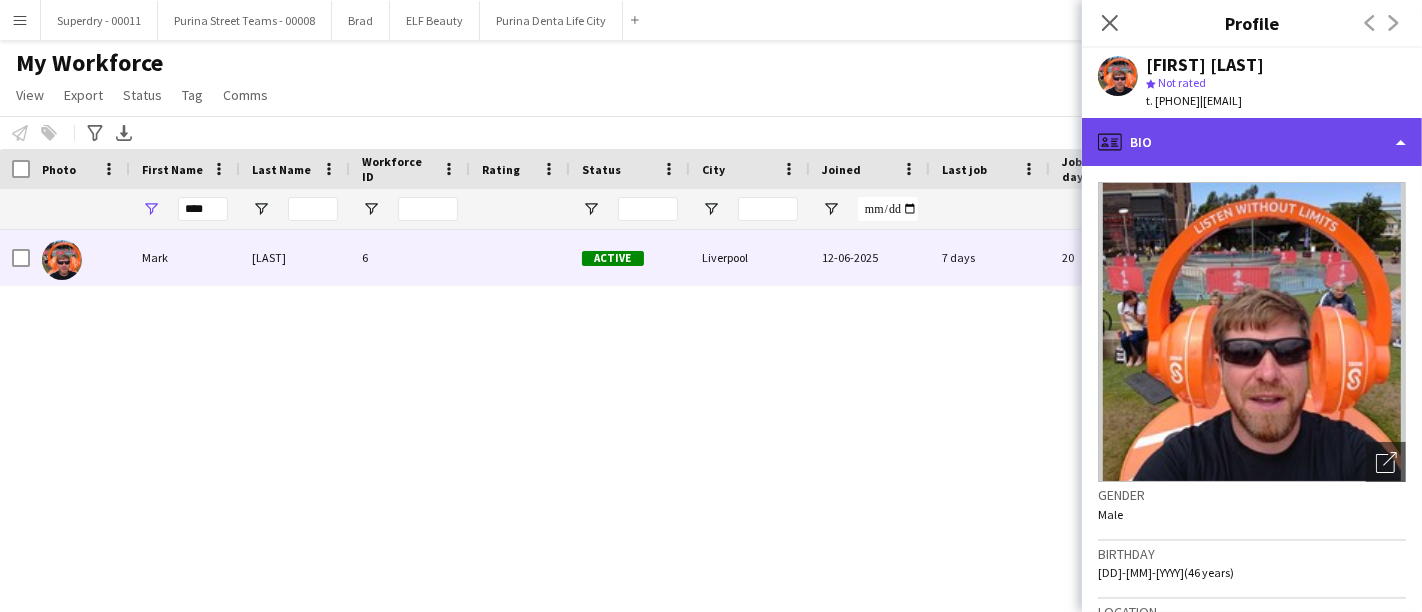 click on "profile
Bio" 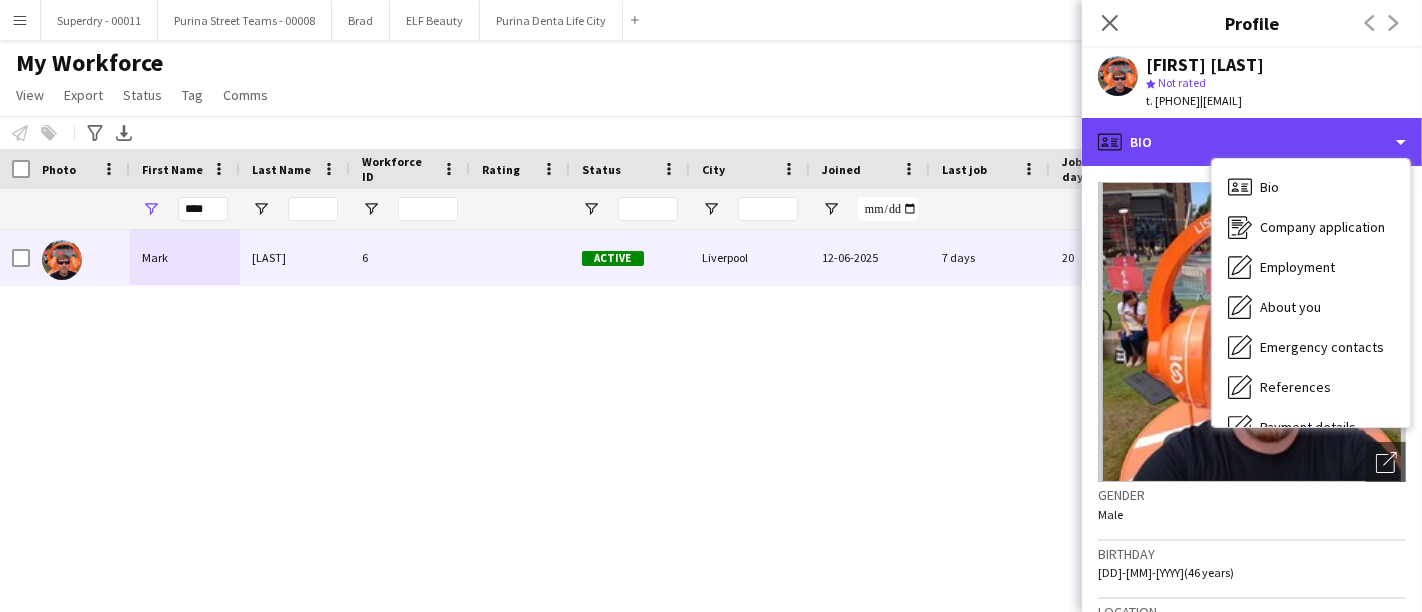 scroll, scrollTop: 227, scrollLeft: 0, axis: vertical 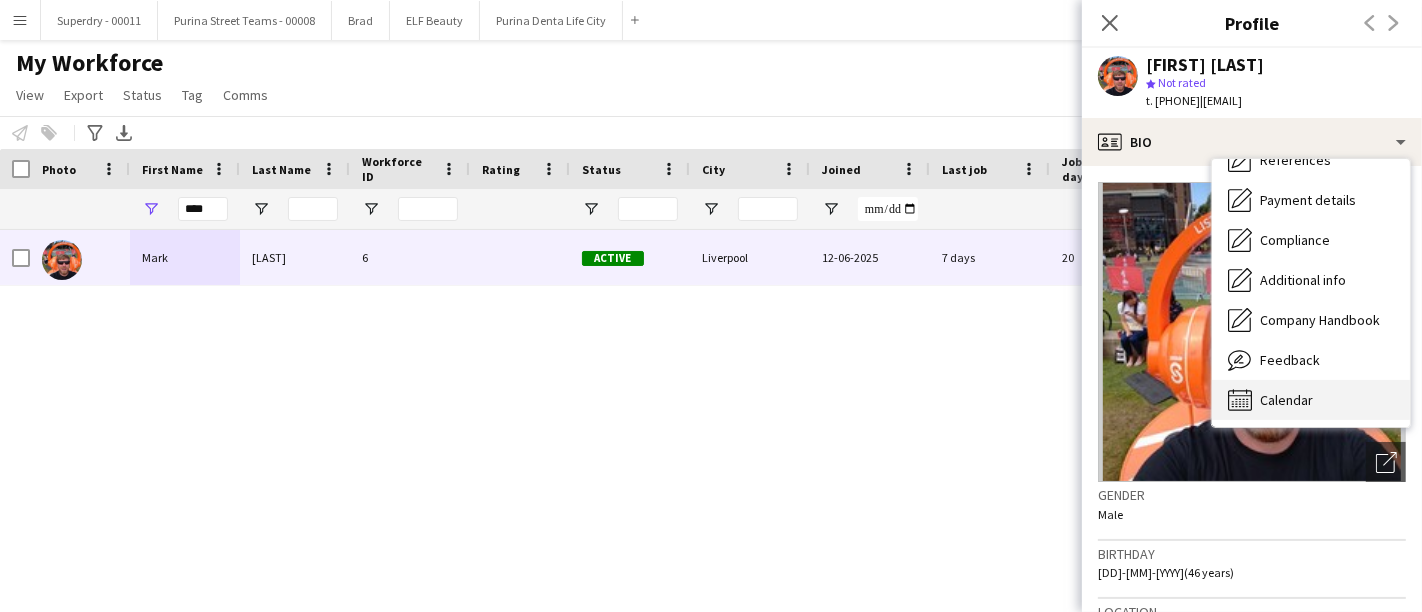 click on "Calendar
Calendar" at bounding box center [1311, 400] 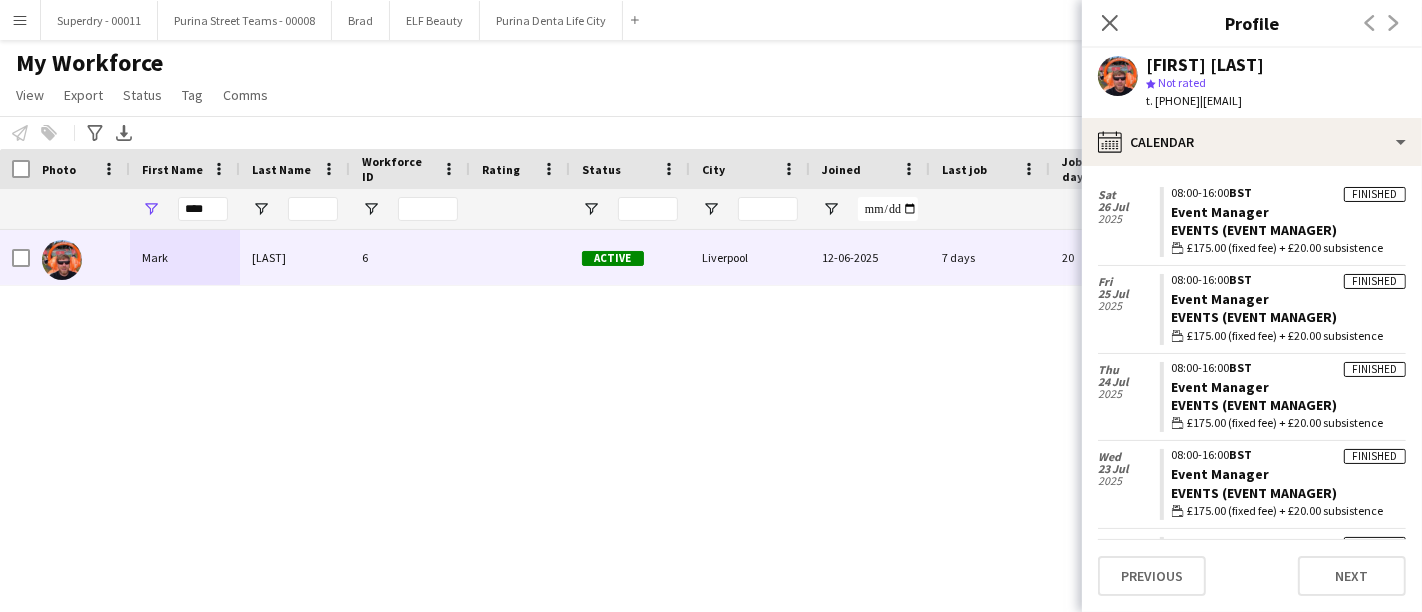 scroll, scrollTop: 602, scrollLeft: 0, axis: vertical 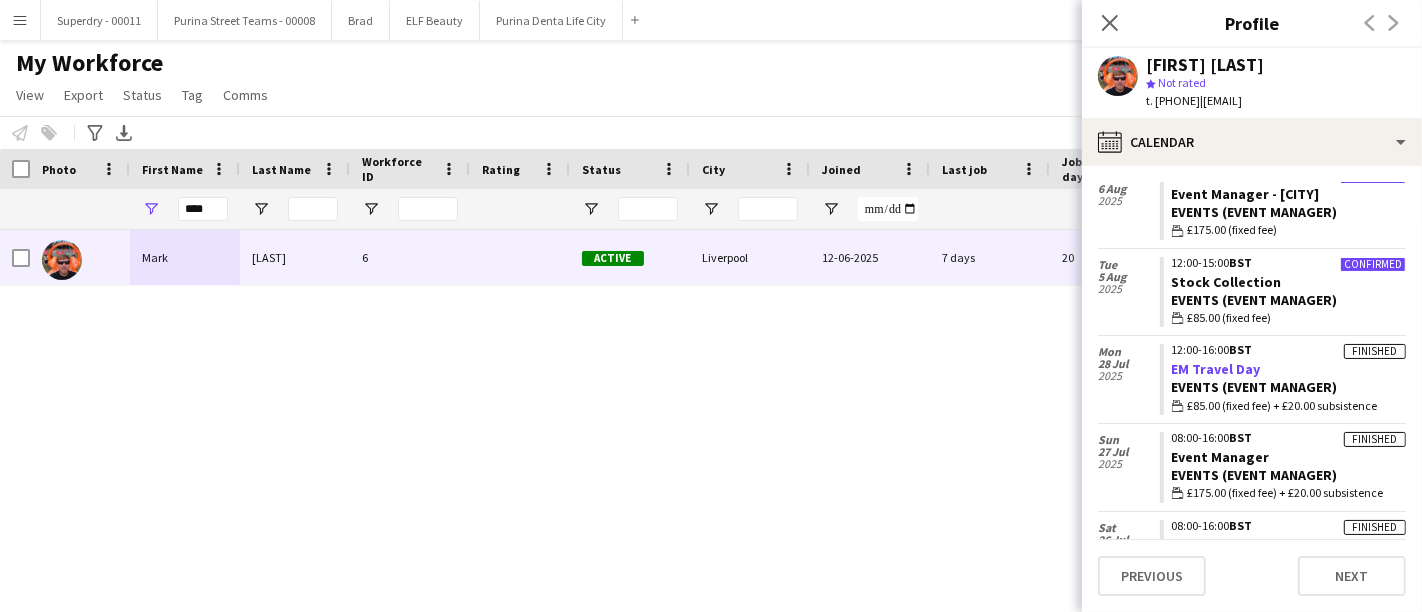 click on "EM Travel Day" 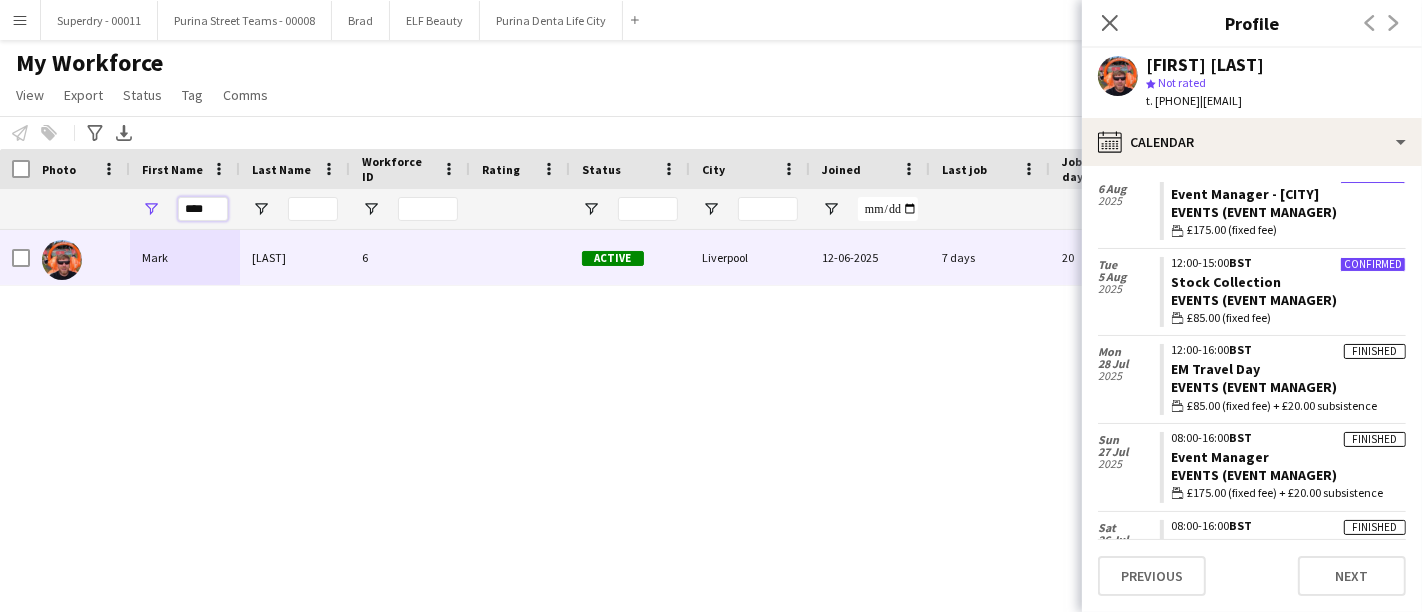click on "****" at bounding box center (203, 209) 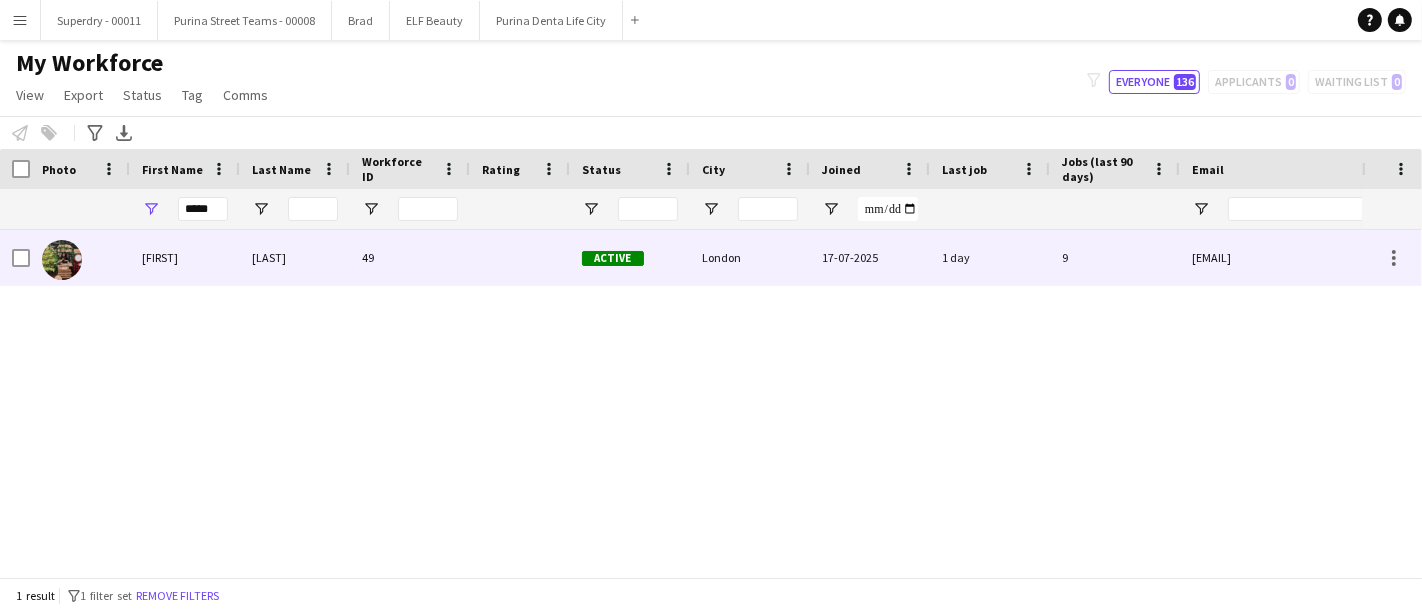 click on "Nuala" at bounding box center (185, 257) 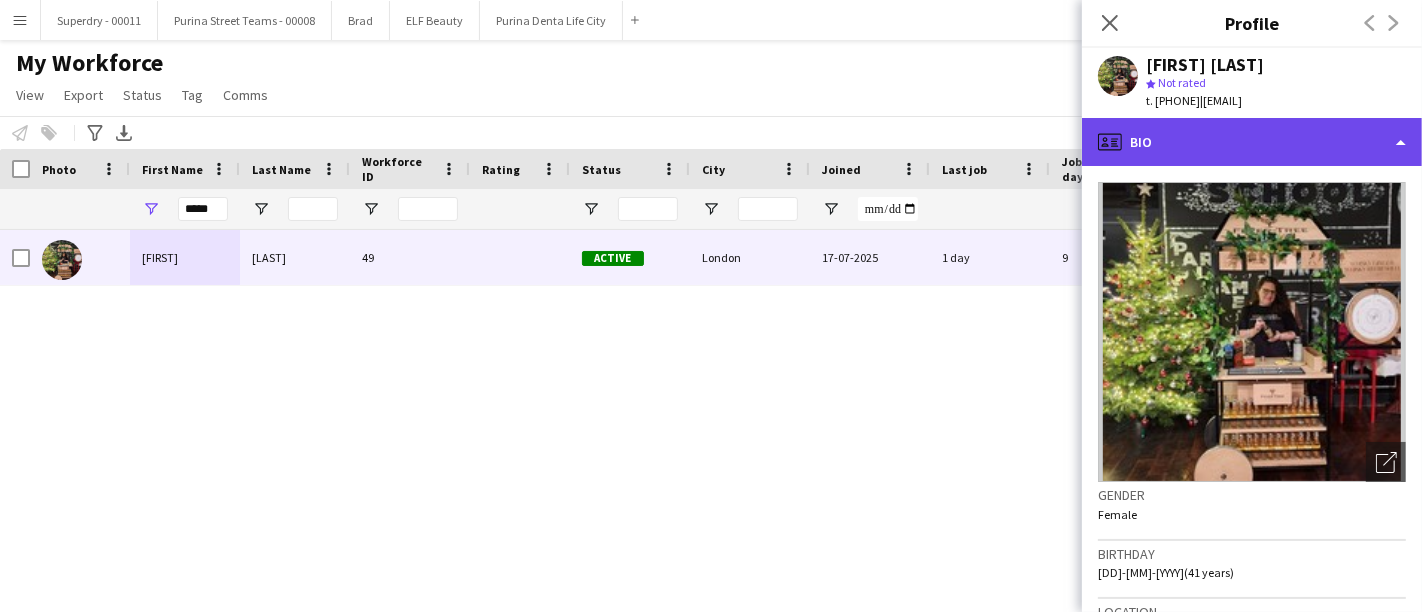 click on "profile
Bio" 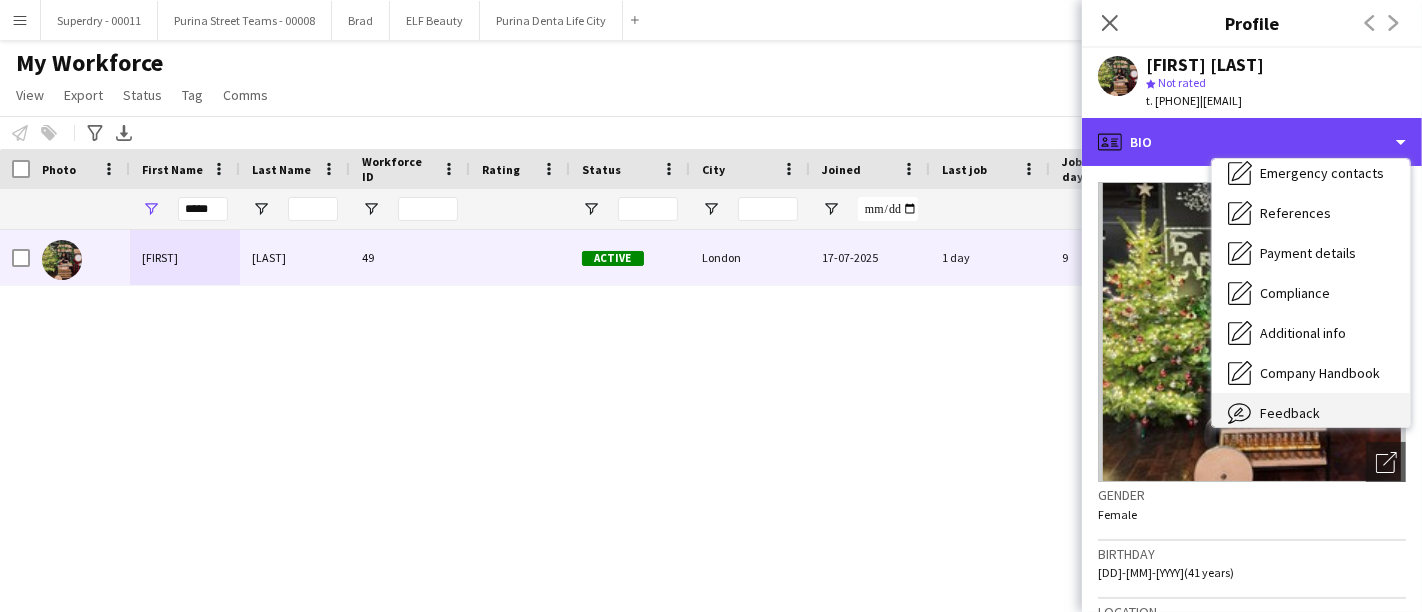 scroll, scrollTop: 227, scrollLeft: 0, axis: vertical 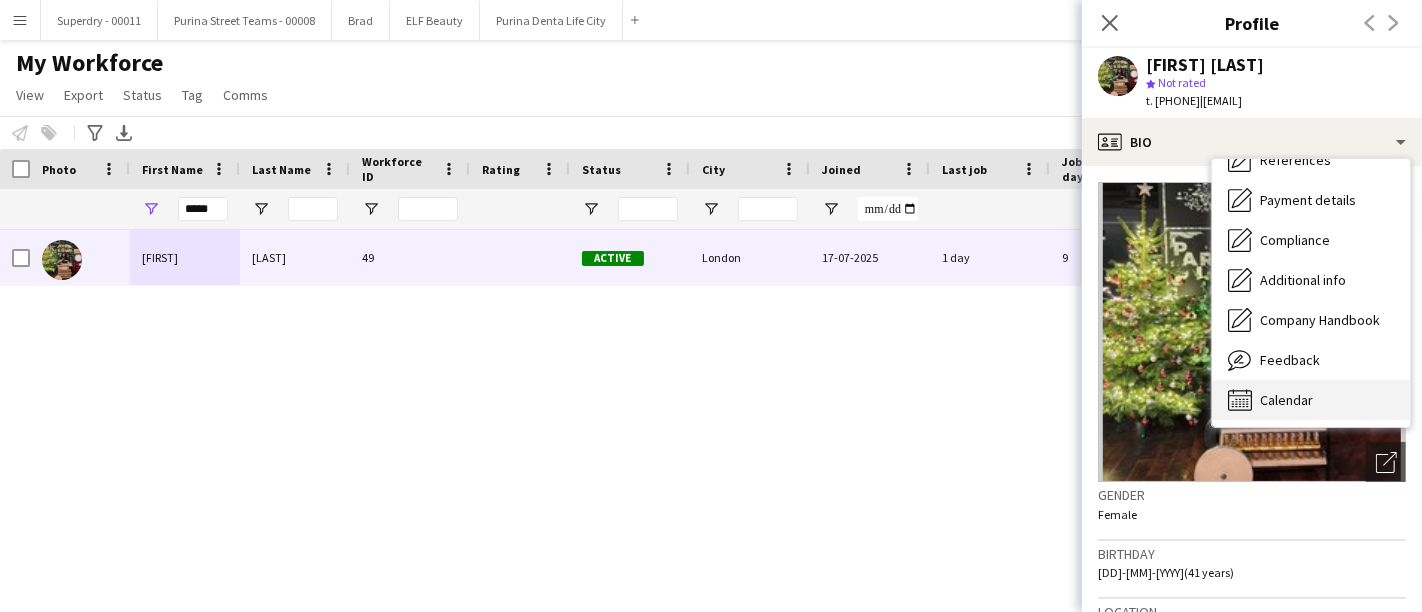 click on "Calendar
Calendar" at bounding box center [1311, 400] 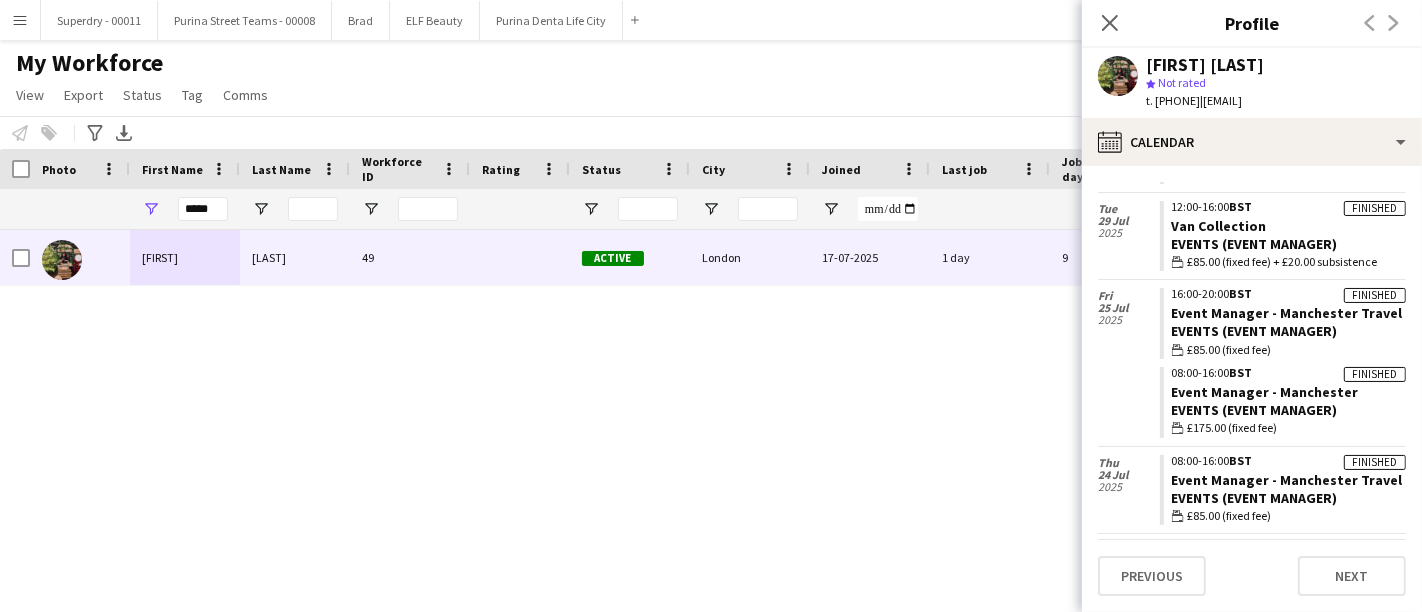 scroll, scrollTop: 2567, scrollLeft: 0, axis: vertical 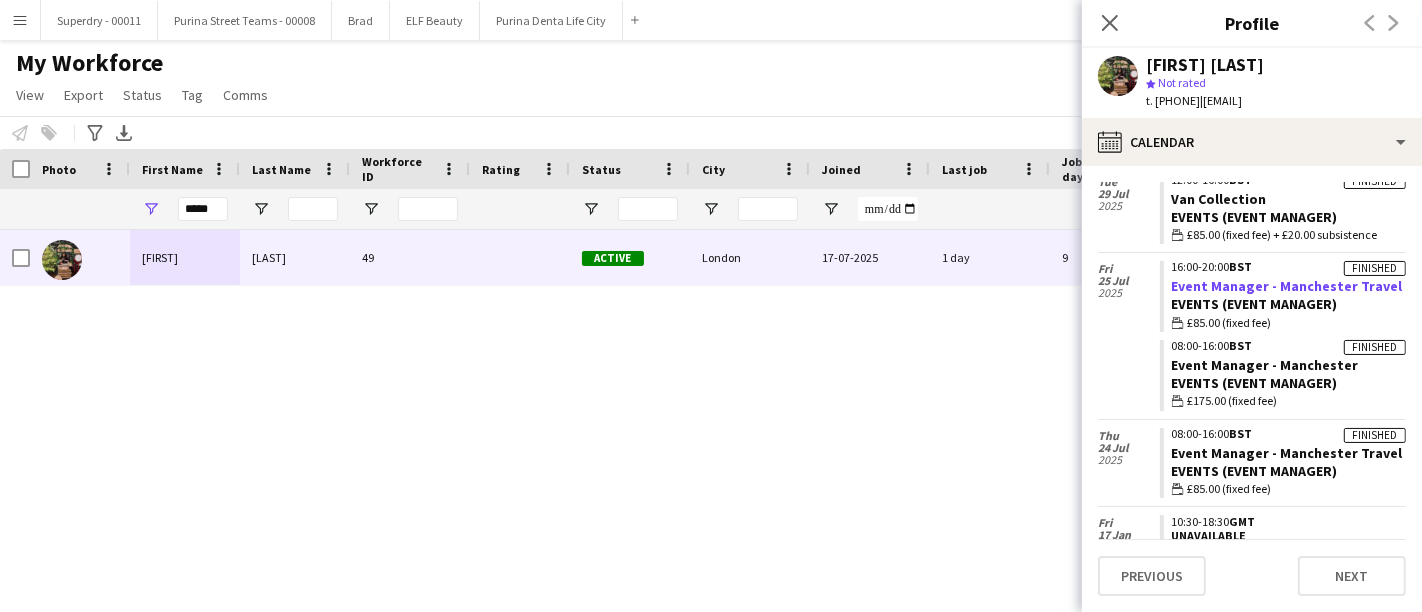 click on "Event Manager - Manchester Travel" 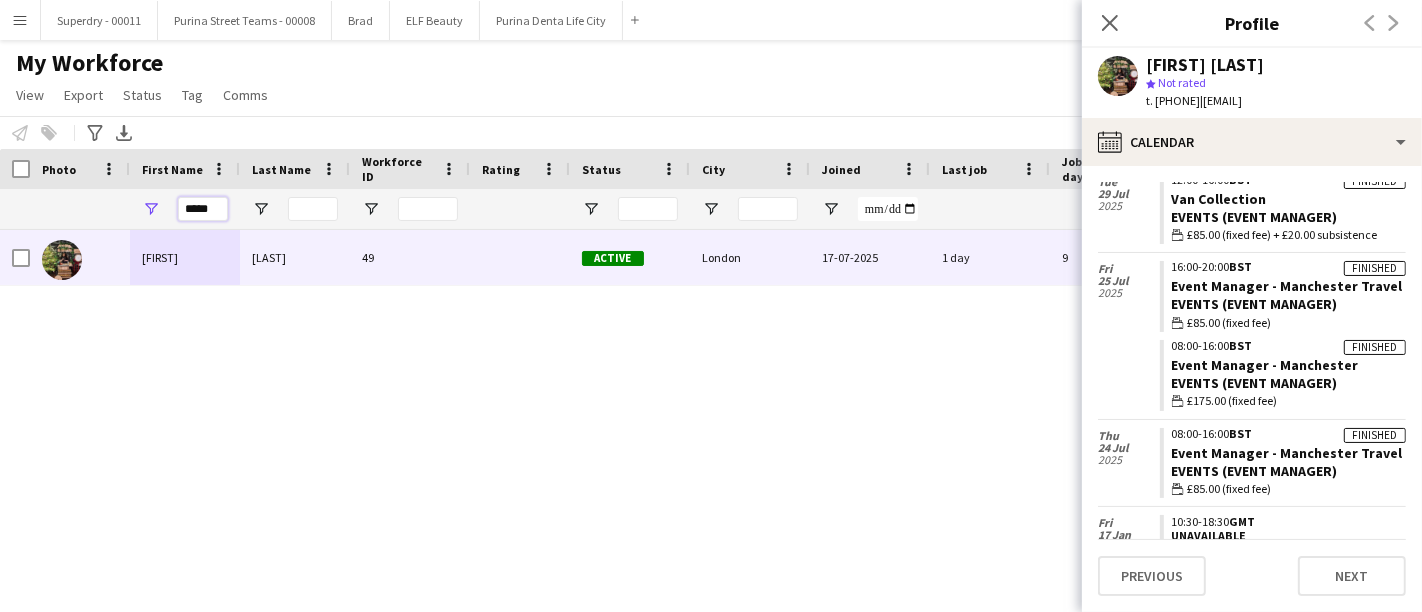 click on "*****" at bounding box center [203, 209] 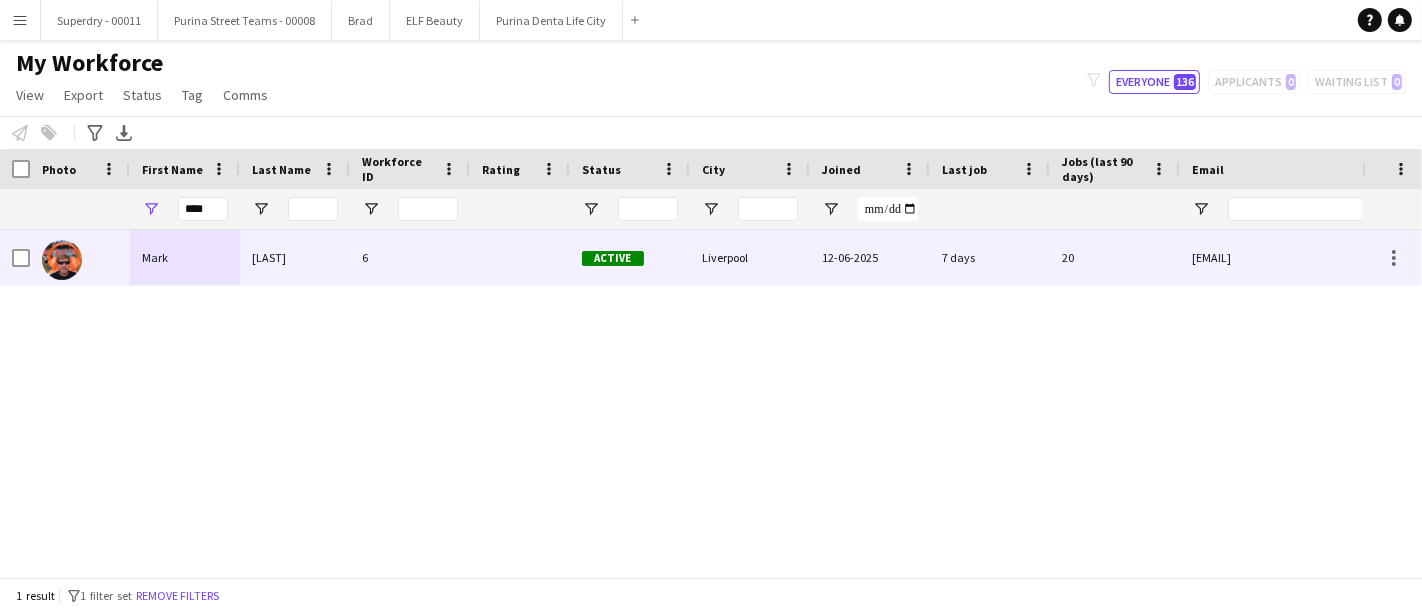 click on "Mark" at bounding box center (185, 257) 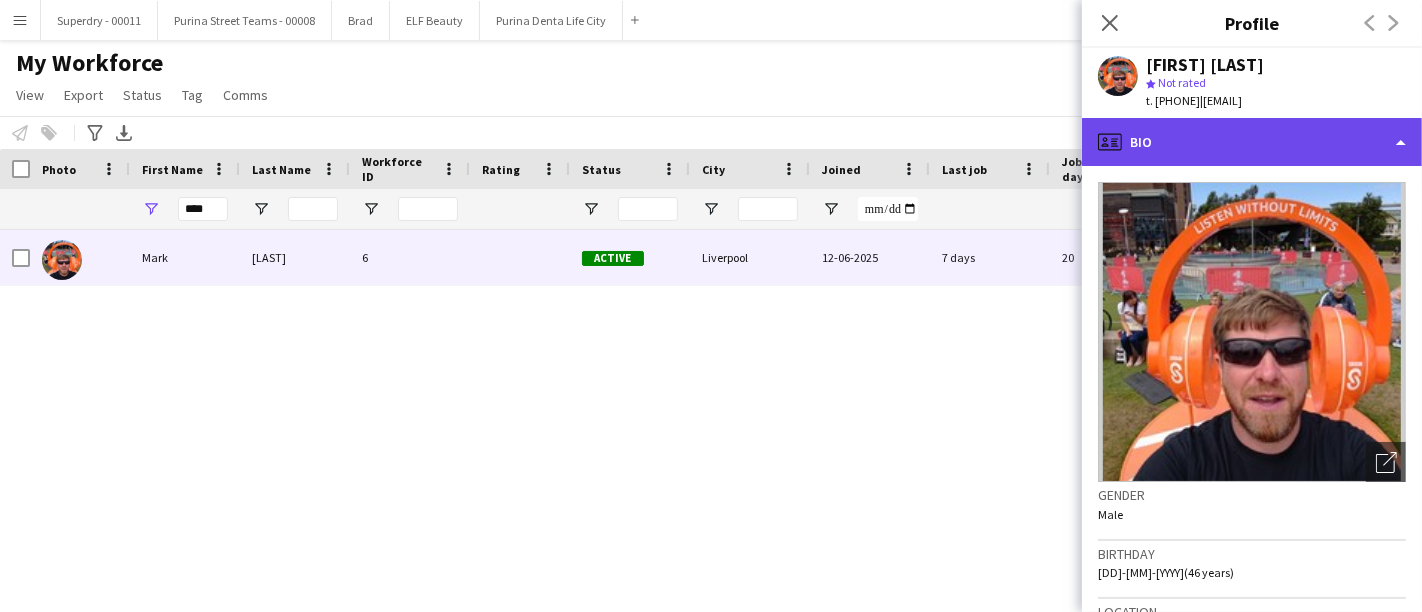 click on "profile
Bio" 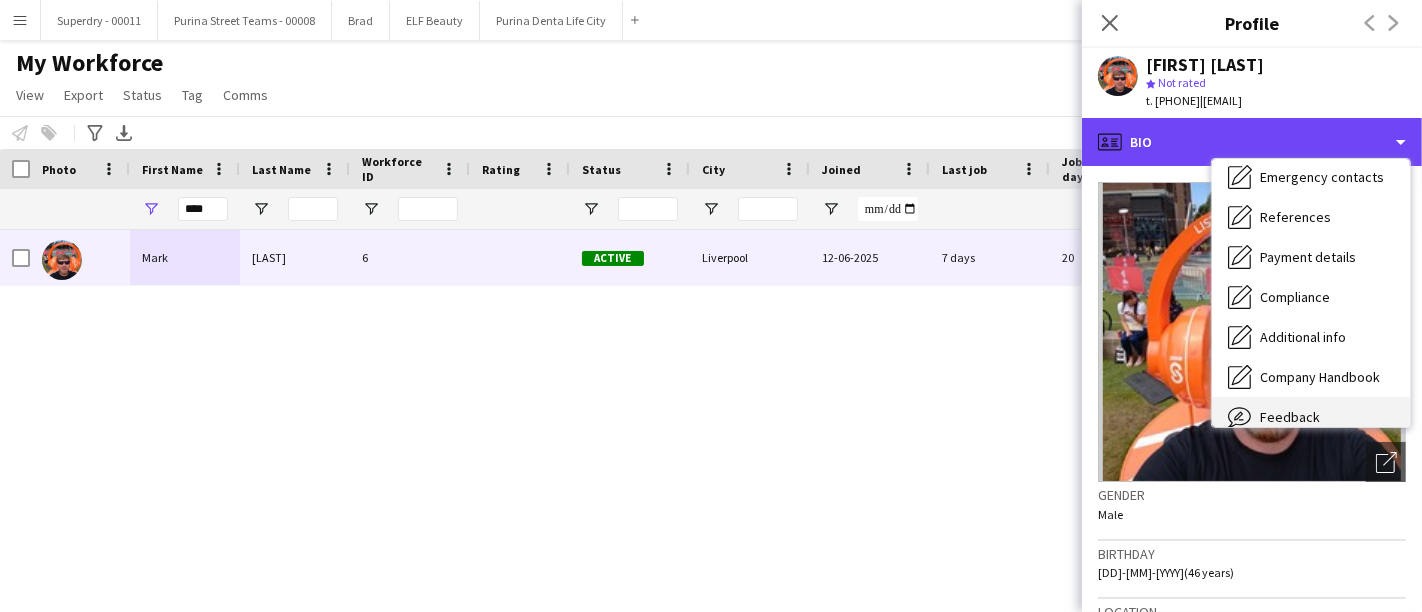 scroll, scrollTop: 227, scrollLeft: 0, axis: vertical 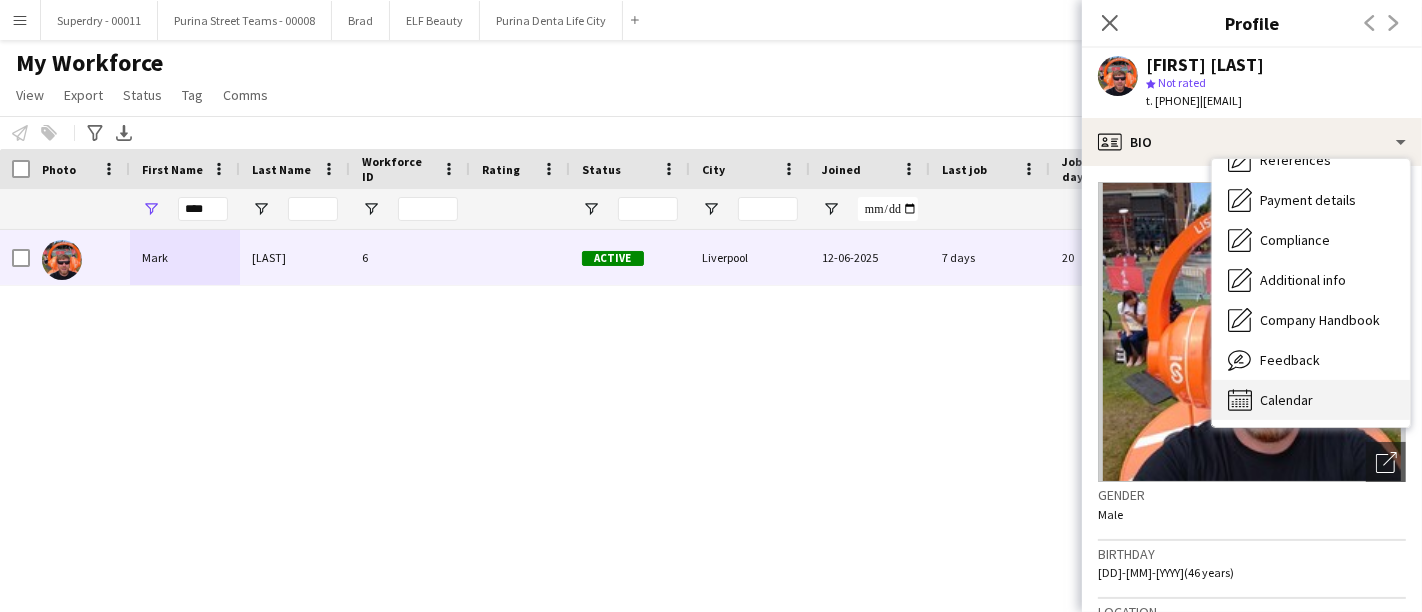 click on "Calendar
Calendar" at bounding box center (1311, 400) 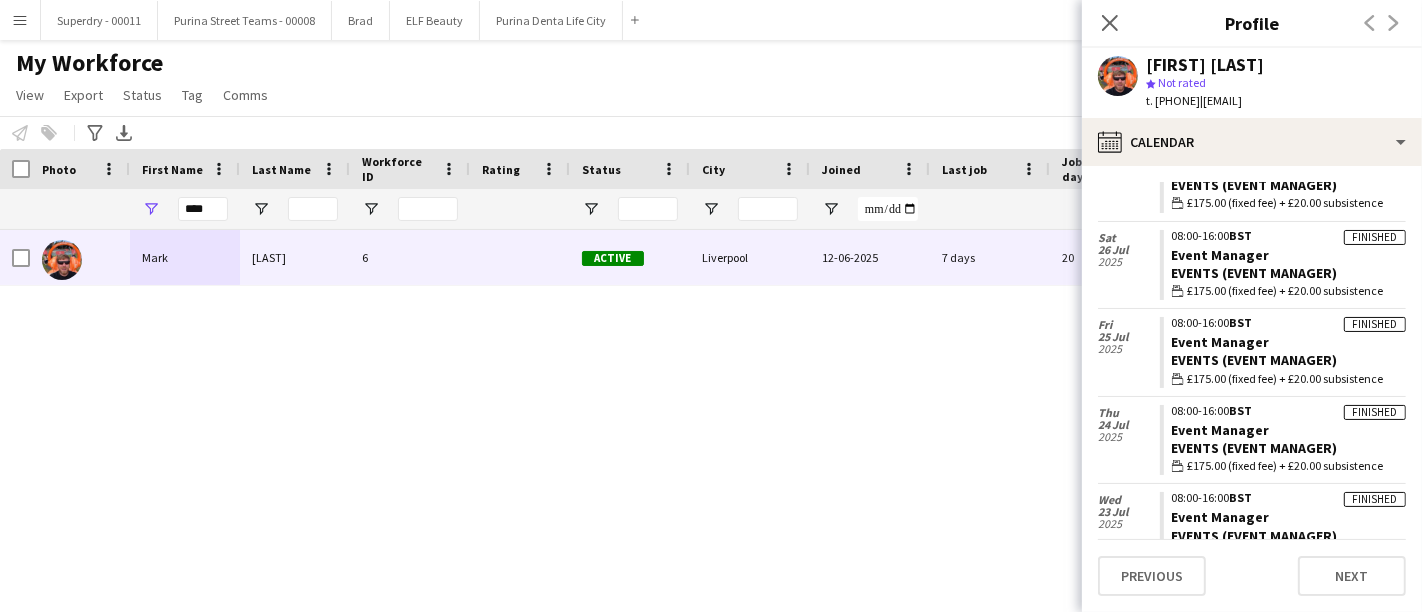 scroll, scrollTop: 935, scrollLeft: 0, axis: vertical 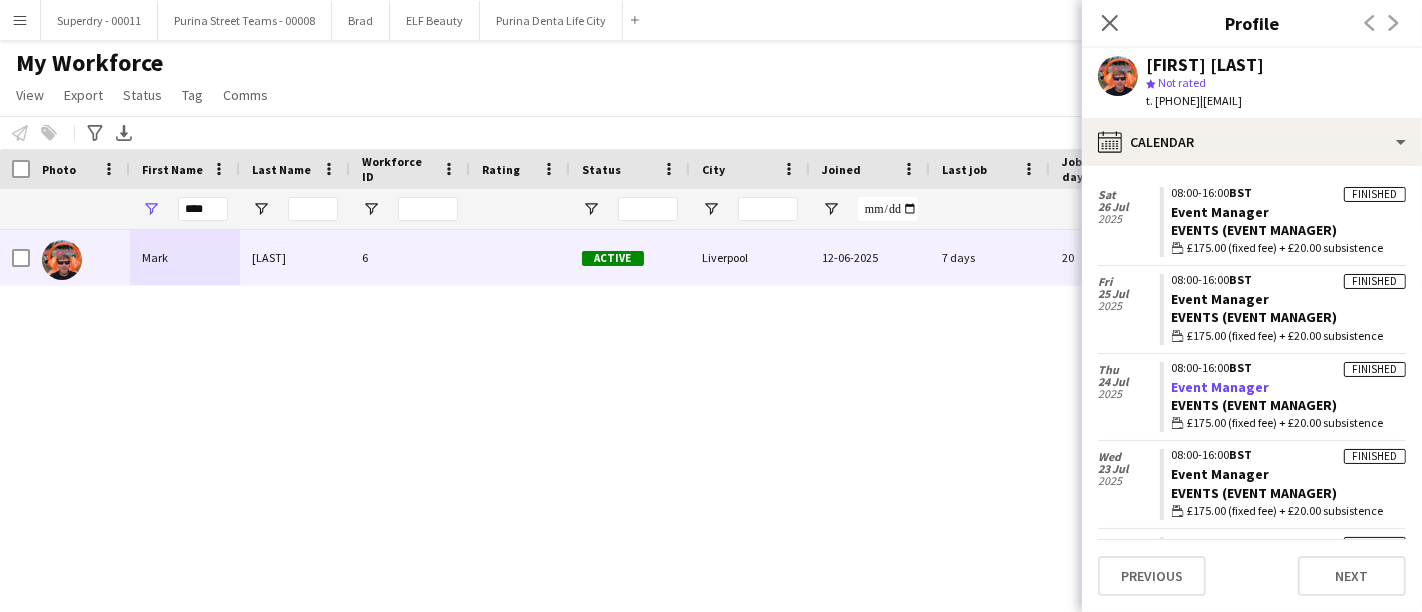 click on "Event Manager" 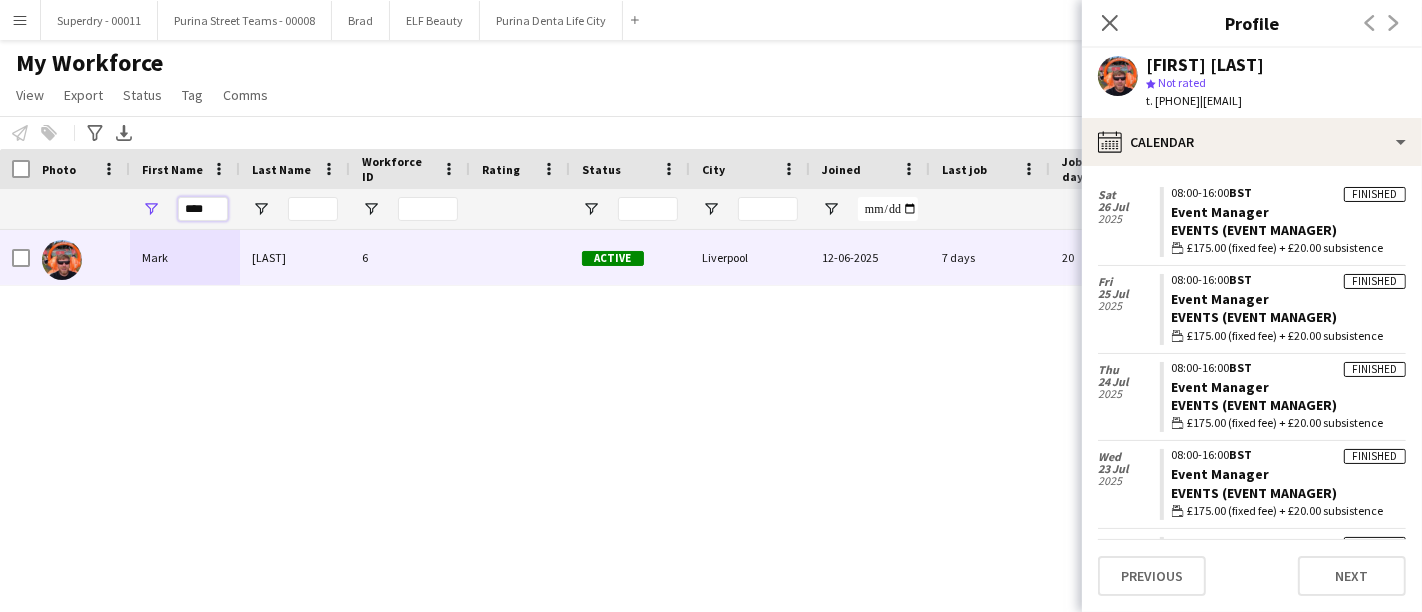 click on "****" at bounding box center [203, 209] 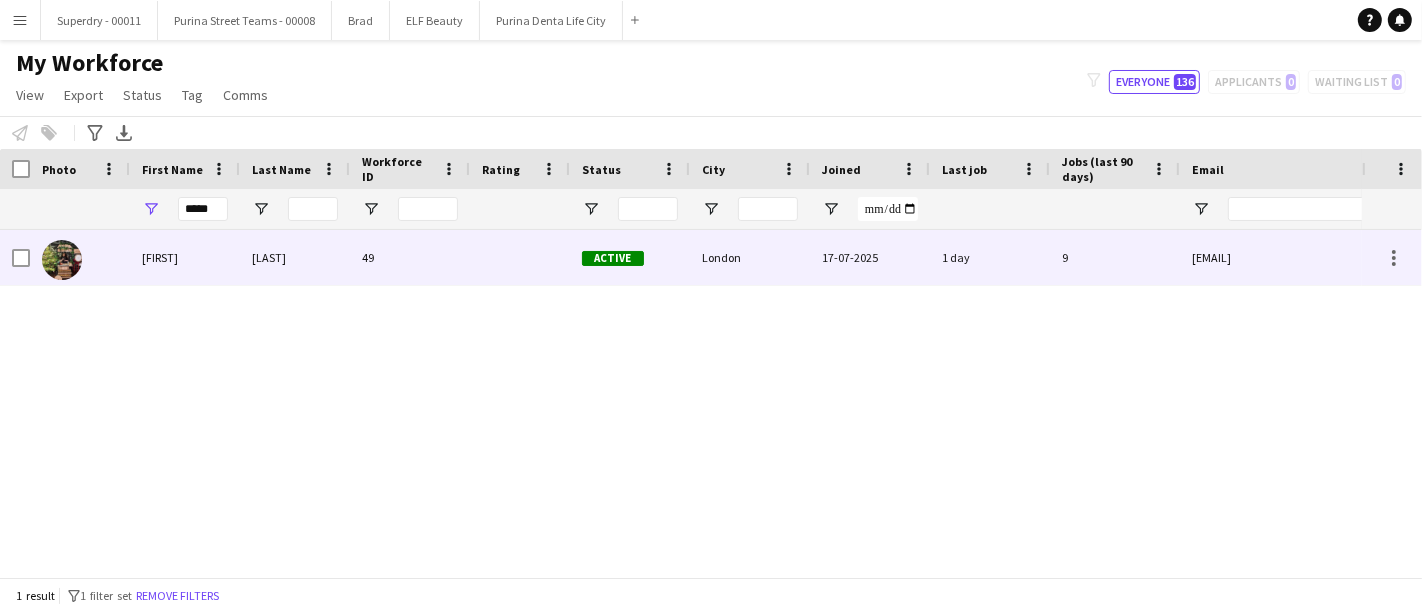 click on "Nuala" at bounding box center (185, 257) 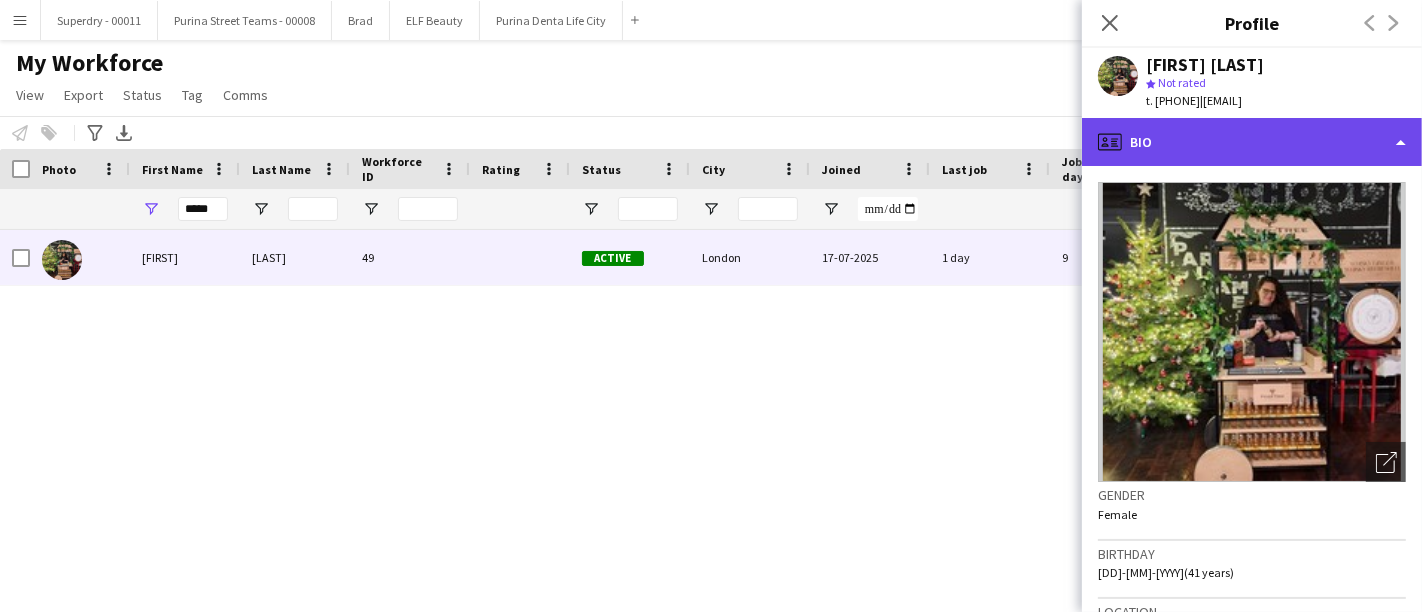 click on "profile
Bio" 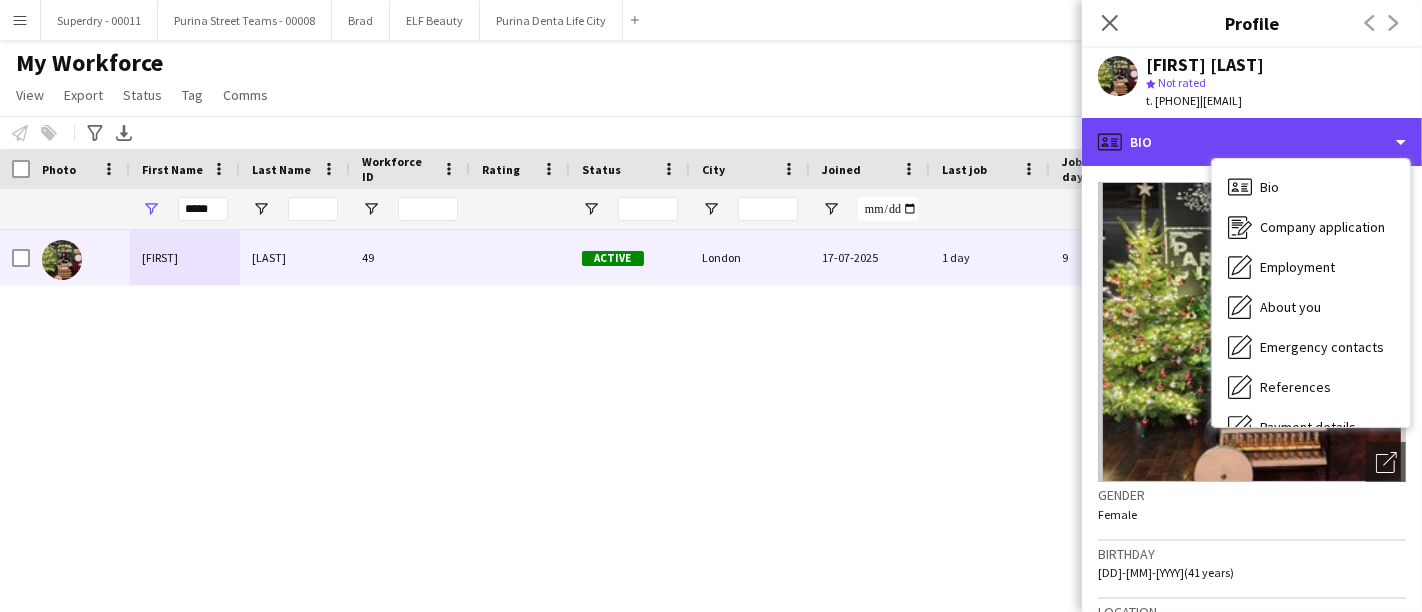 scroll, scrollTop: 227, scrollLeft: 0, axis: vertical 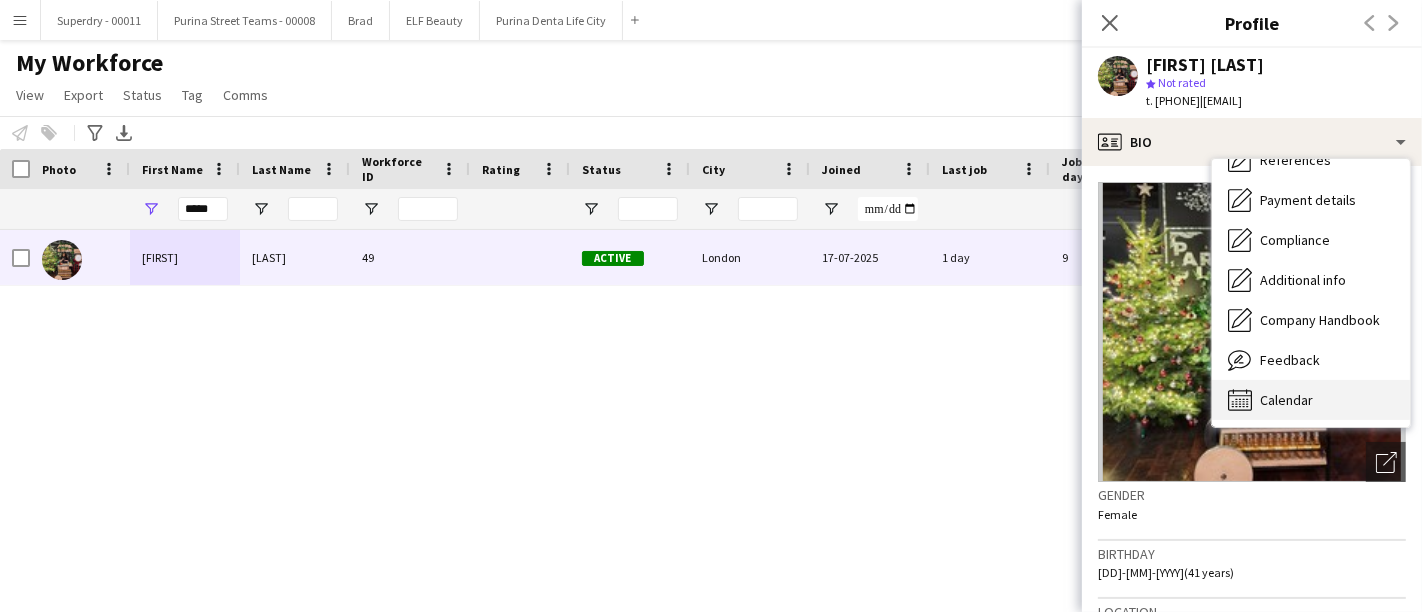 click on "Calendar
Calendar" at bounding box center [1311, 400] 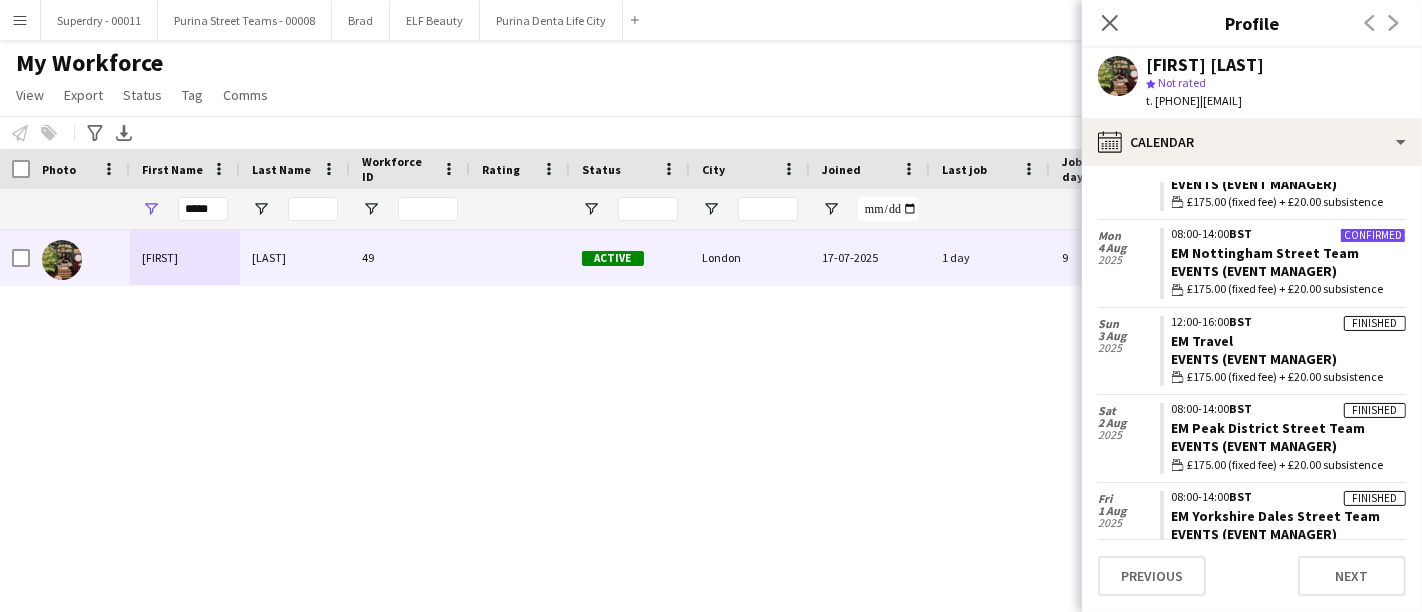 scroll, scrollTop: 2034, scrollLeft: 0, axis: vertical 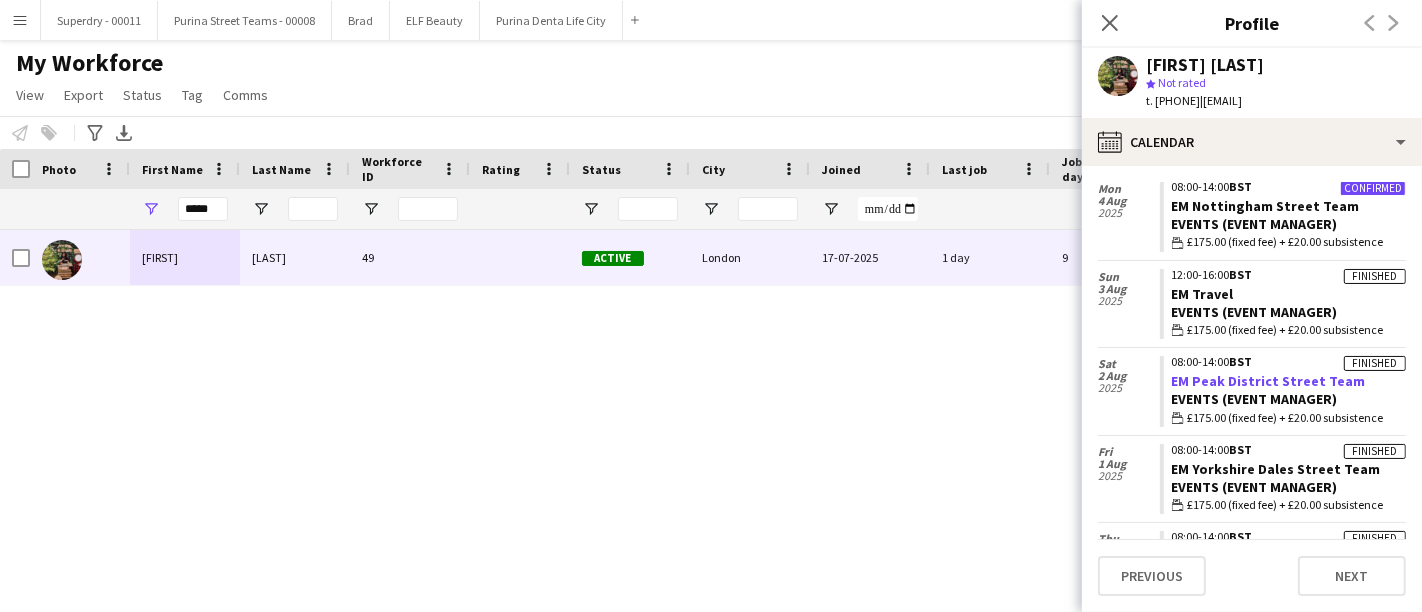 click on "EM Peak District Street Team" 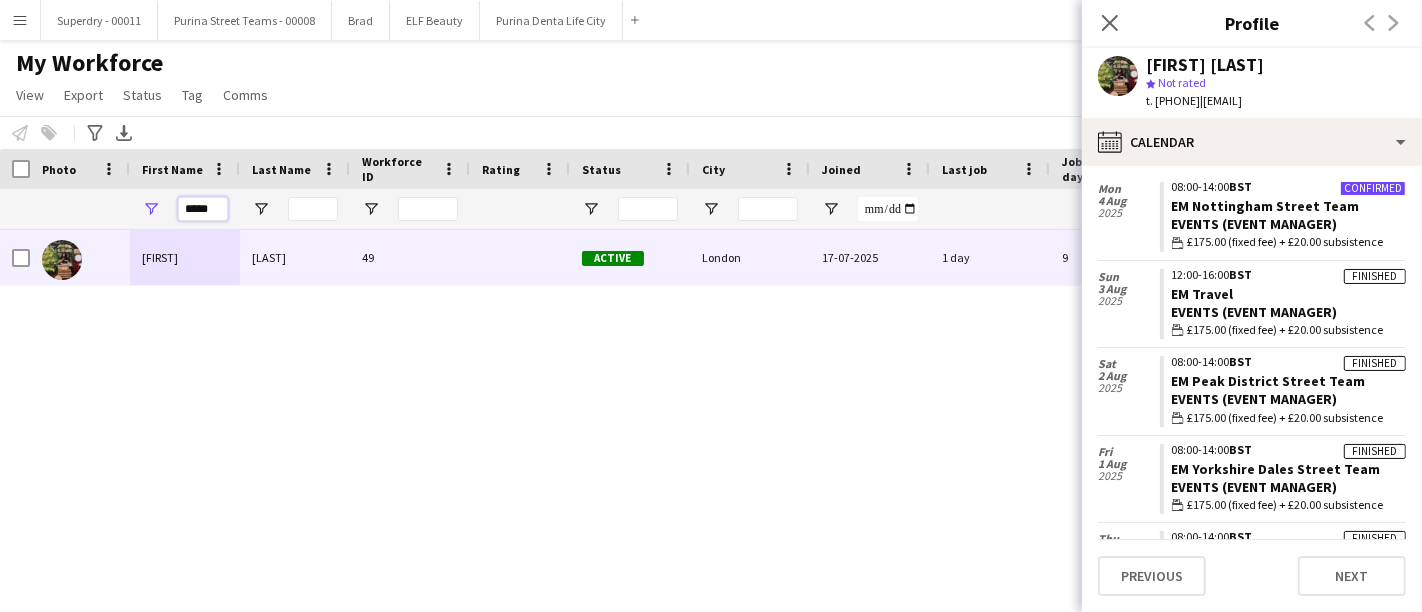 click on "*****" at bounding box center [203, 209] 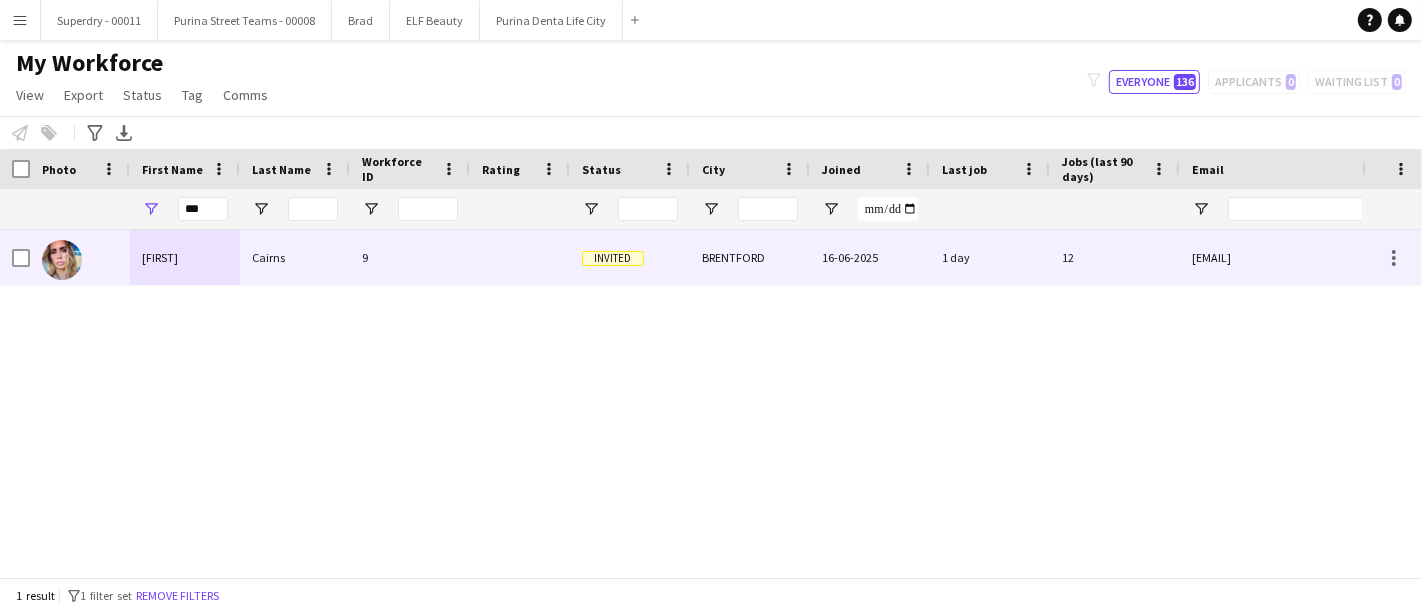 click on "Melanie" at bounding box center (185, 257) 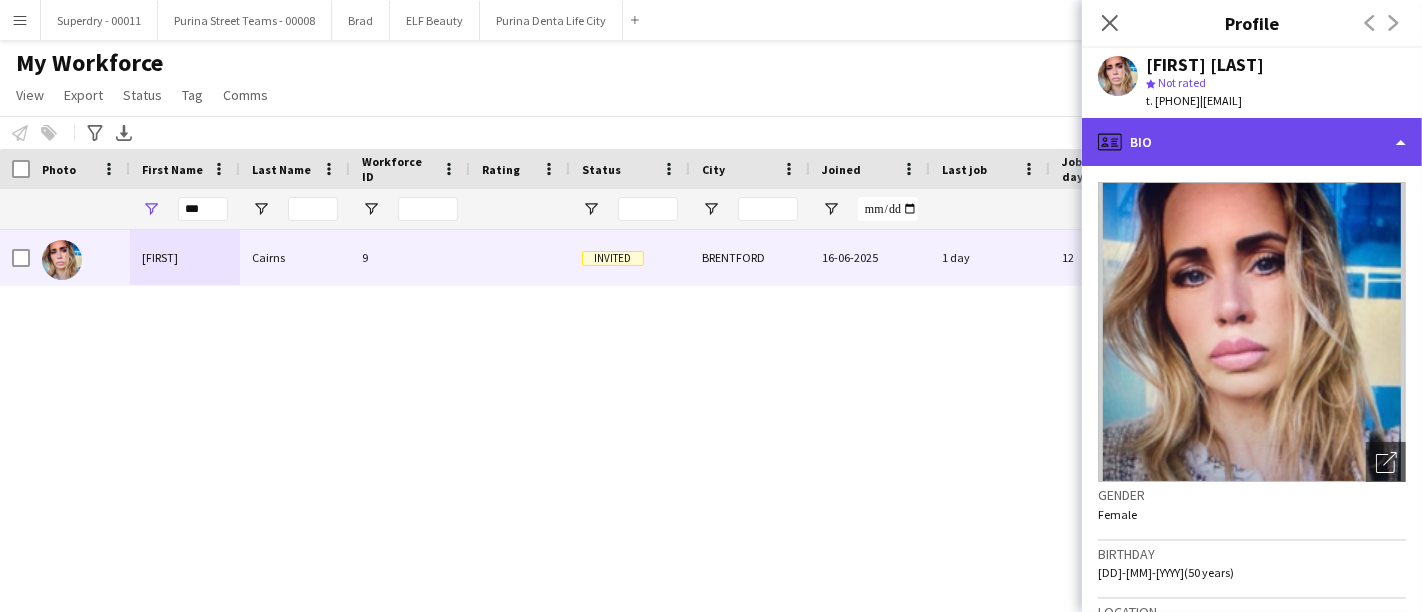 drag, startPoint x: 1368, startPoint y: 146, endPoint x: 1367, endPoint y: 224, distance: 78.00641 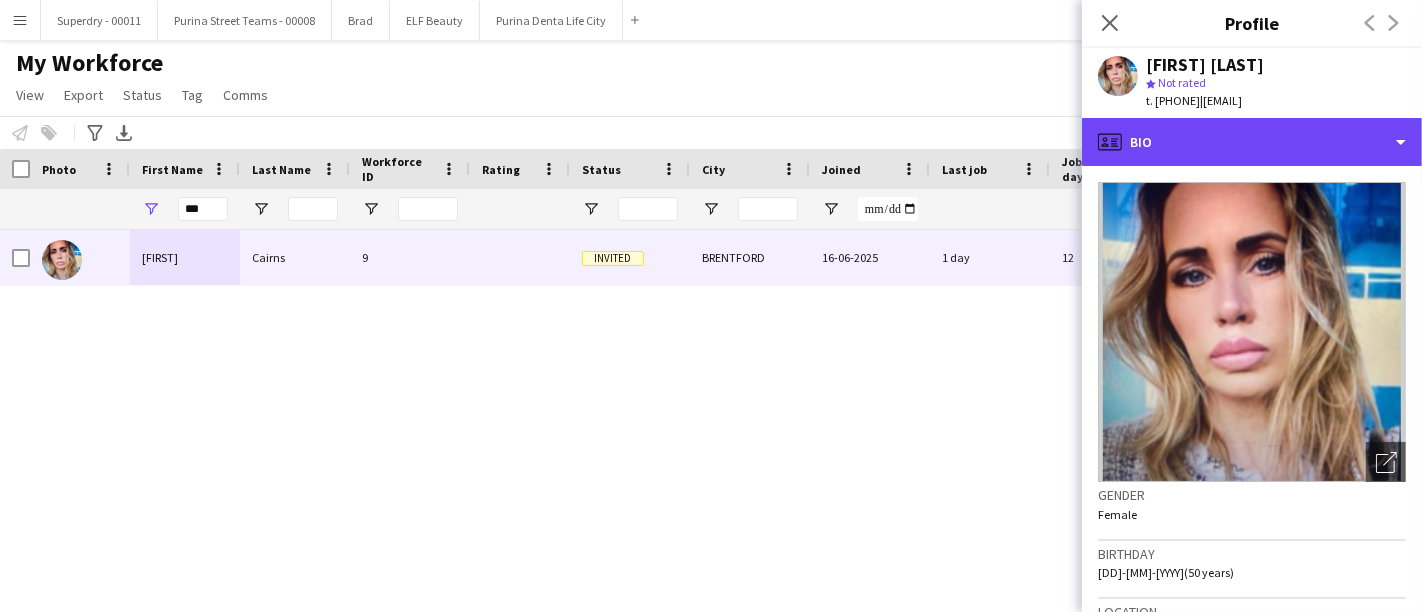 click on "profile
Bio" 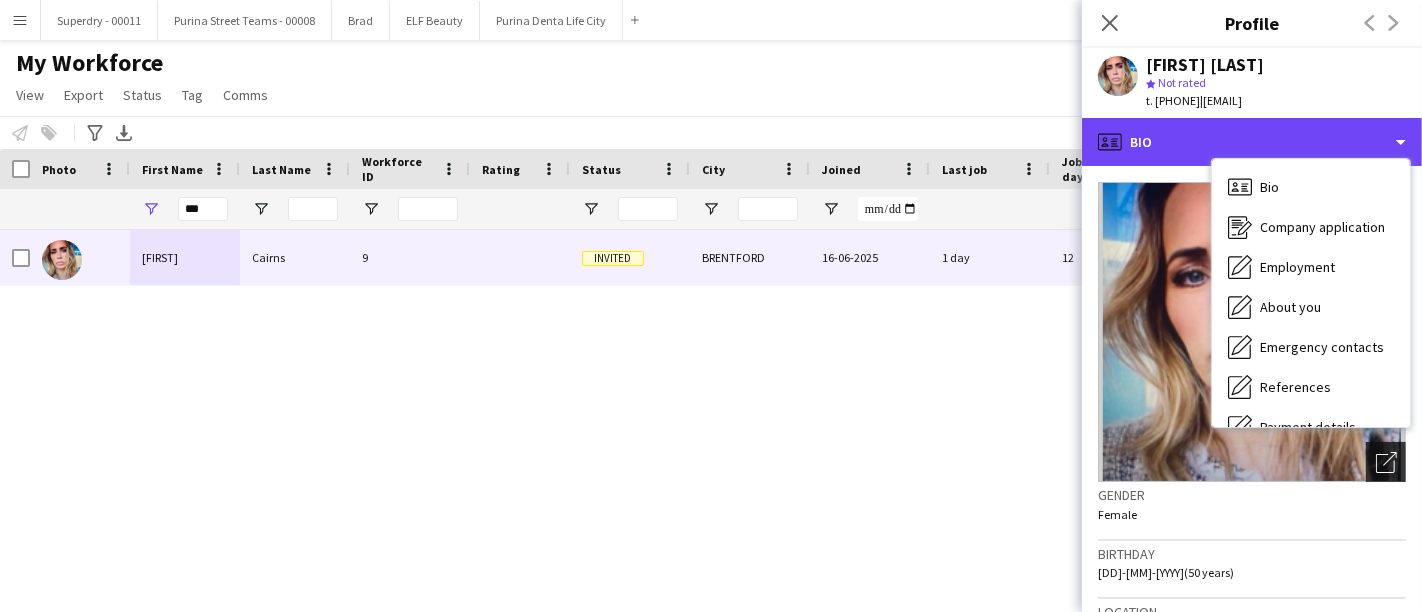 scroll, scrollTop: 227, scrollLeft: 0, axis: vertical 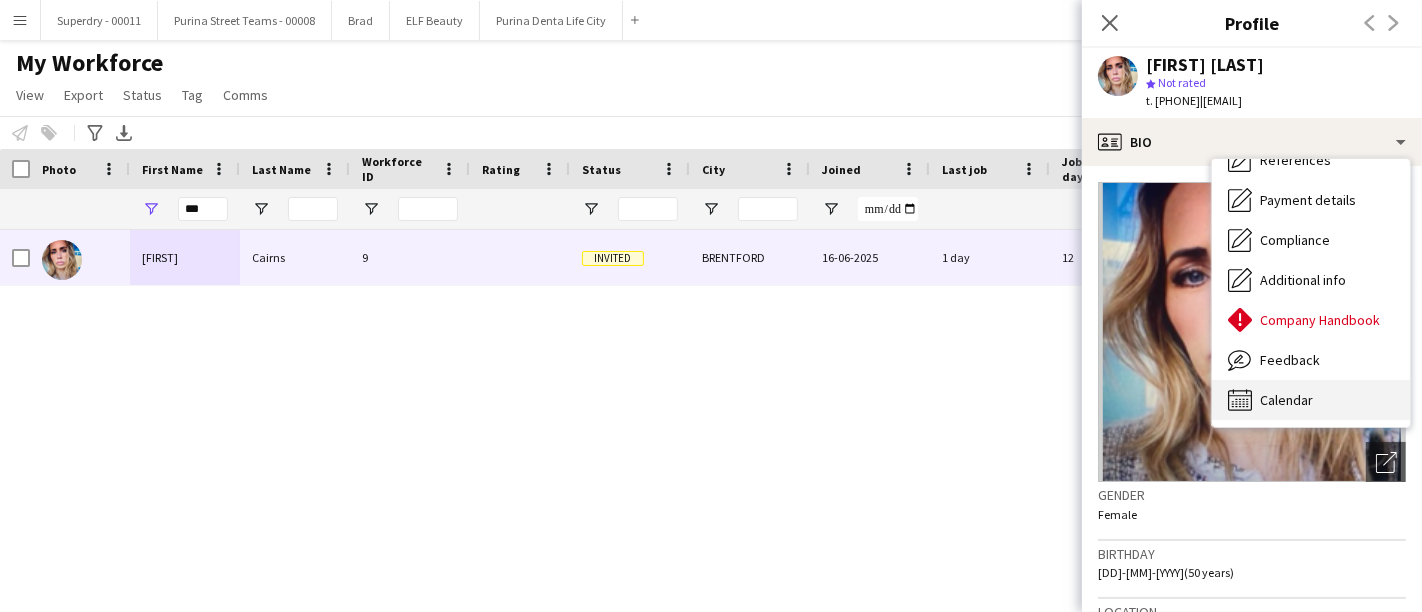 click on "Calendar
Calendar" at bounding box center (1311, 400) 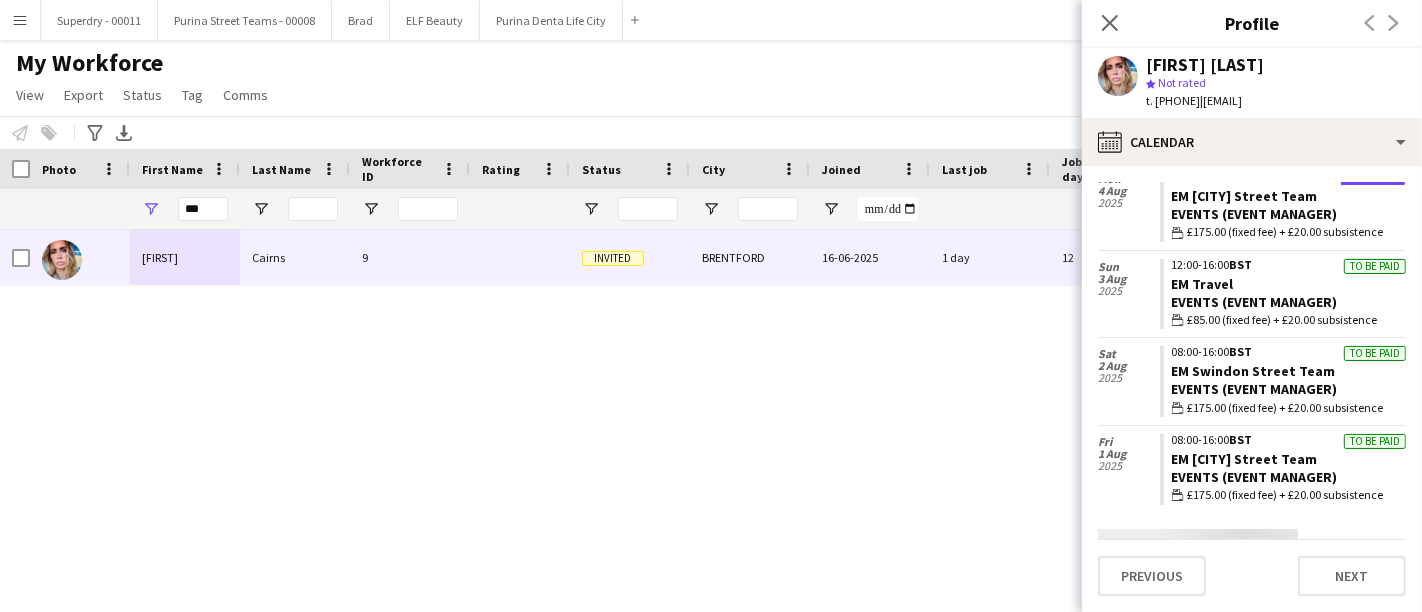 scroll, scrollTop: 666, scrollLeft: 0, axis: vertical 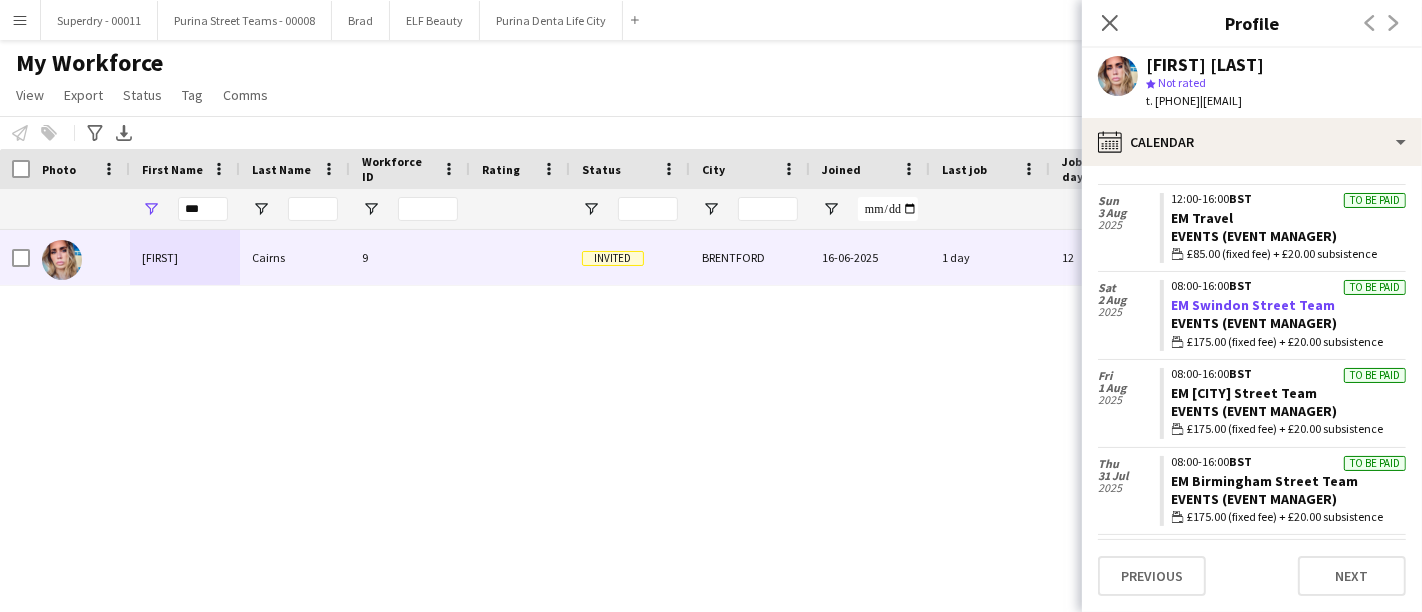 click on "EM Swindon Street Team" 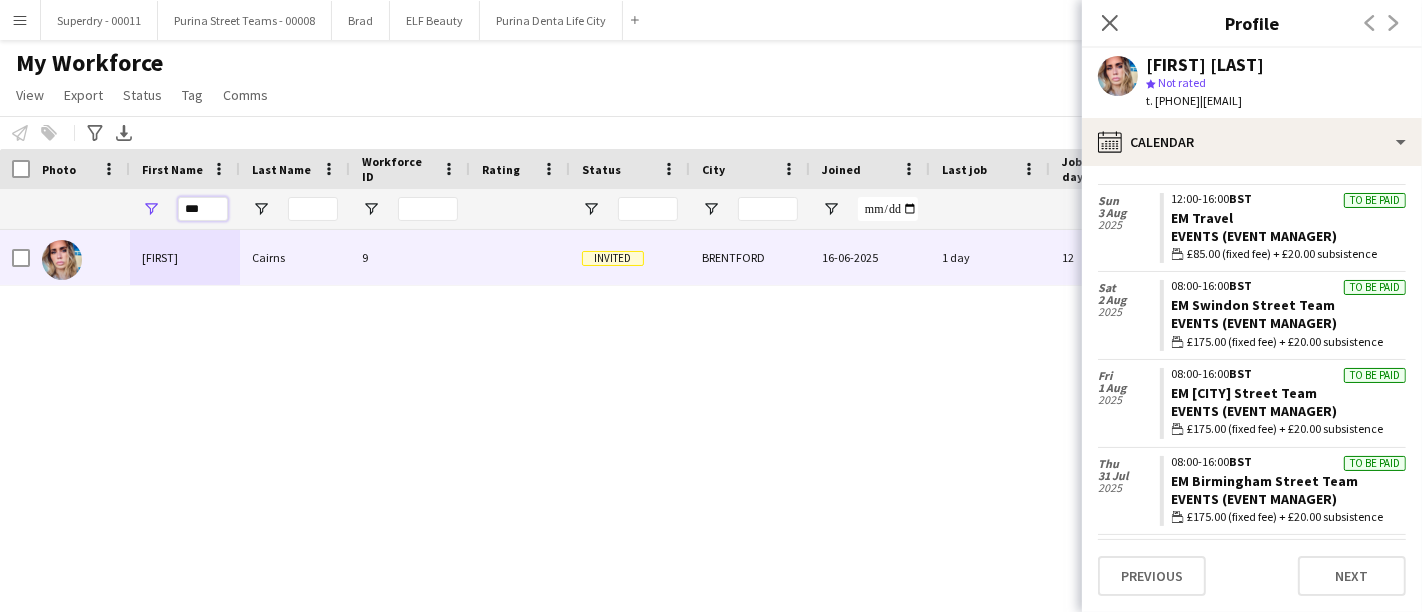click on "***" at bounding box center (203, 209) 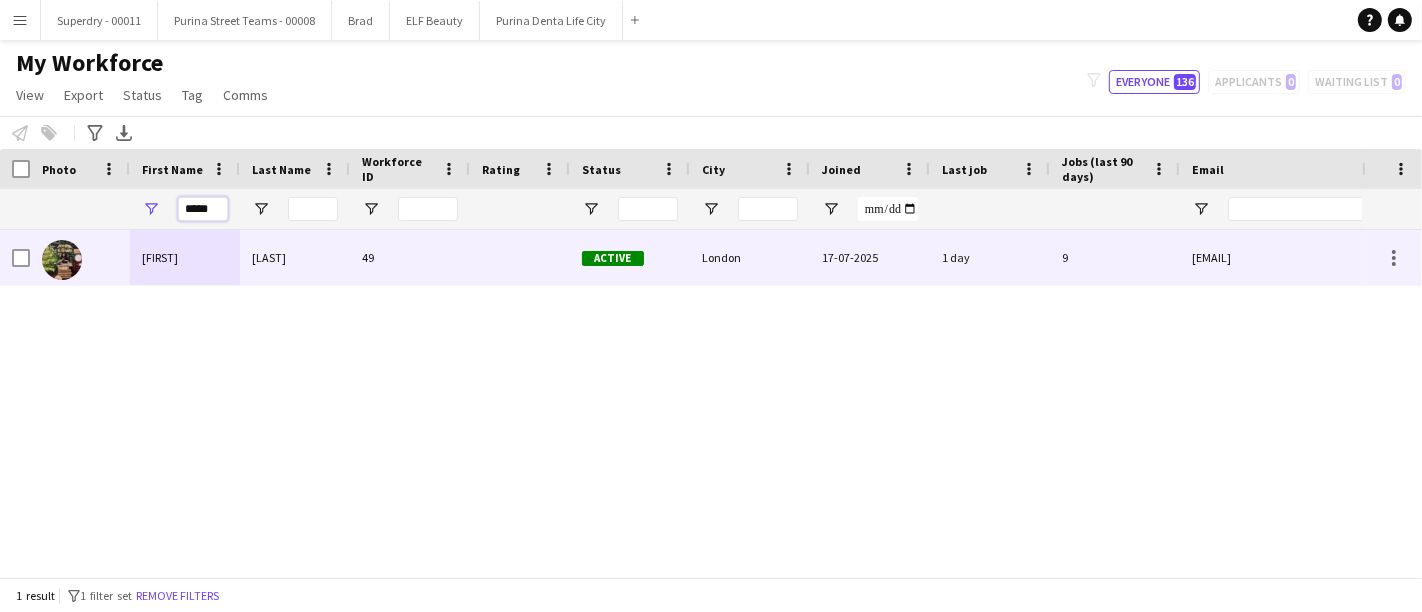 type on "*****" 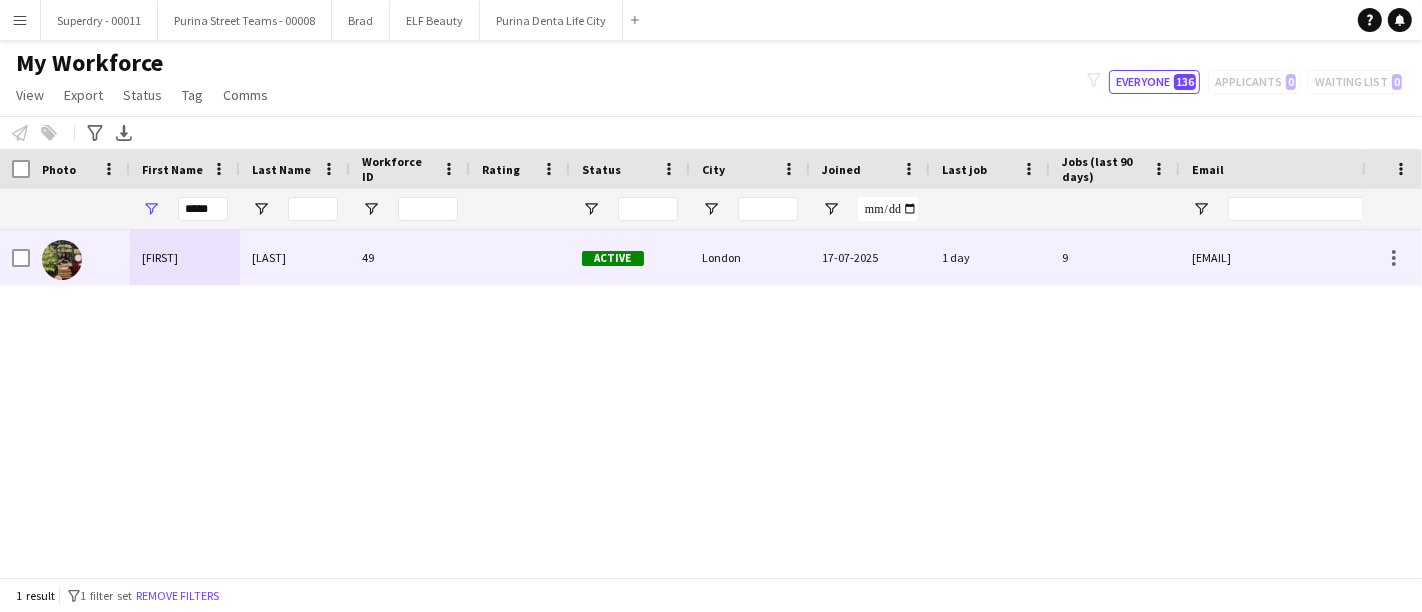 click on "Nuala" at bounding box center [185, 257] 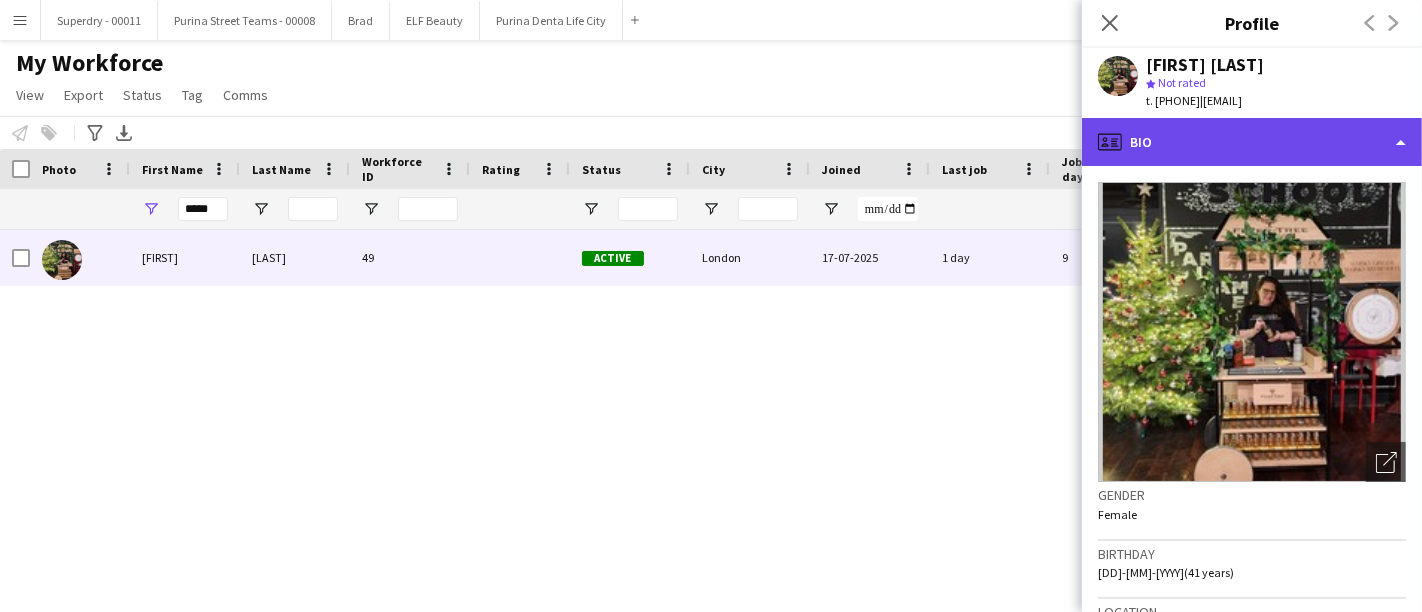 click on "profile
Bio" 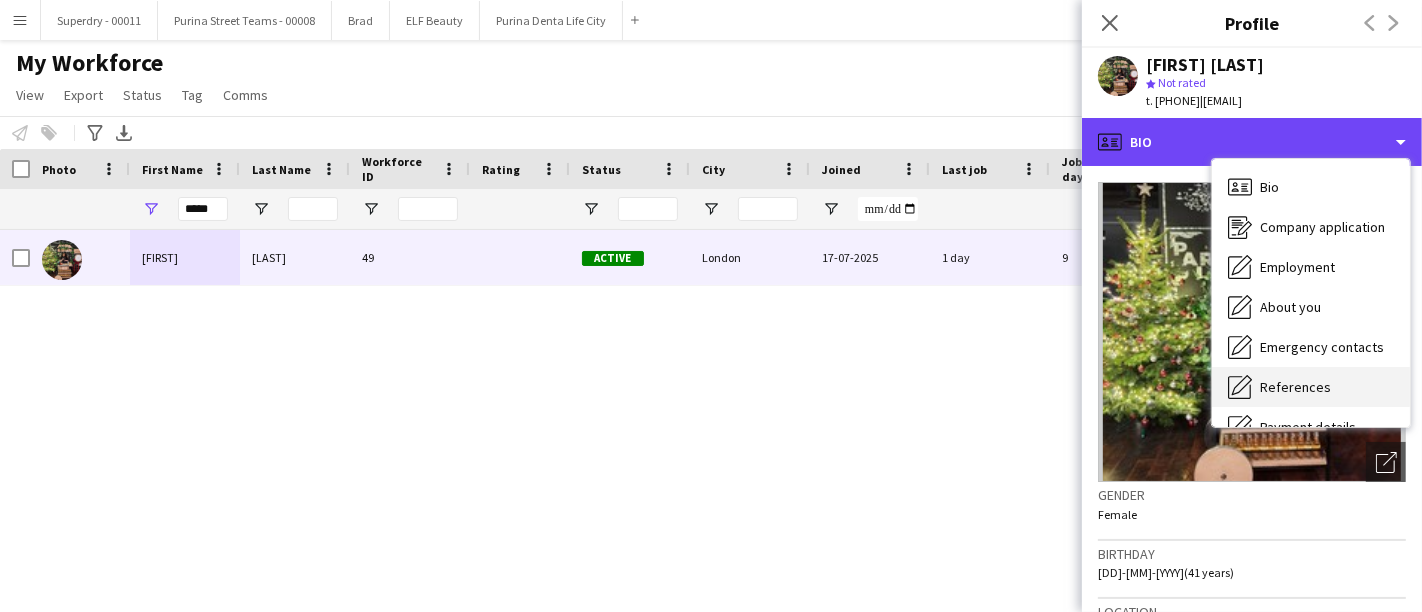 scroll, scrollTop: 227, scrollLeft: 0, axis: vertical 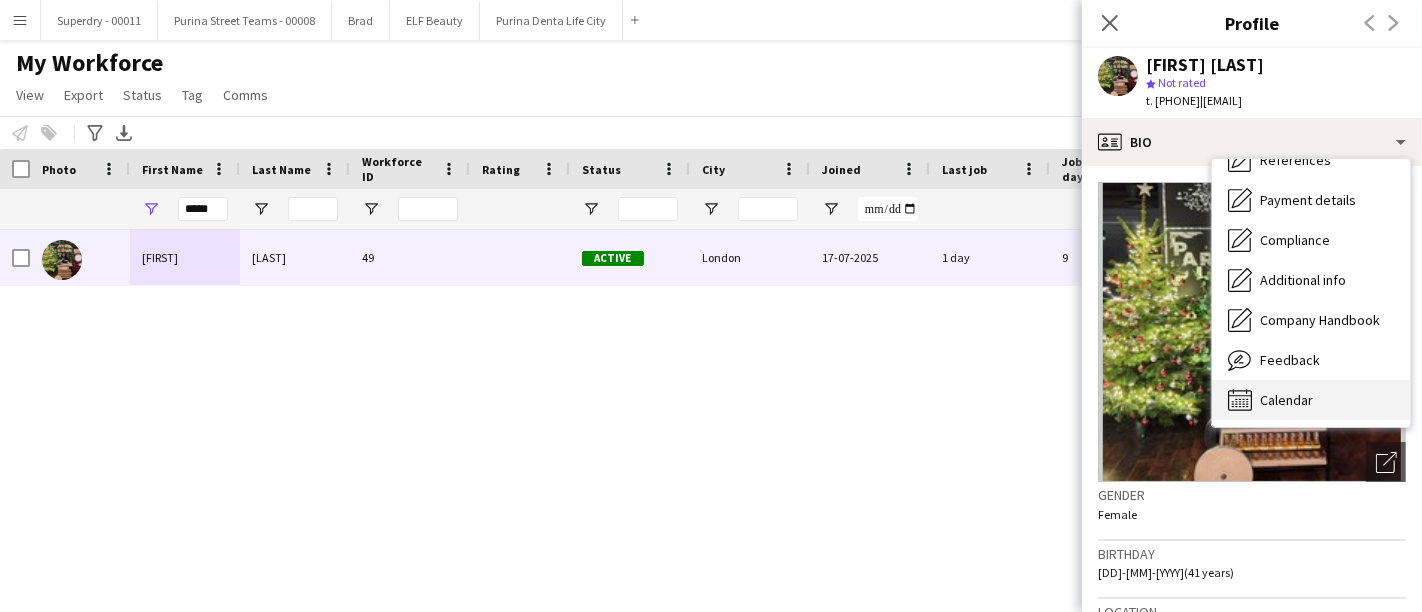 click on "Calendar
Calendar" at bounding box center [1311, 400] 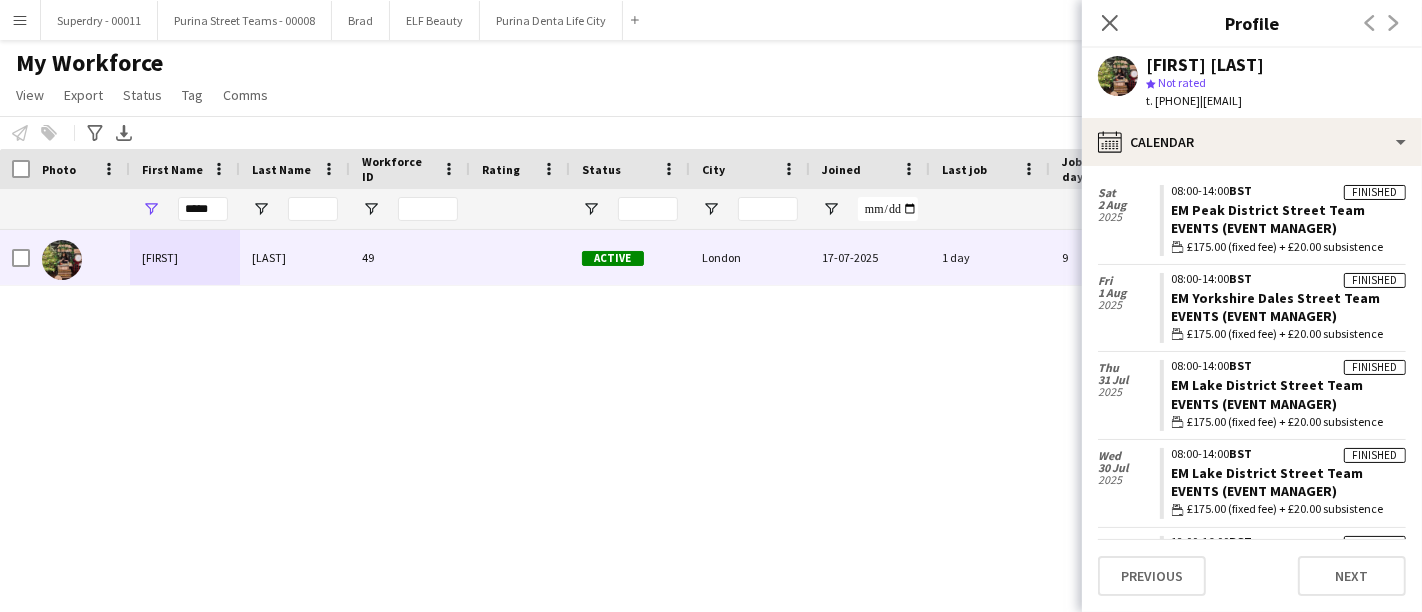 scroll, scrollTop: 2257, scrollLeft: 0, axis: vertical 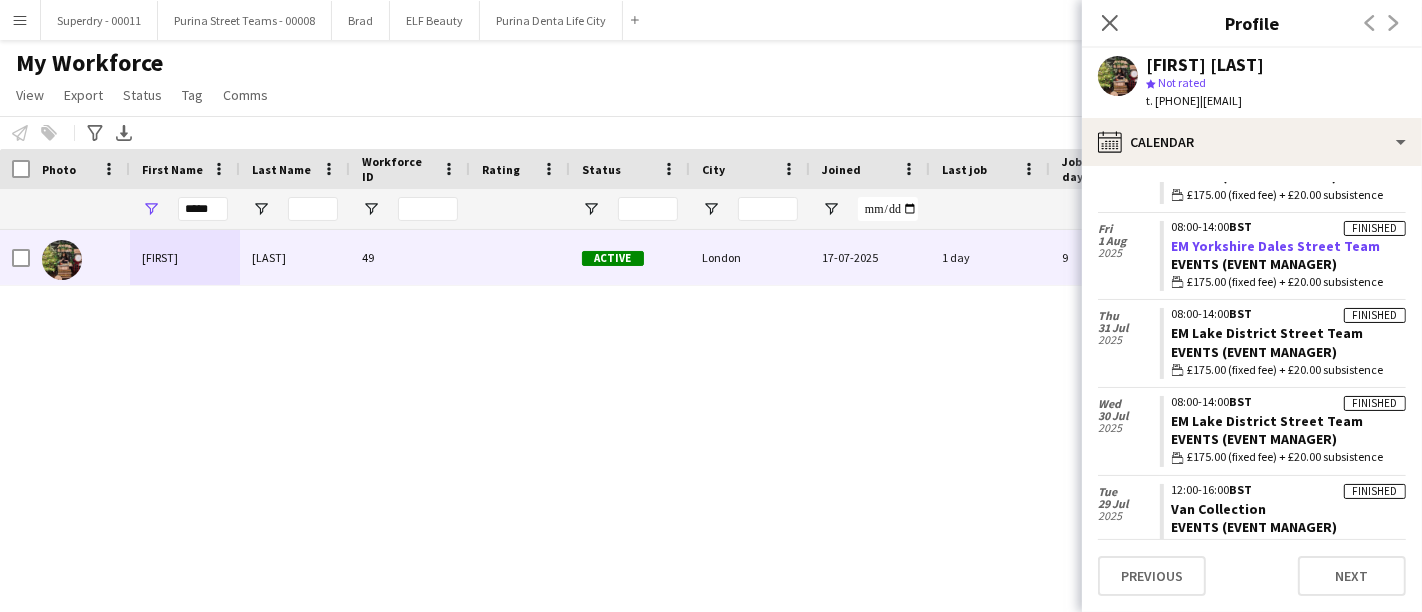 click on "EM Yorkshire Dales Street Team" 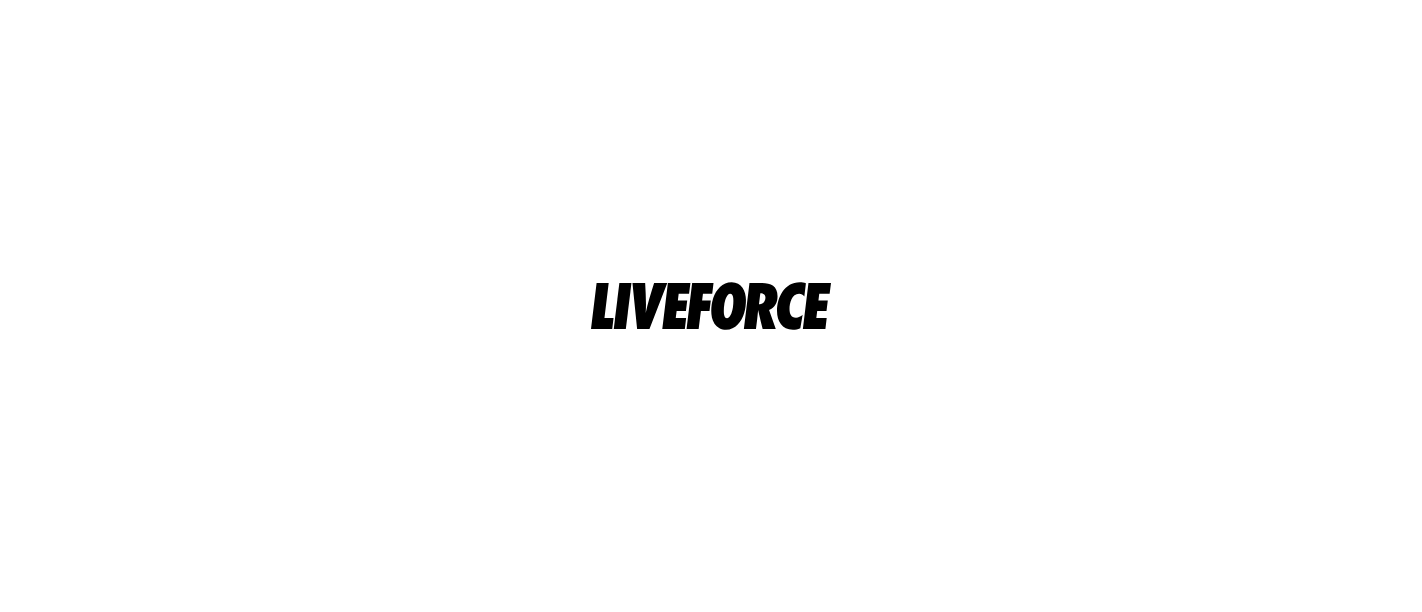scroll, scrollTop: 0, scrollLeft: 0, axis: both 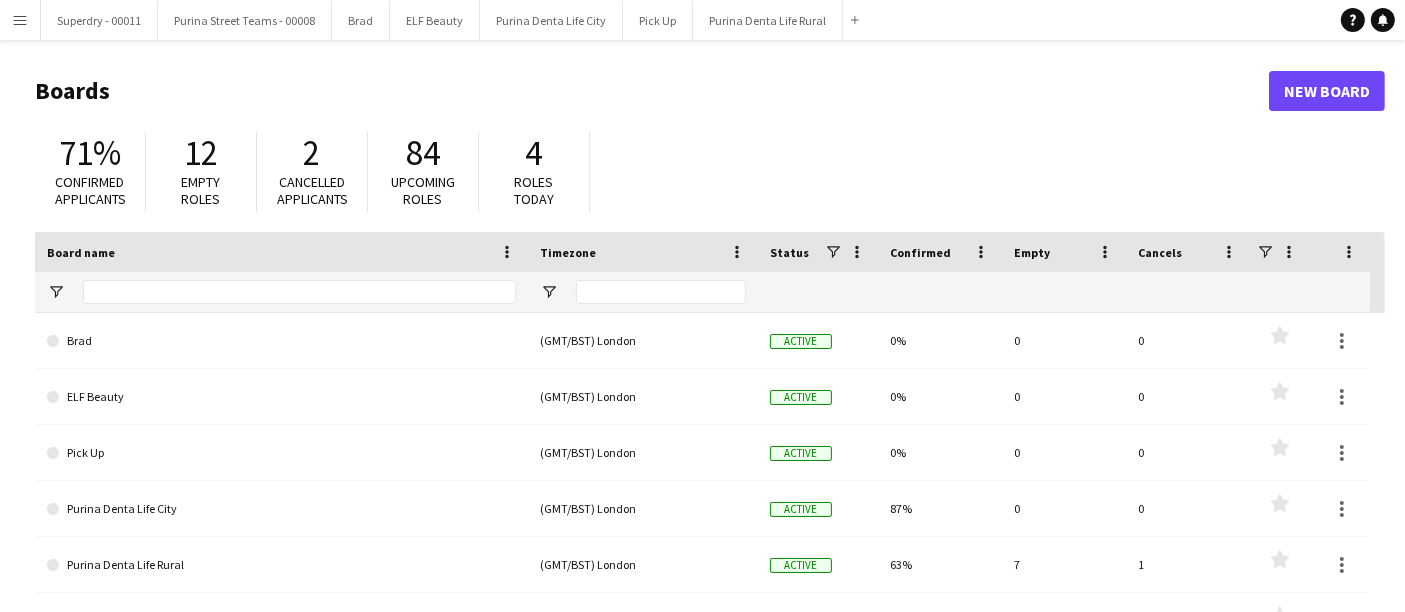 click on "Menu" at bounding box center (20, 20) 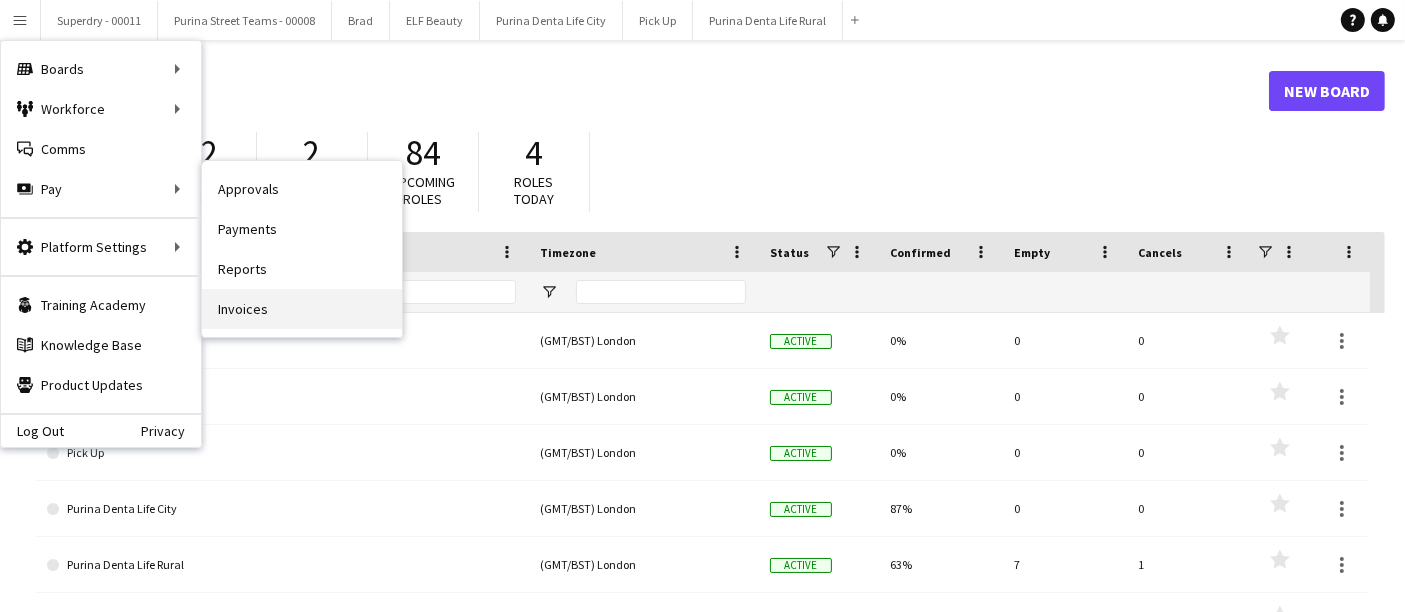 click on "Invoices" at bounding box center (302, 309) 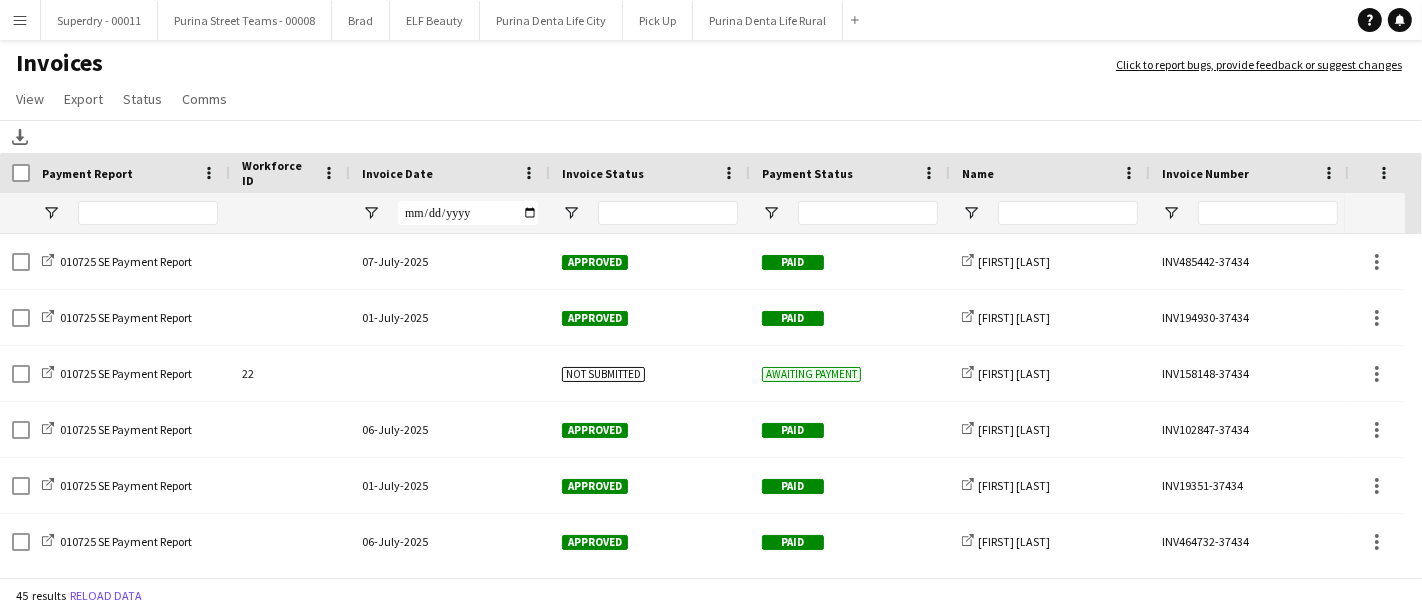 click on "Payment Status" 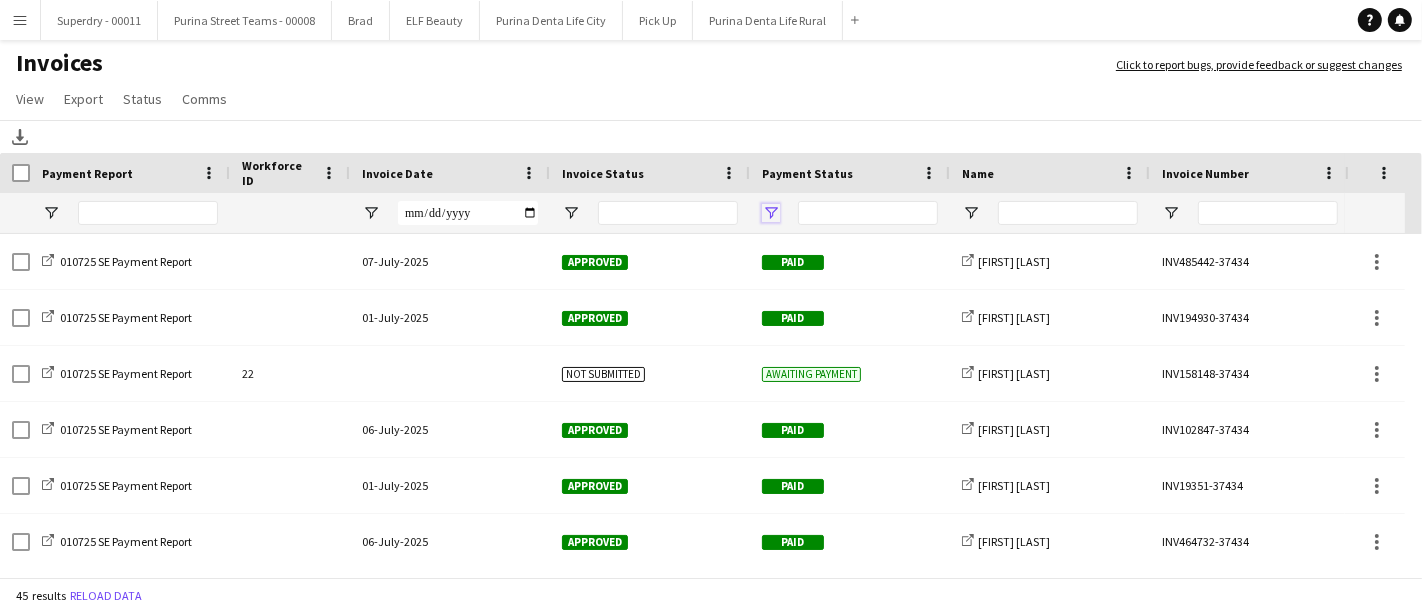 click 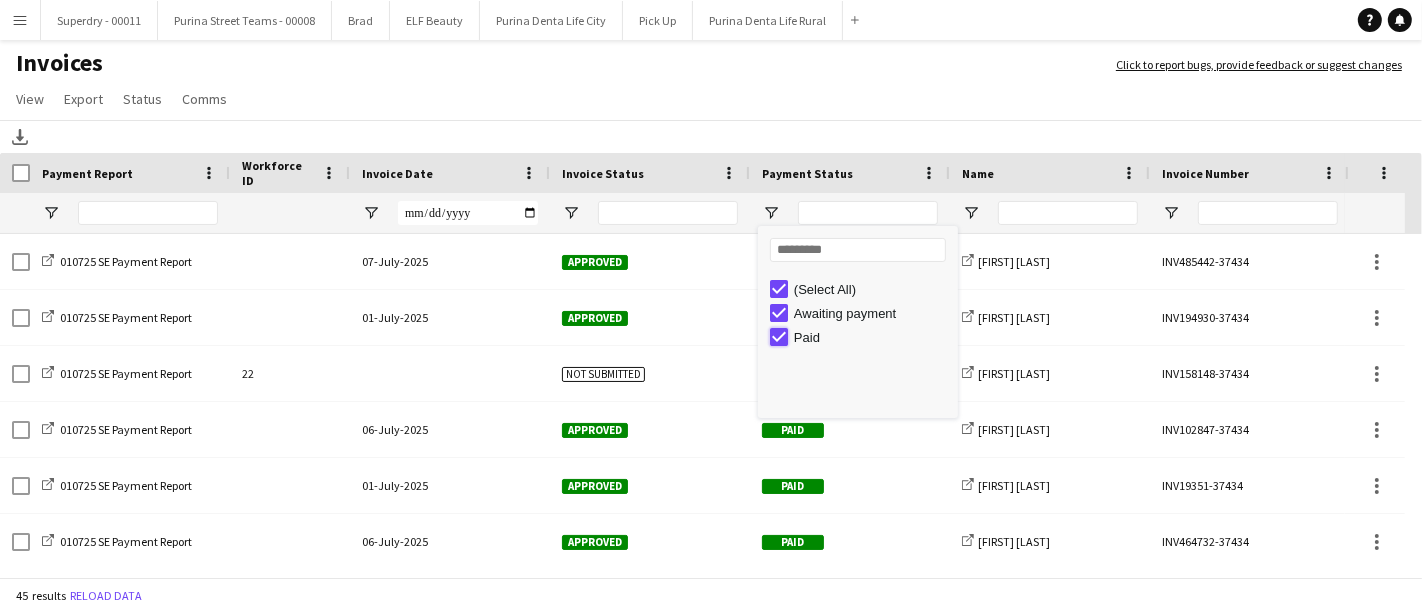 type on "**********" 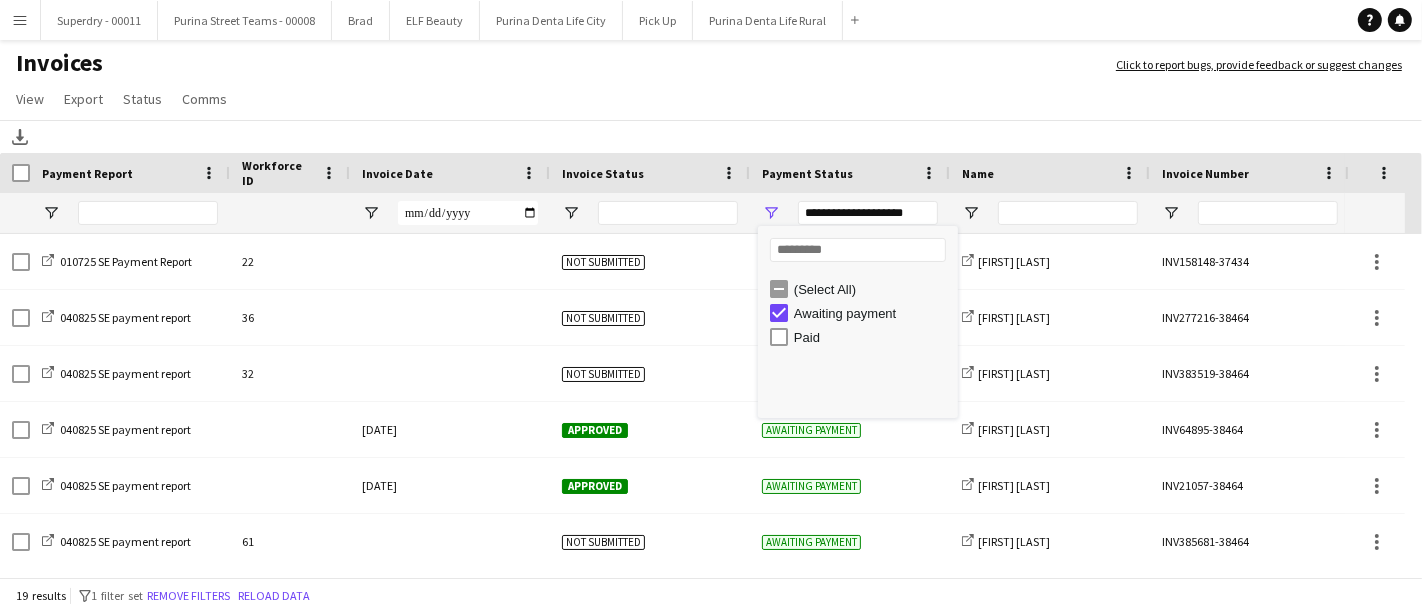 click on "View  Customise view Customise filters Reset Filters Reset View Reset All  Export  Export as XLSX Export as PDF  Status  Mark as approved Mark as rejected Mark as paid Mark as awaiting payment  Comms  Send notification Create chat" 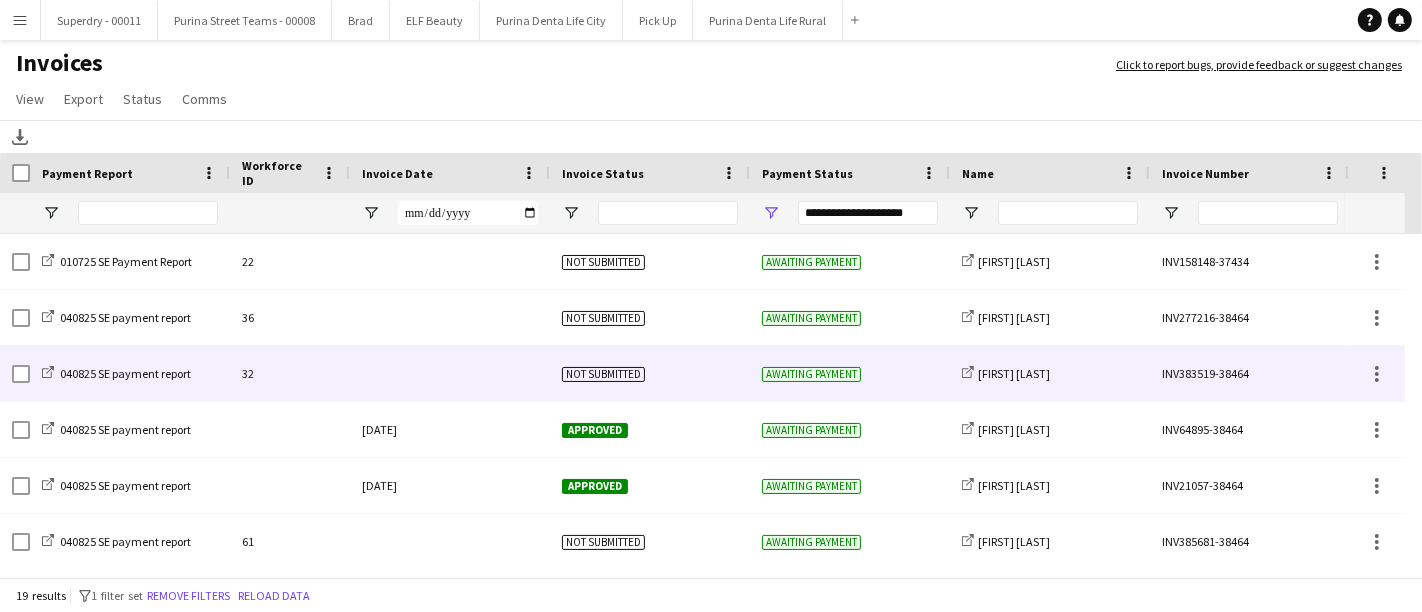 scroll, scrollTop: 69, scrollLeft: 0, axis: vertical 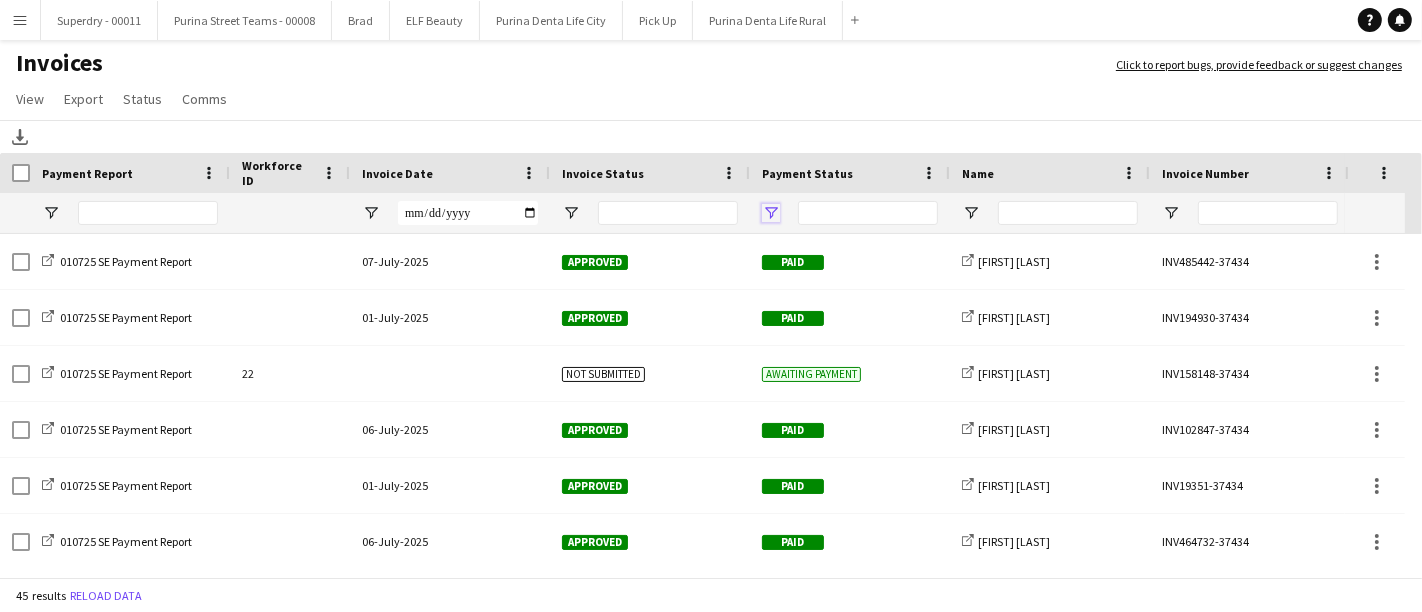 click 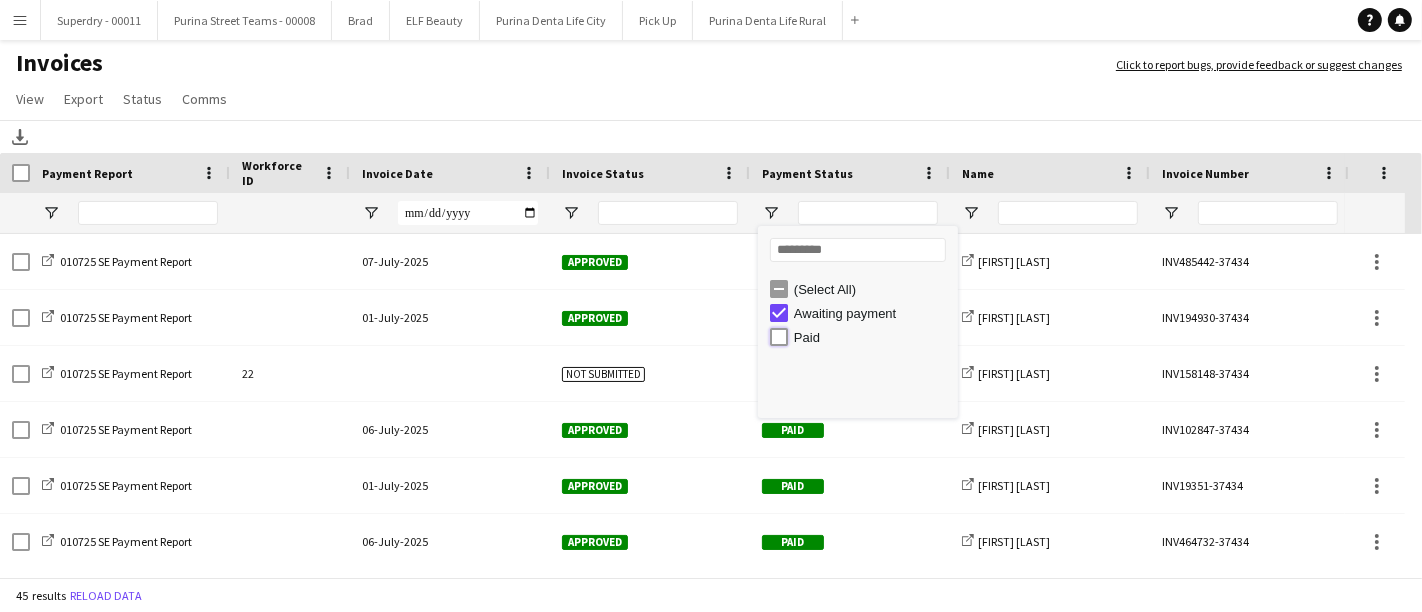 type on "**********" 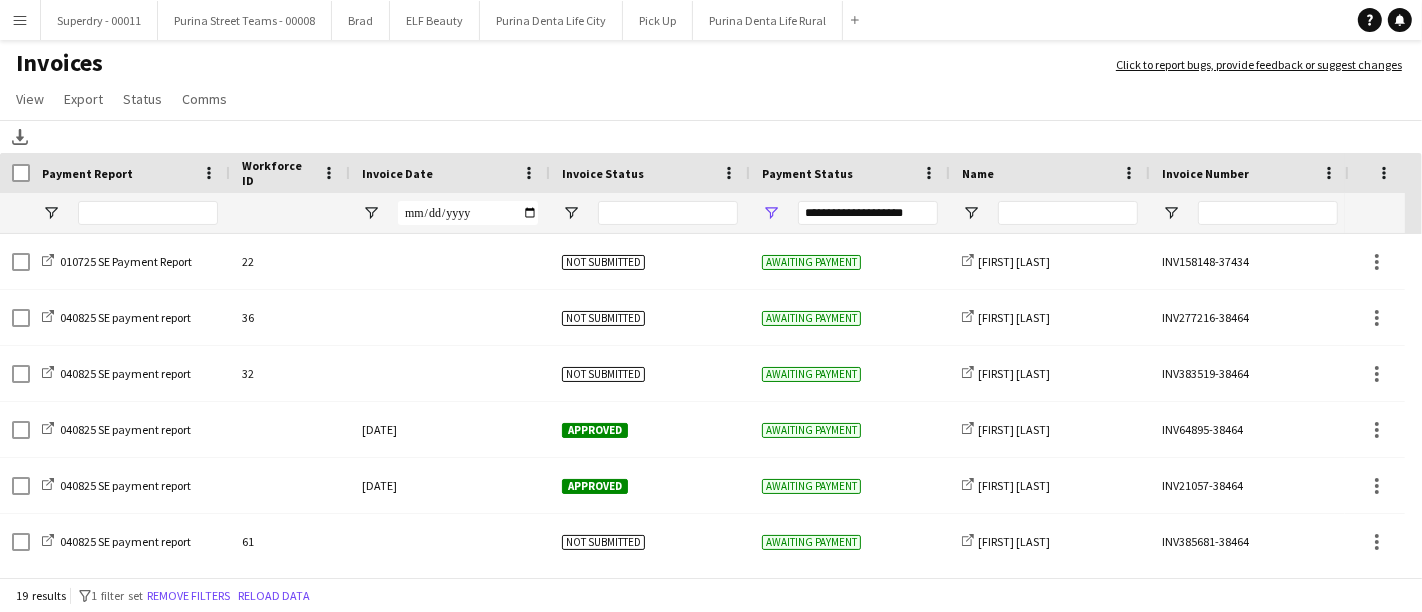click on "Download" 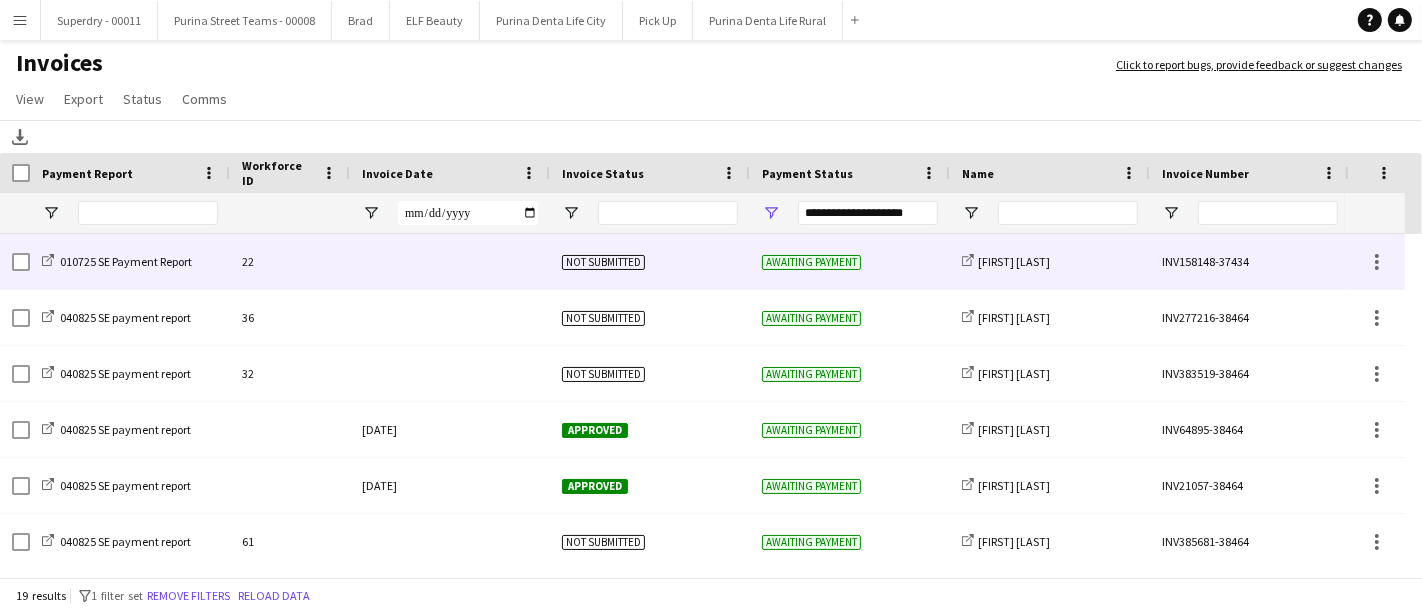 scroll, scrollTop: 83, scrollLeft: 0, axis: vertical 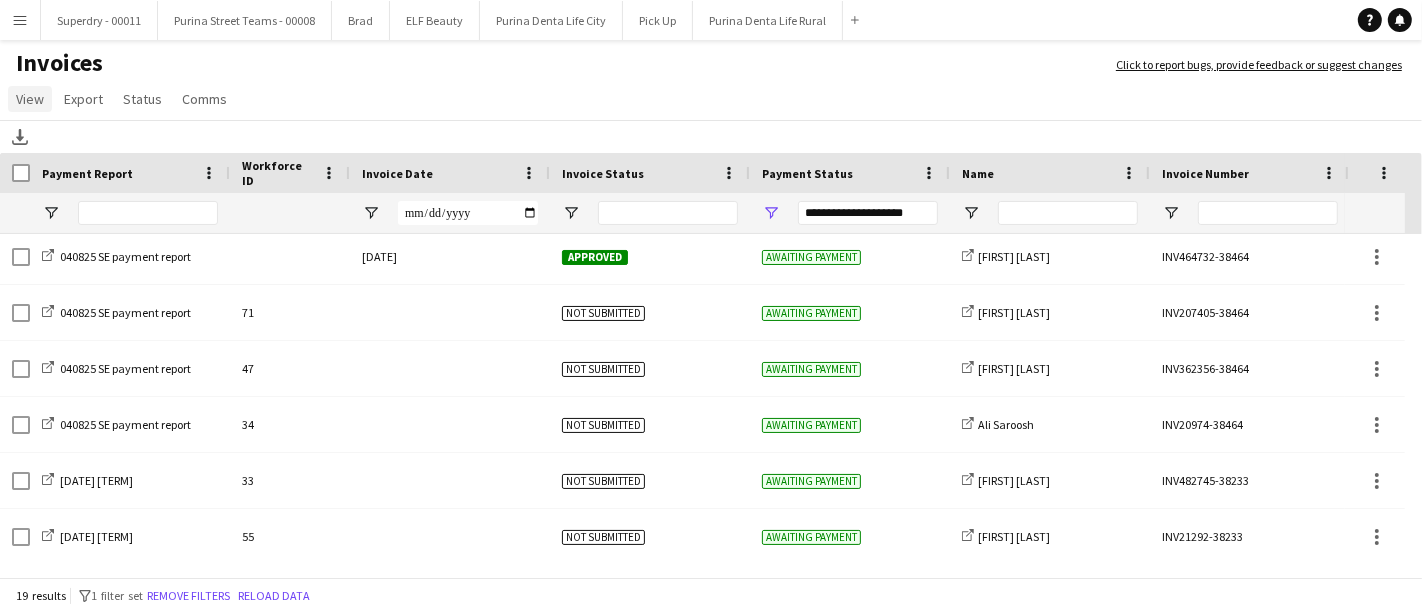 click on "View" 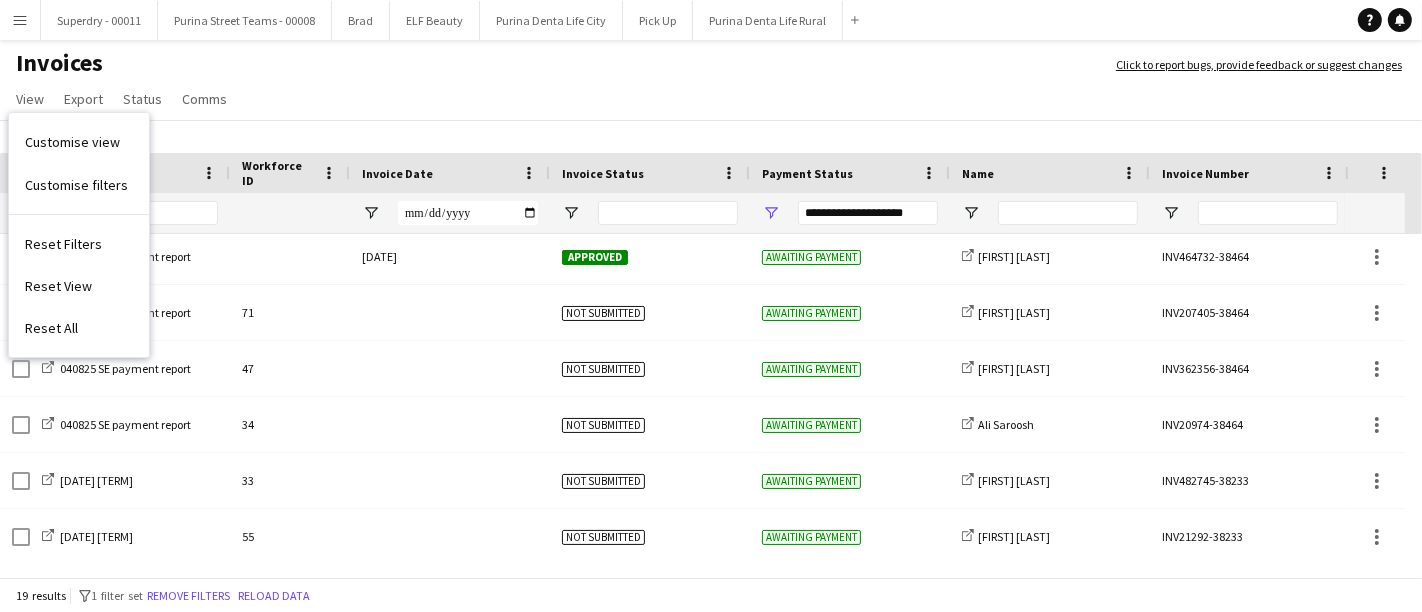 click on "Menu" at bounding box center [20, 20] 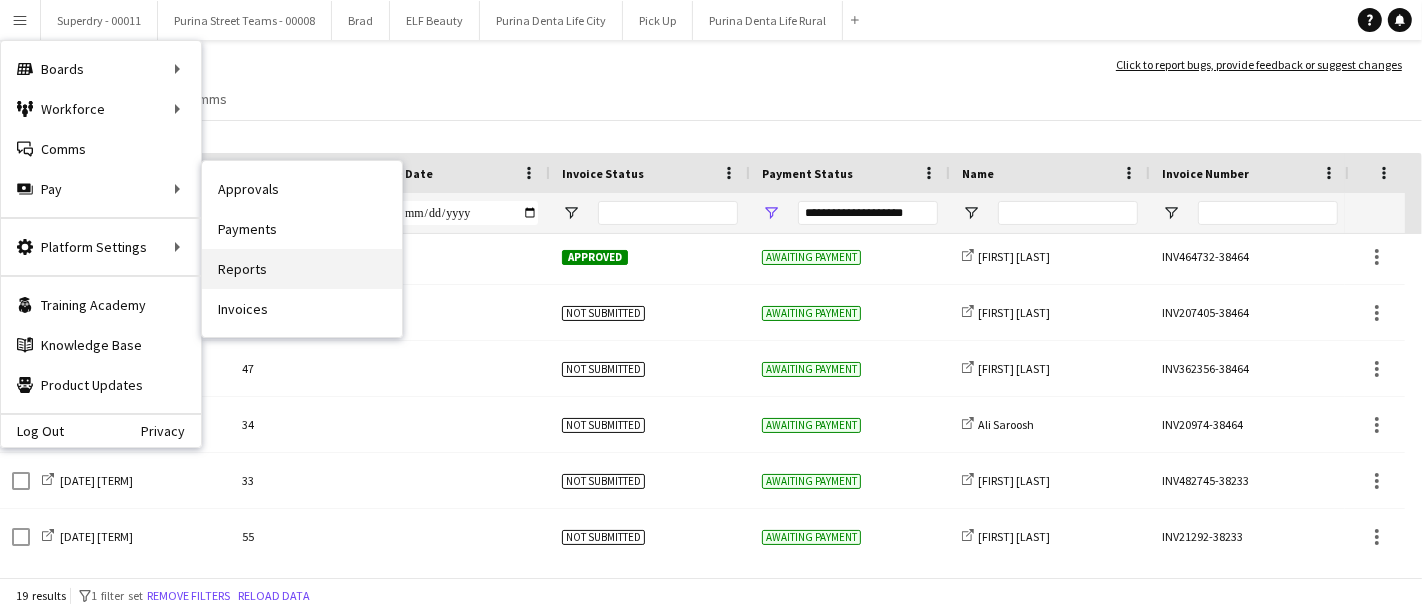 click on "Reports" at bounding box center (302, 269) 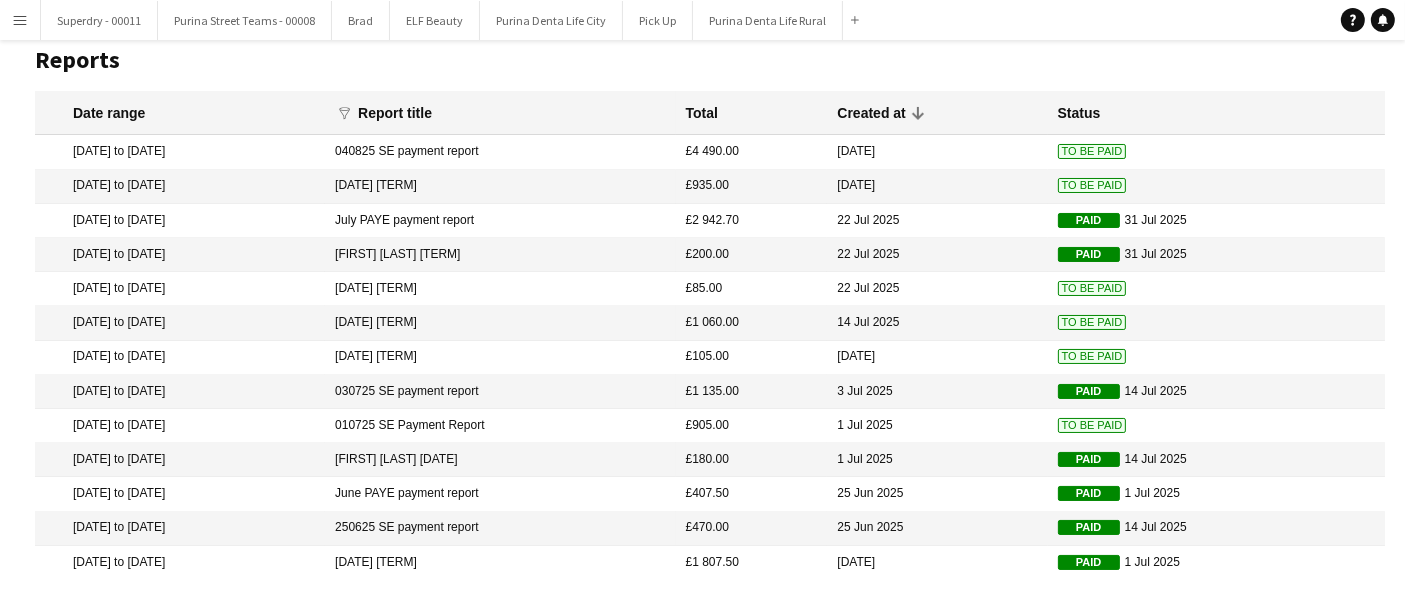scroll, scrollTop: 47, scrollLeft: 0, axis: vertical 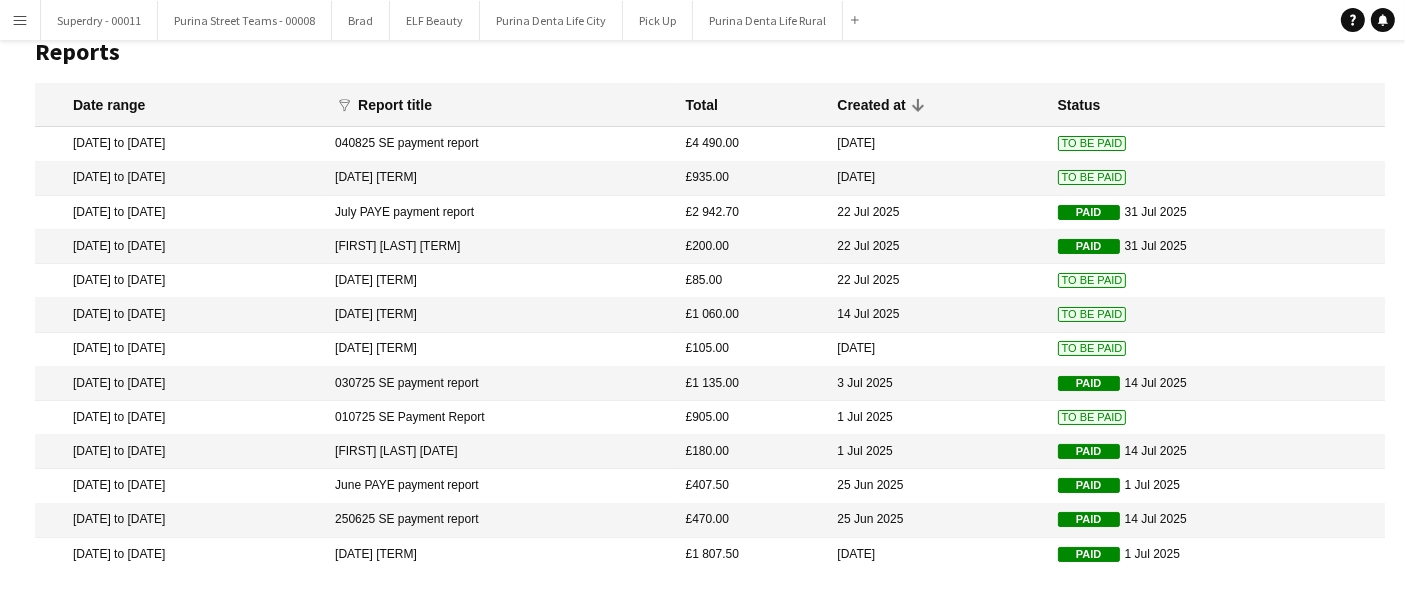 click on "[DD][MON] SE payment report" at bounding box center (500, 384) 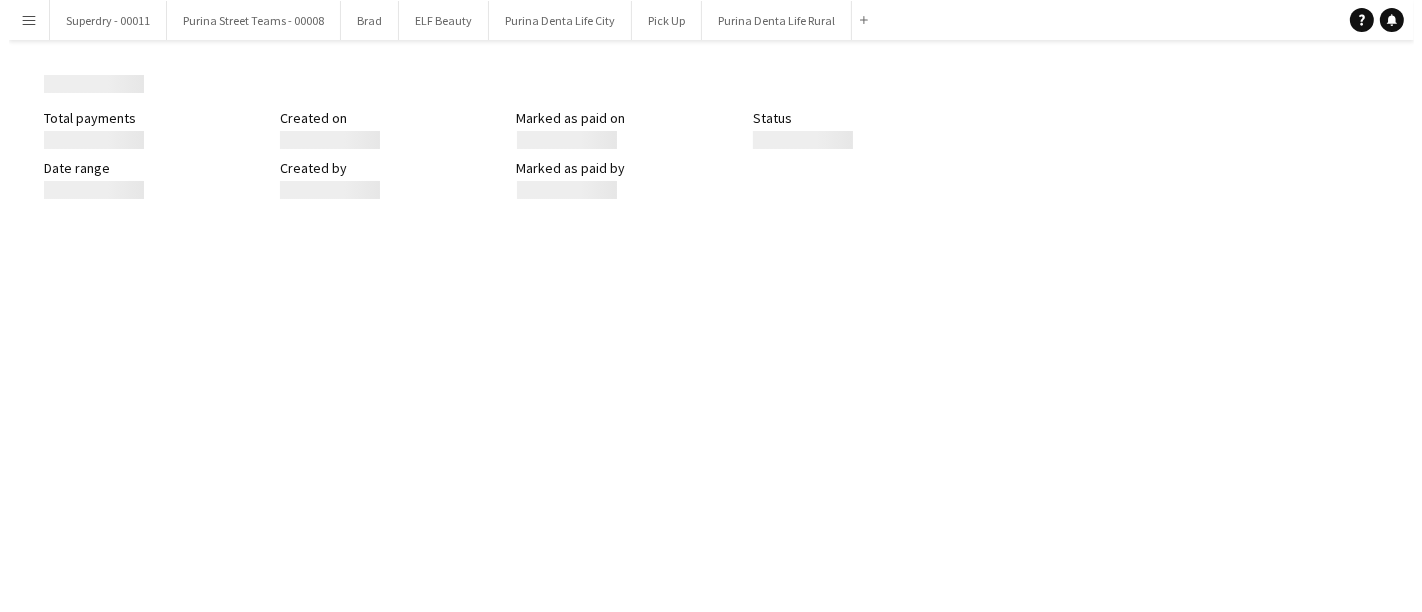 scroll, scrollTop: 0, scrollLeft: 0, axis: both 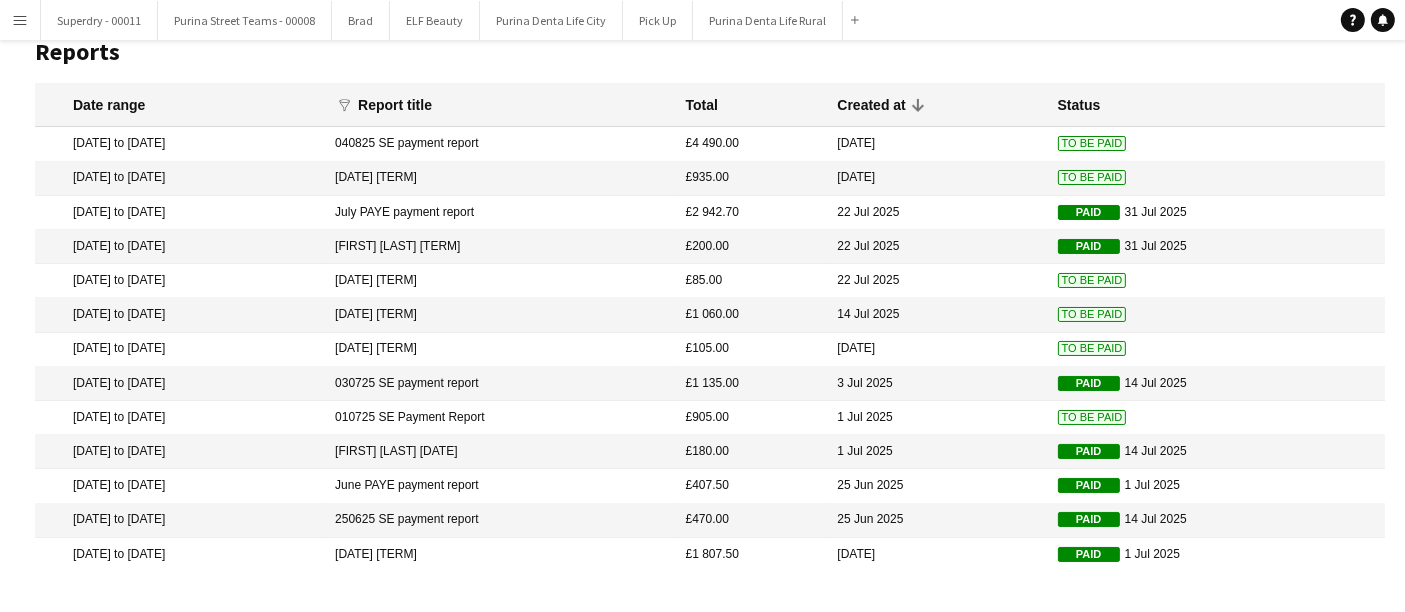 click on "To Be Paid" 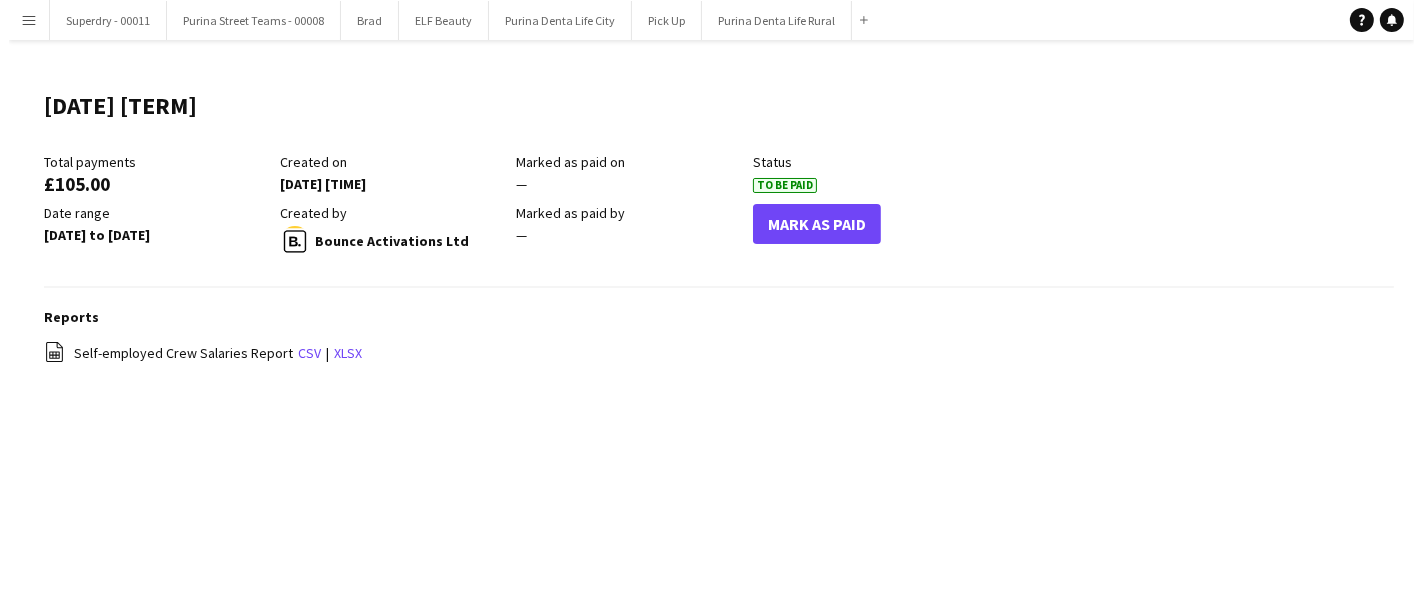 scroll, scrollTop: 0, scrollLeft: 0, axis: both 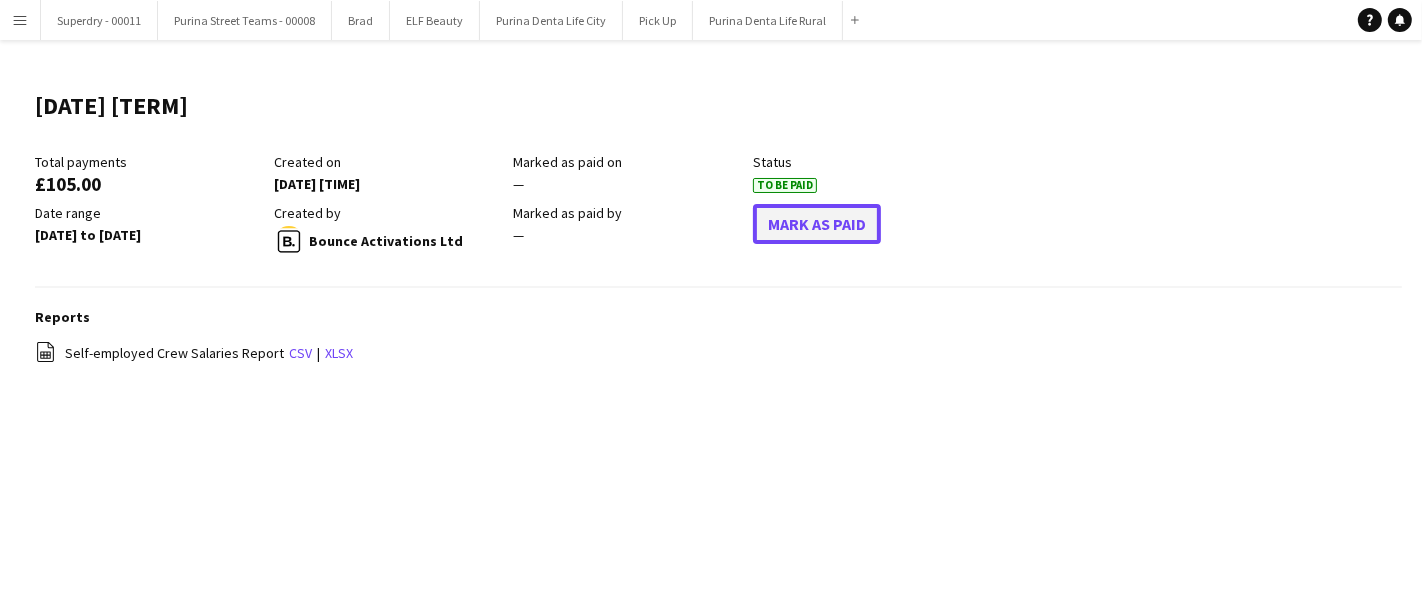 click on "Mark As Paid" 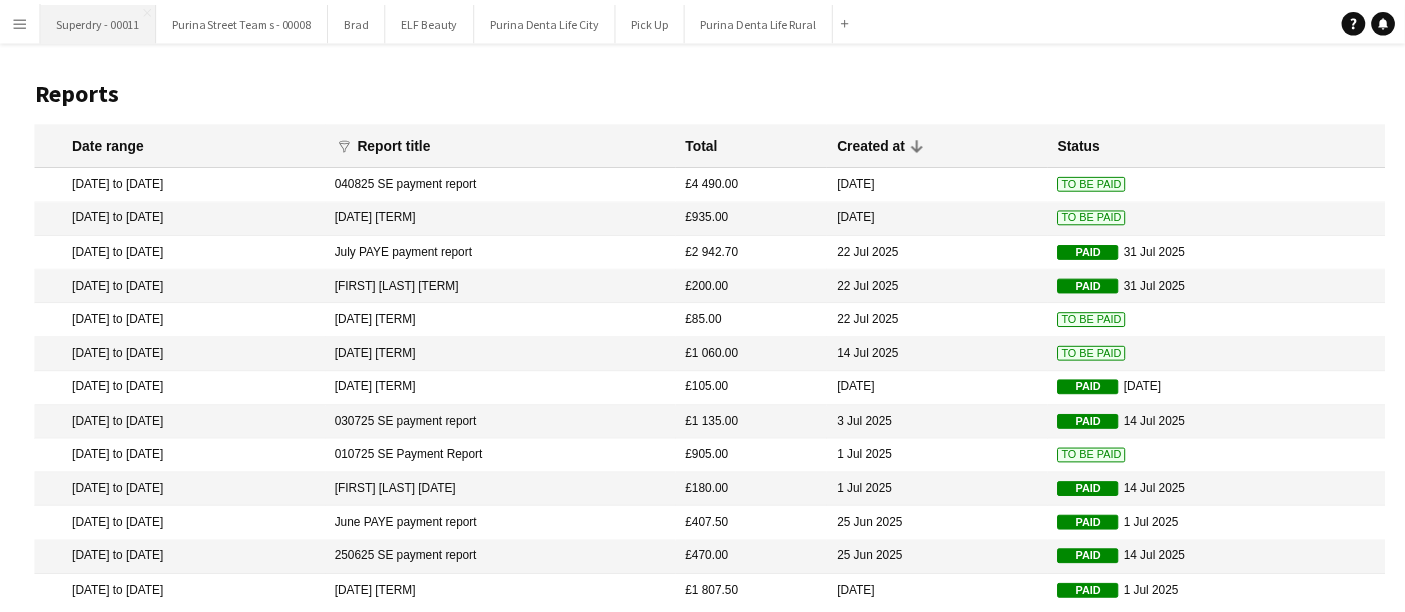scroll, scrollTop: 47, scrollLeft: 0, axis: vertical 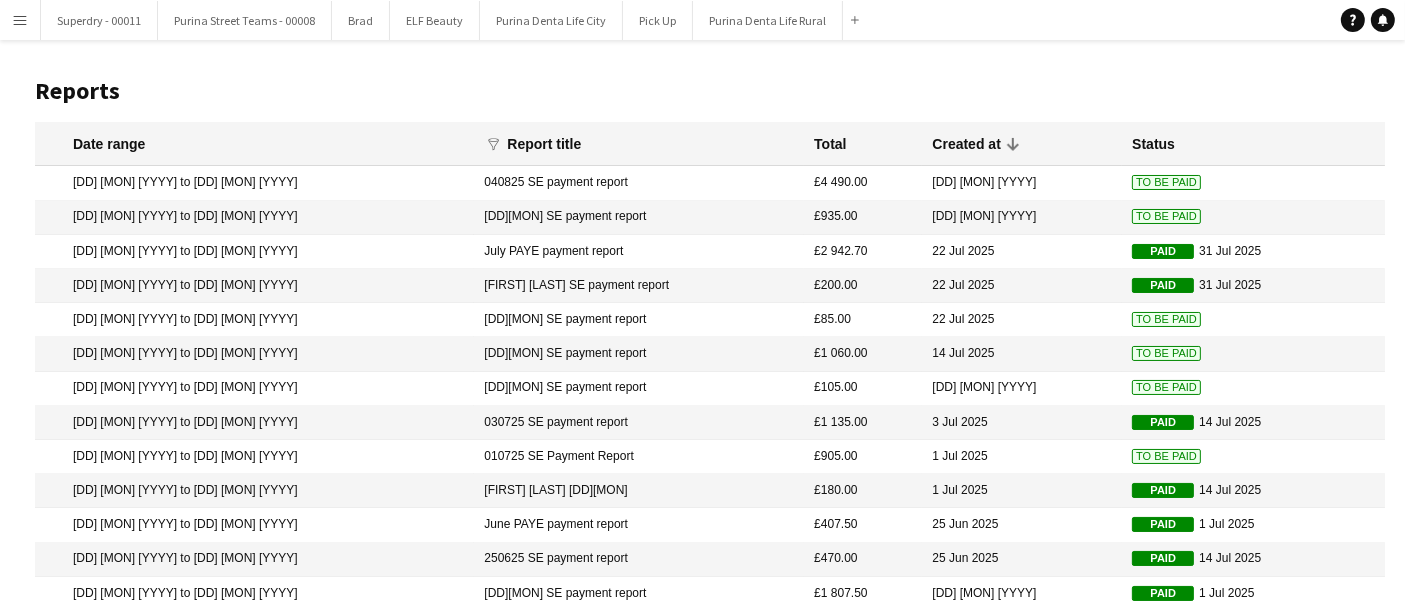 click on "Menu" at bounding box center (20, 20) 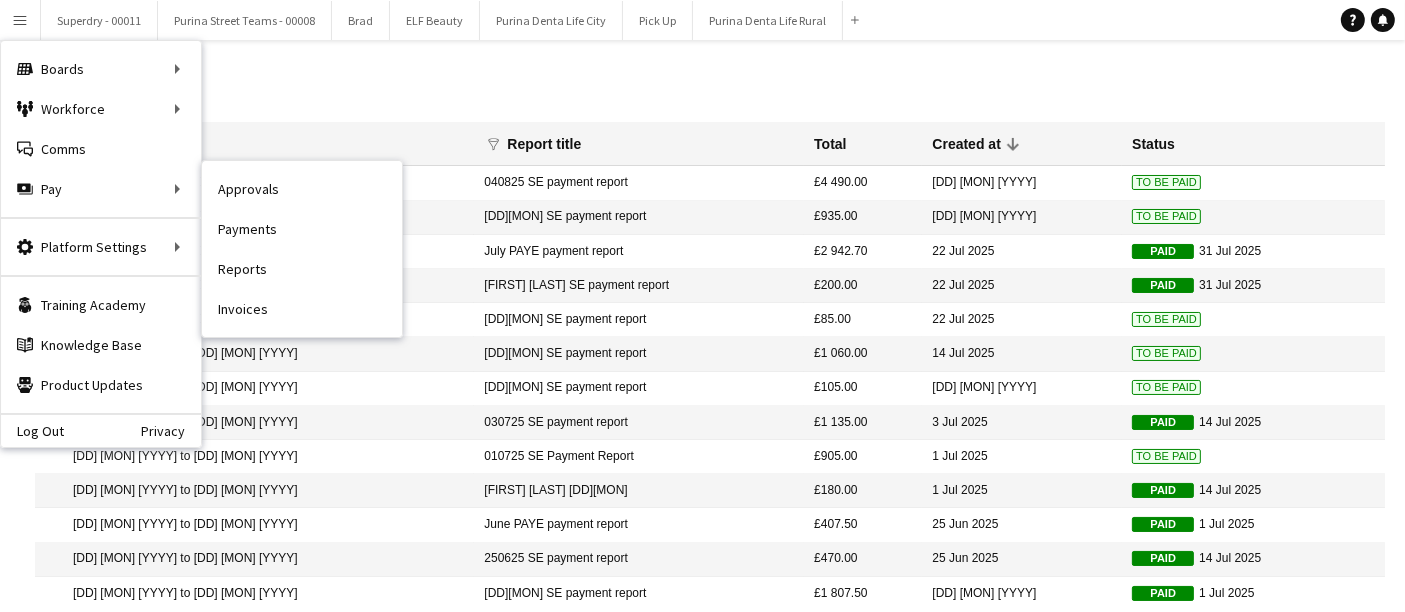 click on "Invoices" at bounding box center [302, 309] 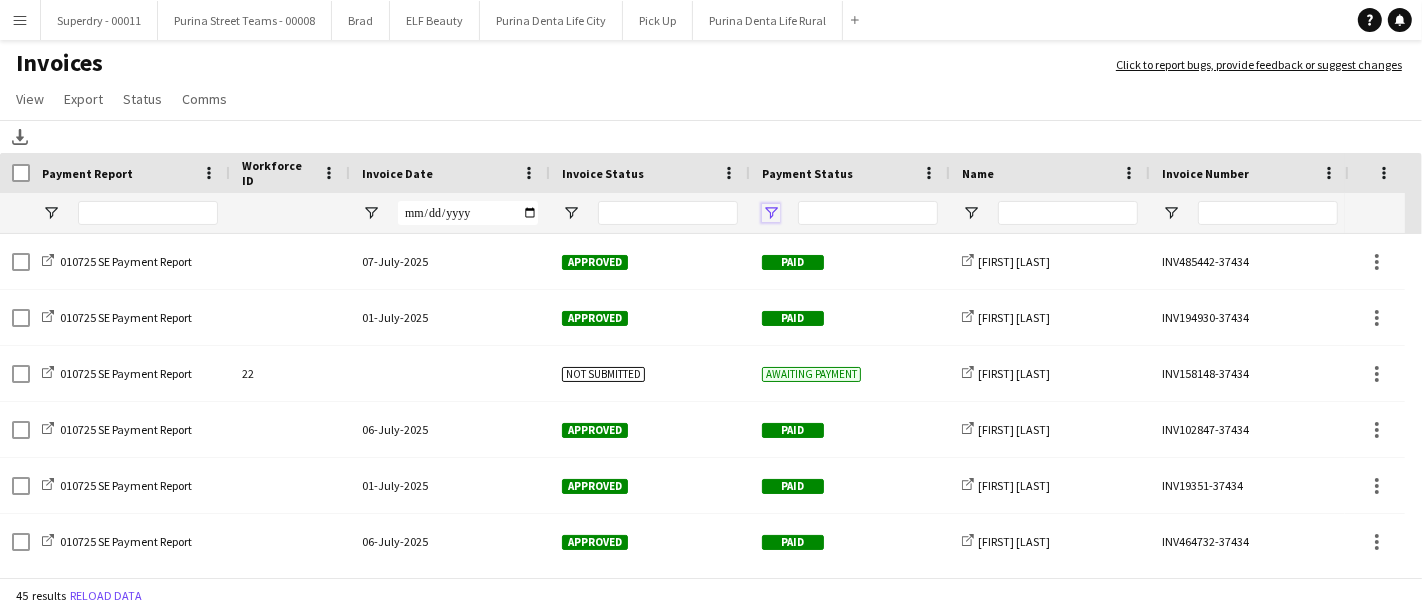 click 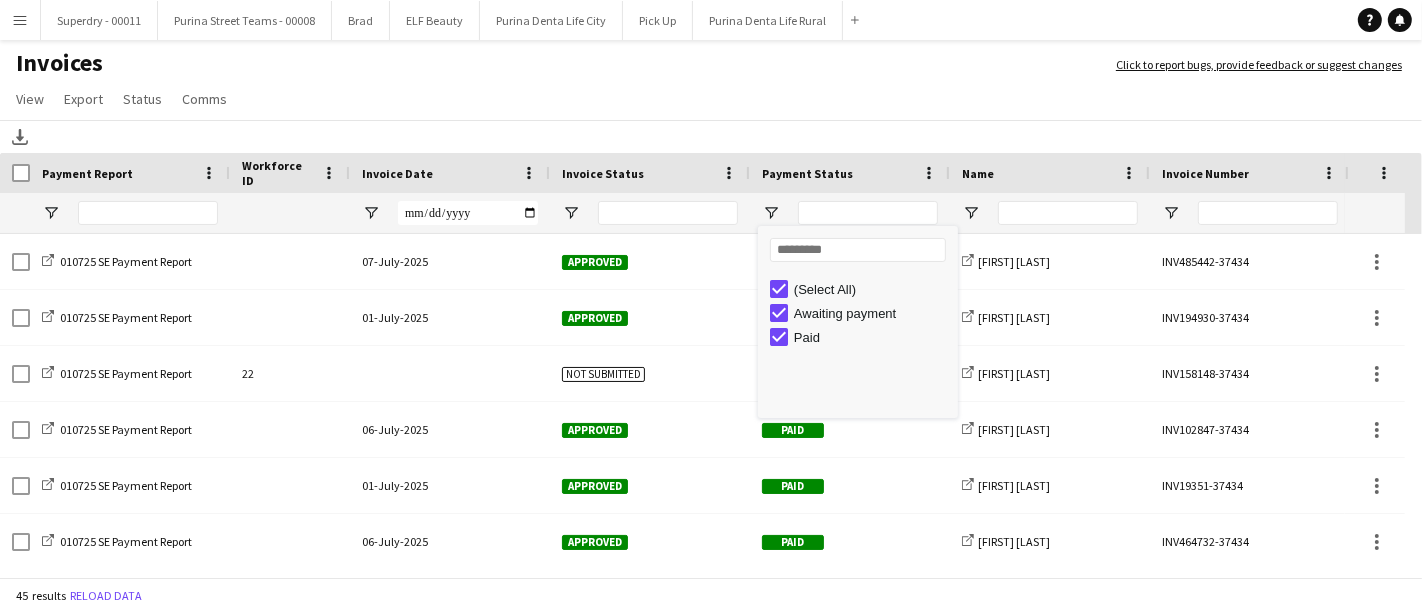 type on "********" 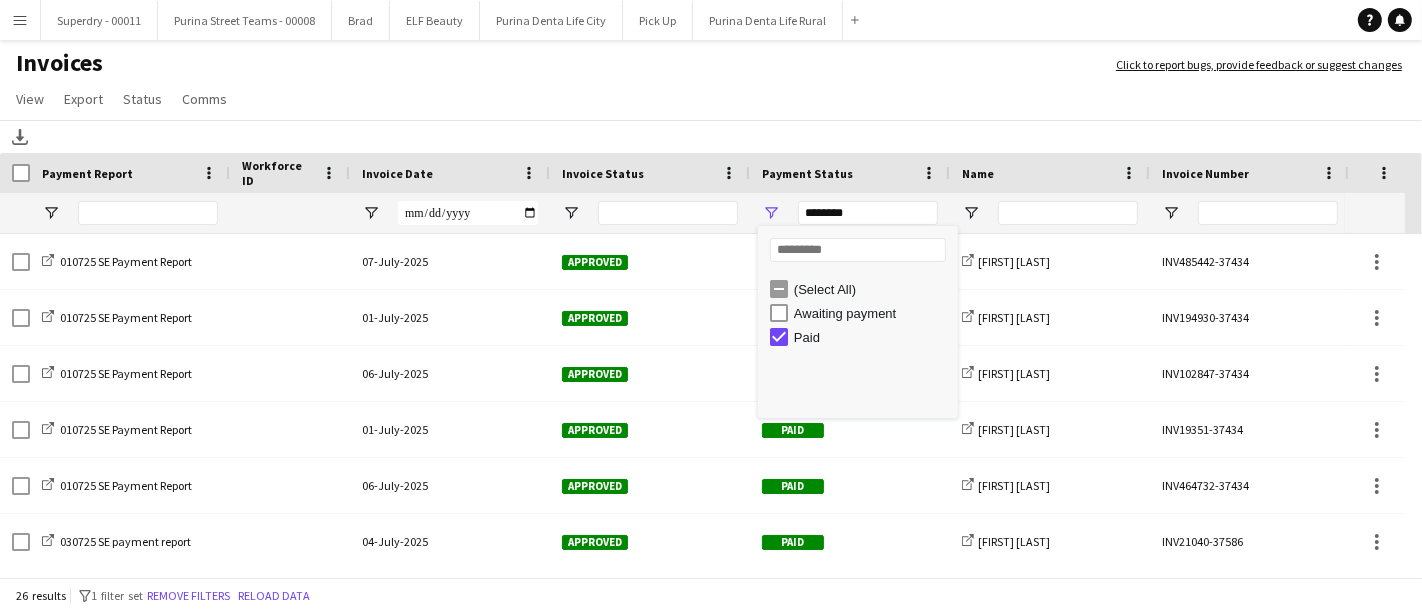 click on "Download" 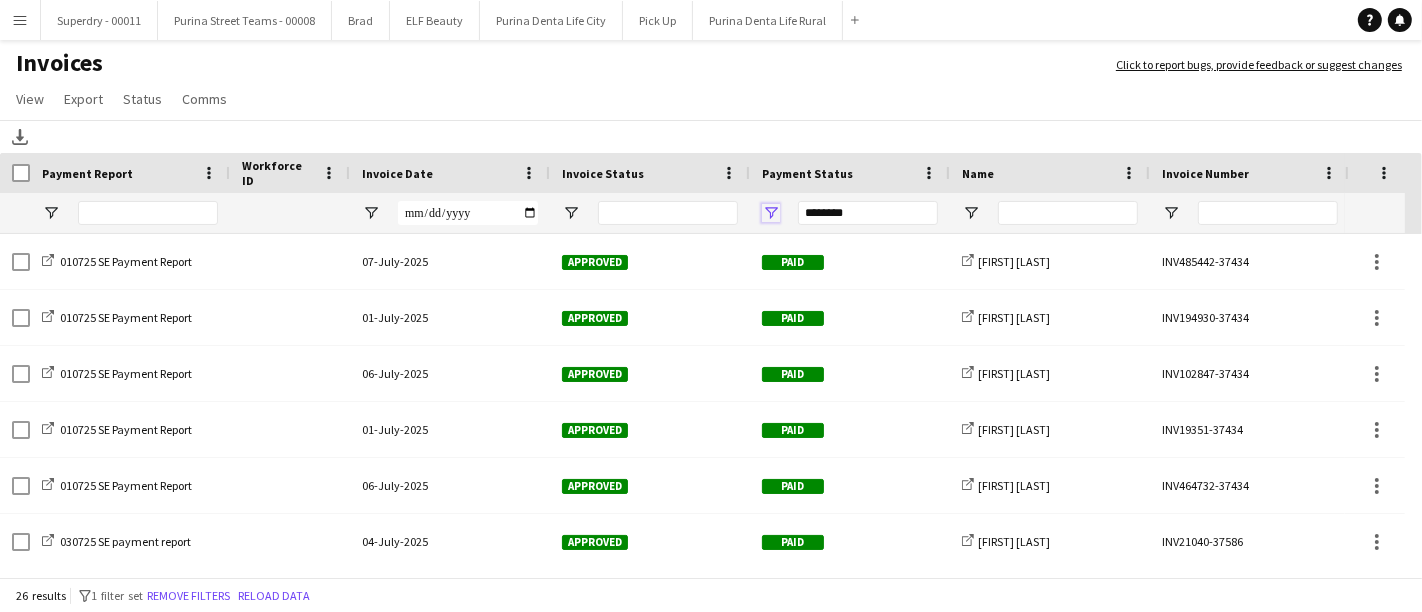 click 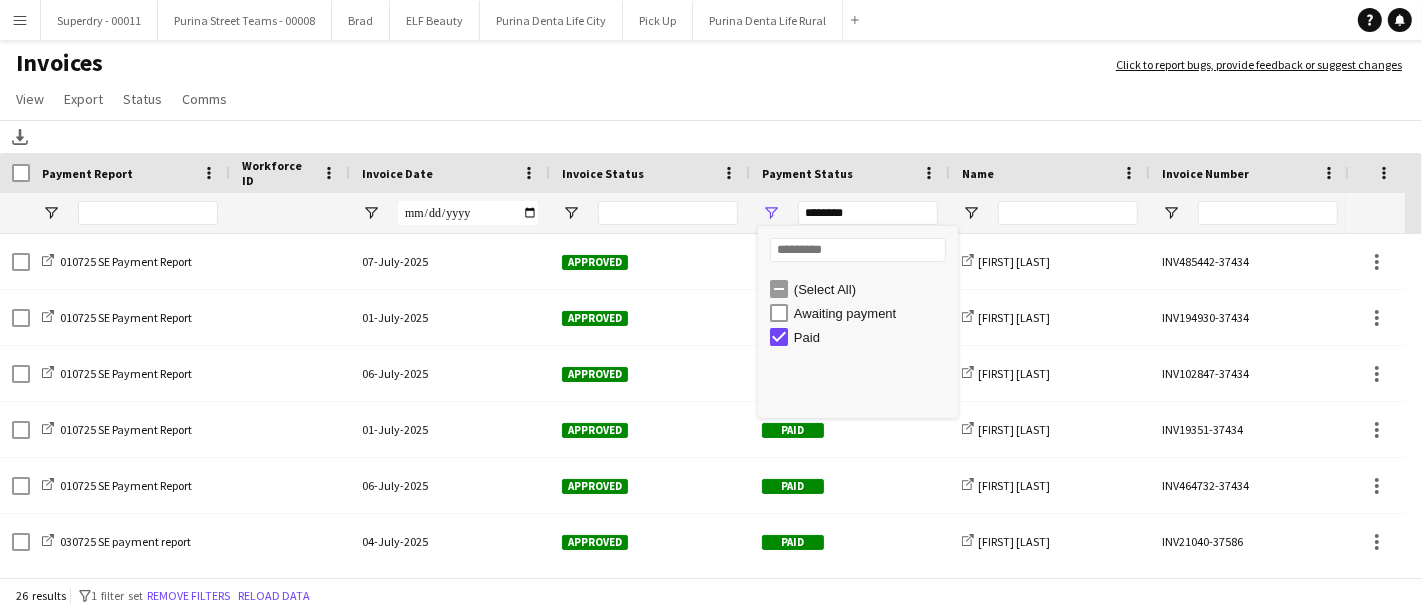 type 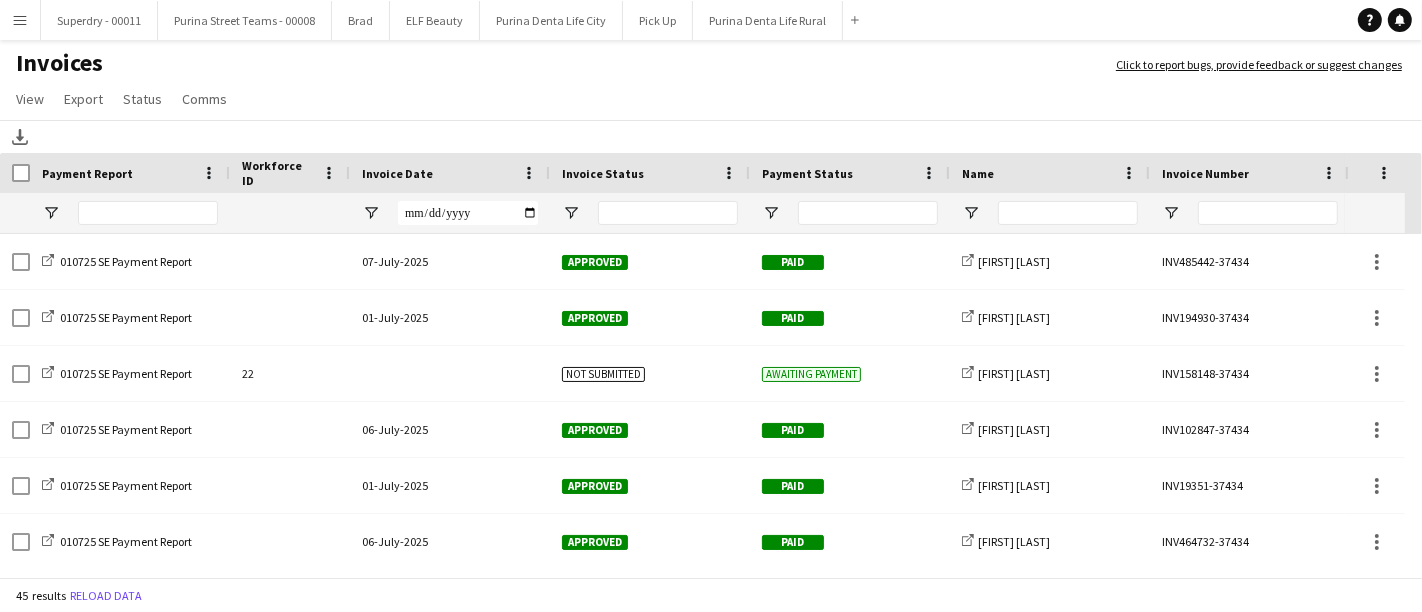 click on "Download" 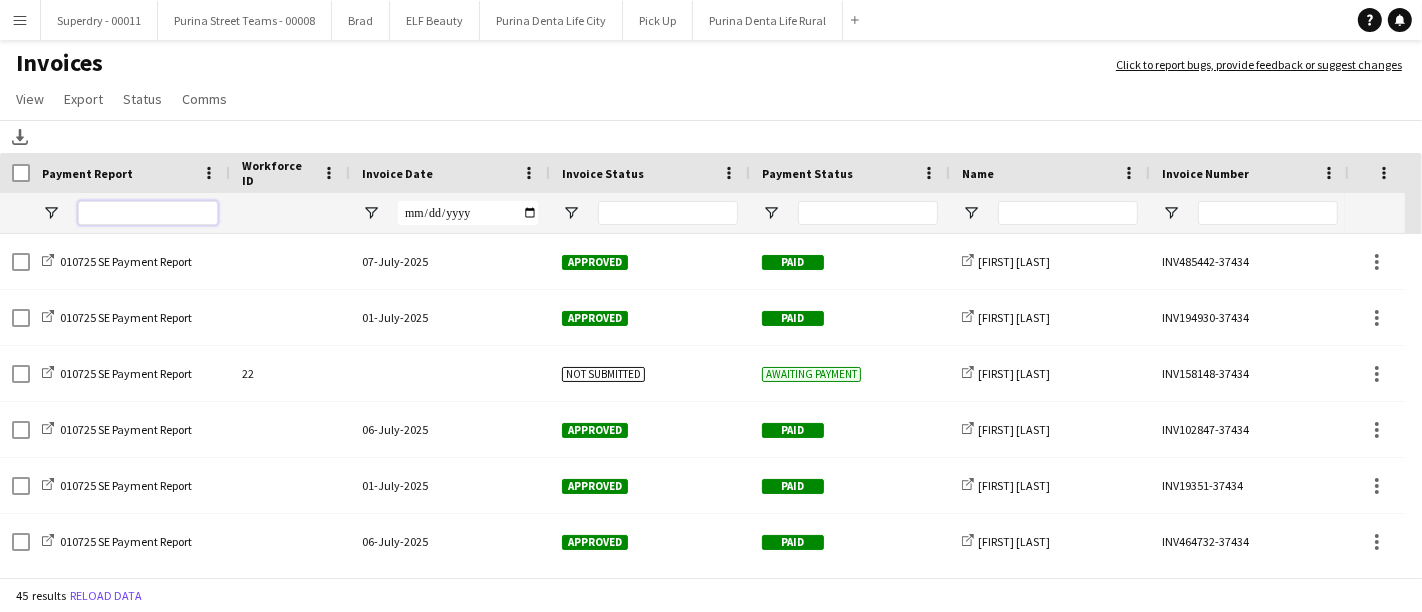 click at bounding box center [148, 213] 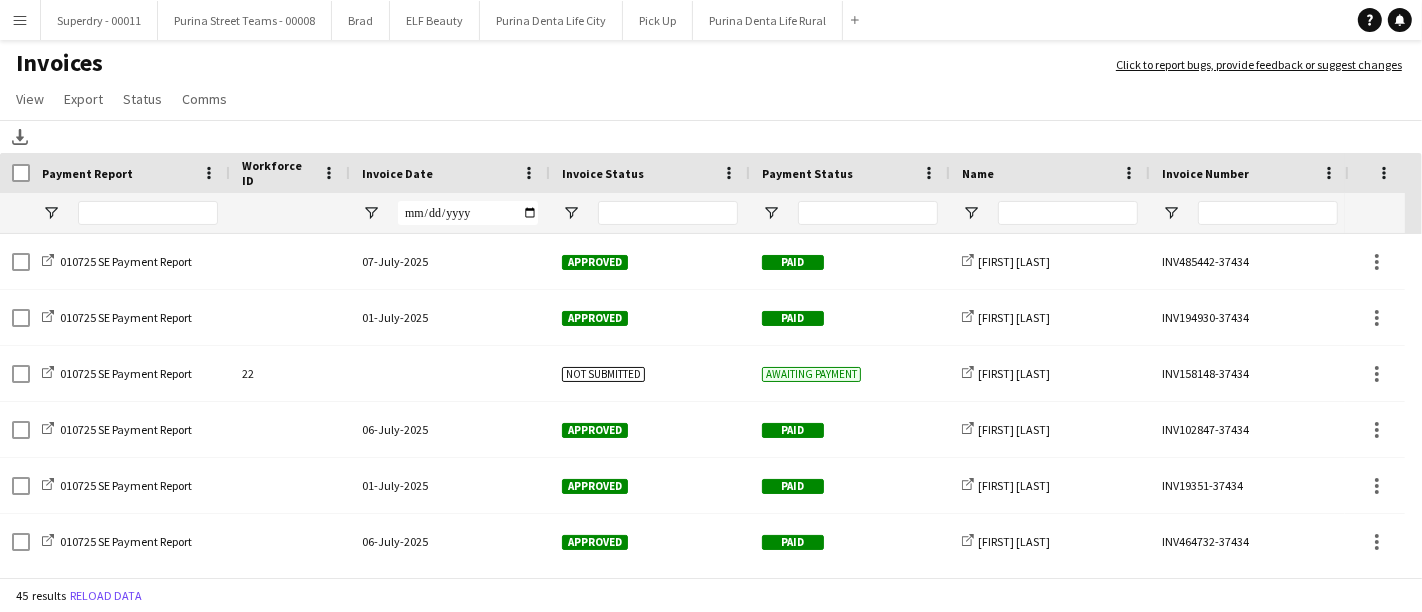 click 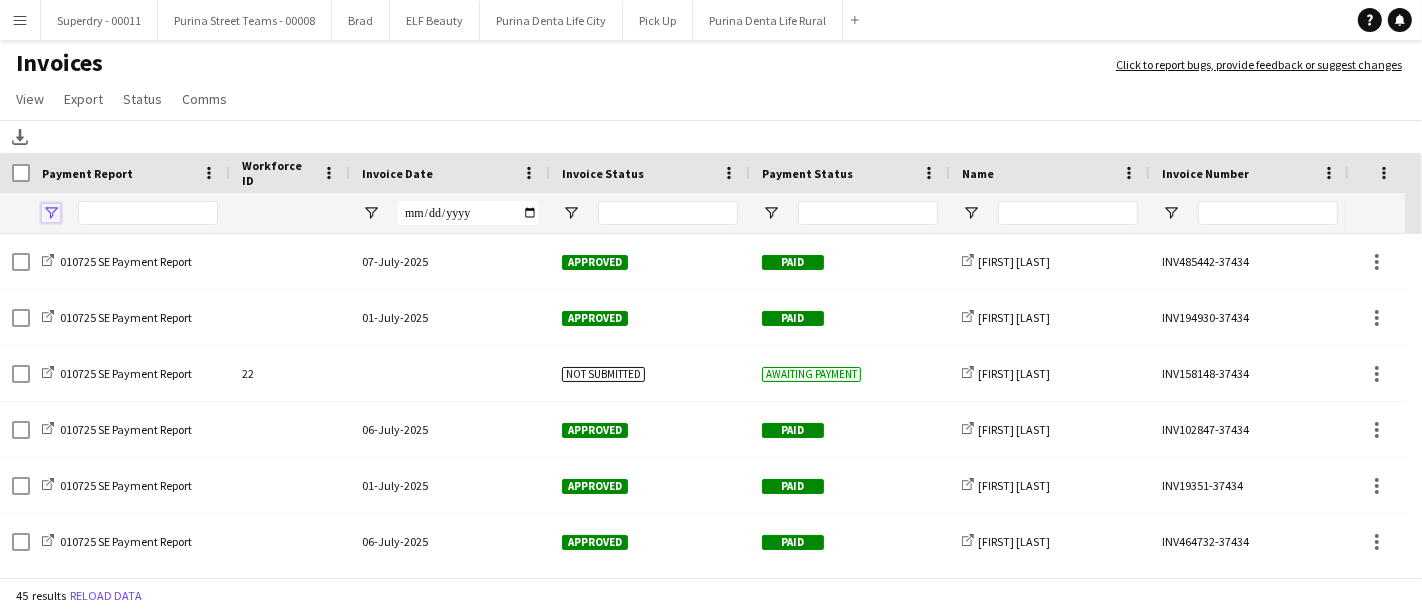 click 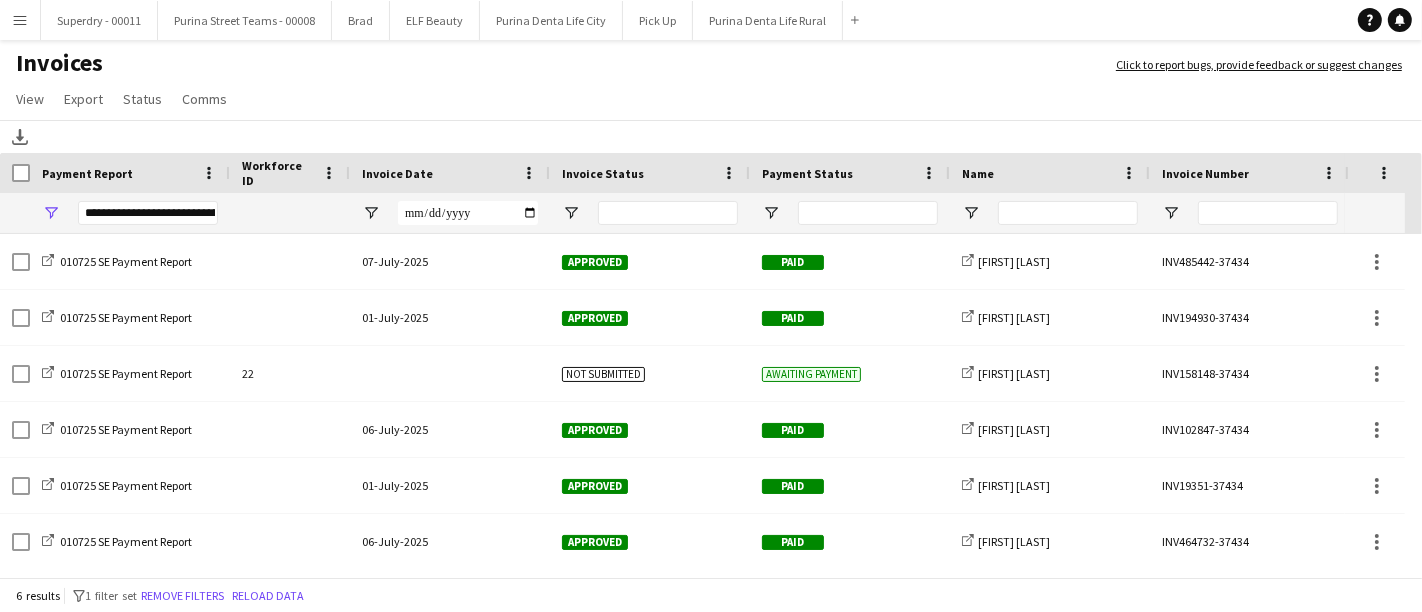 click on "View  Customise view Customise filters Reset Filters Reset View Reset All  Export  Export as XLSX Export as PDF  Status  Mark as approved Mark as rejected Mark as paid Mark as awaiting payment  Comms  Send notification Create chat" 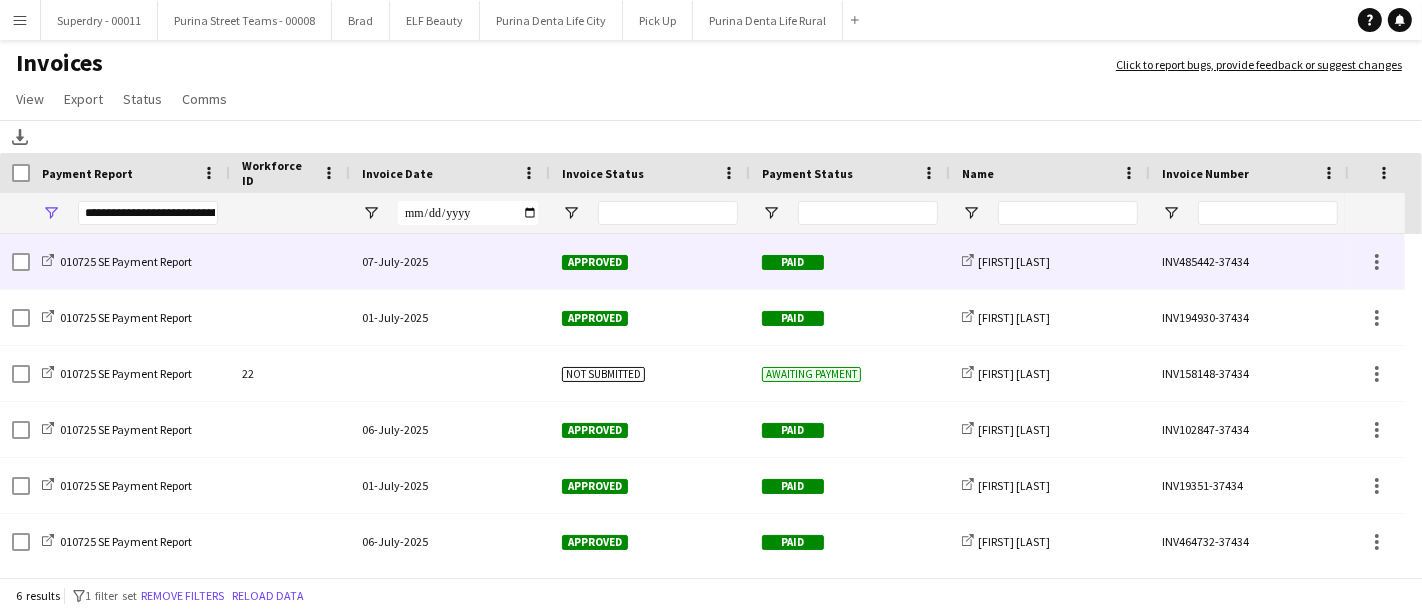 scroll, scrollTop: 5, scrollLeft: 0, axis: vertical 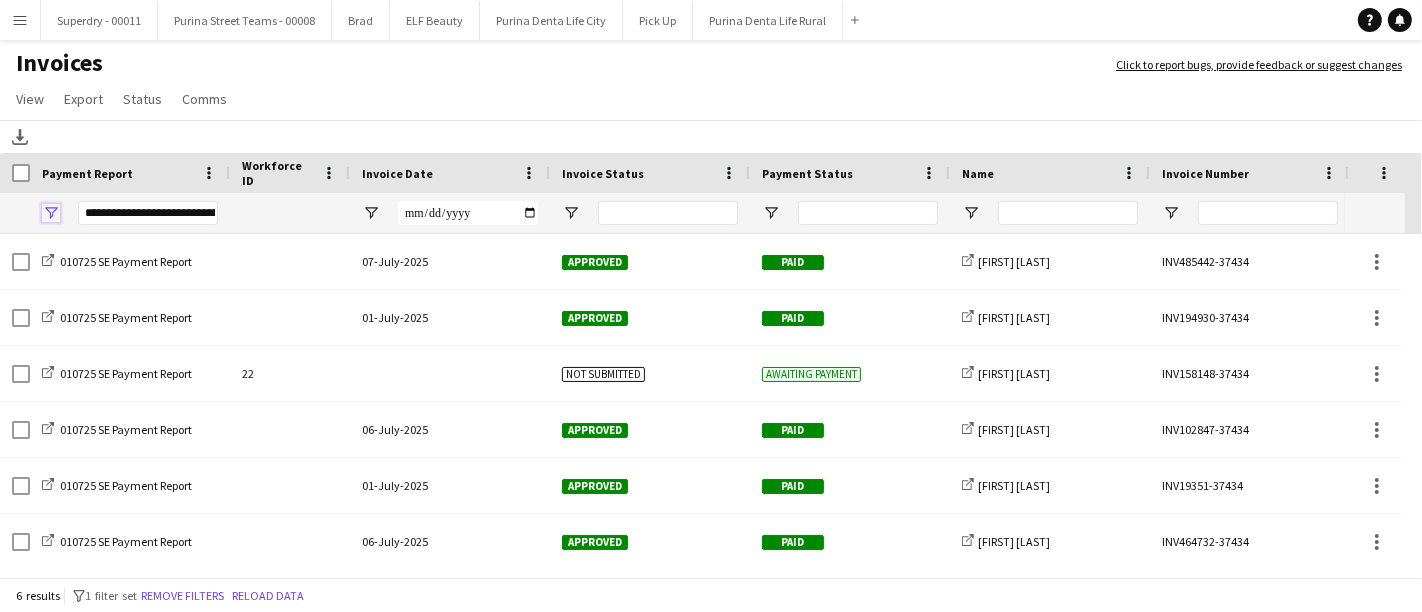 click 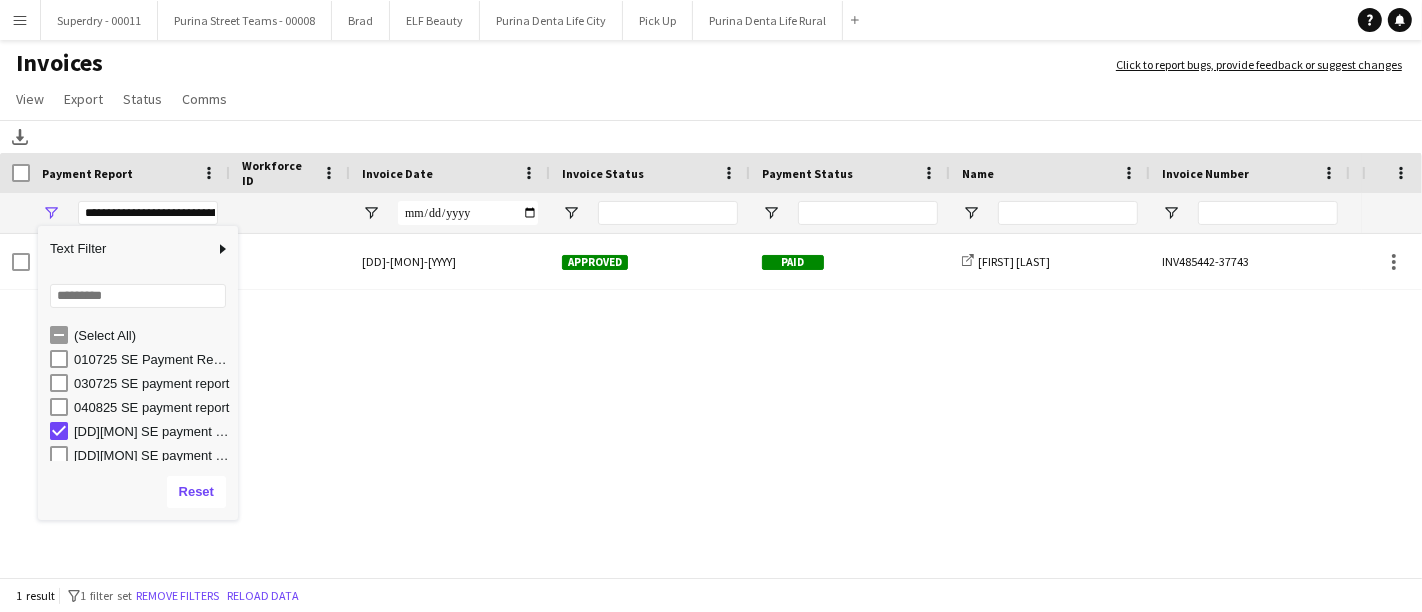 click on "View  Customise view Customise filters Reset Filters Reset View Reset All  Export  Export as XLSX Export as PDF  Status  Mark as approved Mark as rejected Mark as paid Mark as awaiting payment  Comms  Send notification Create chat" 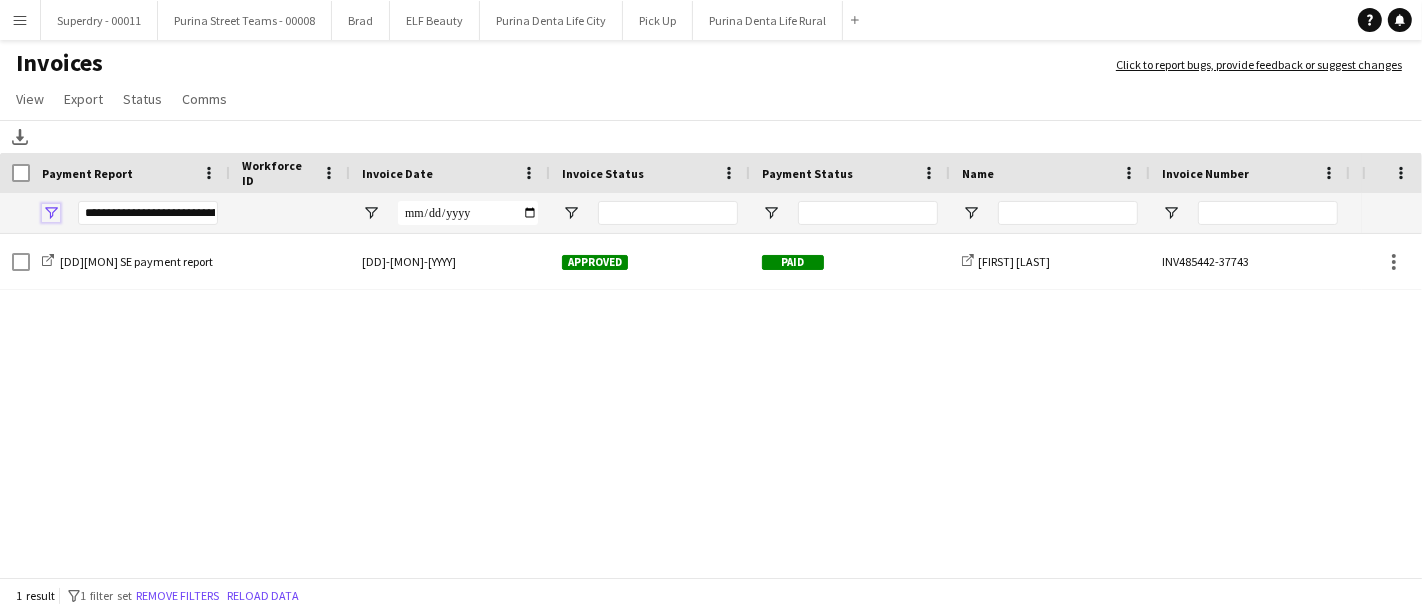 click 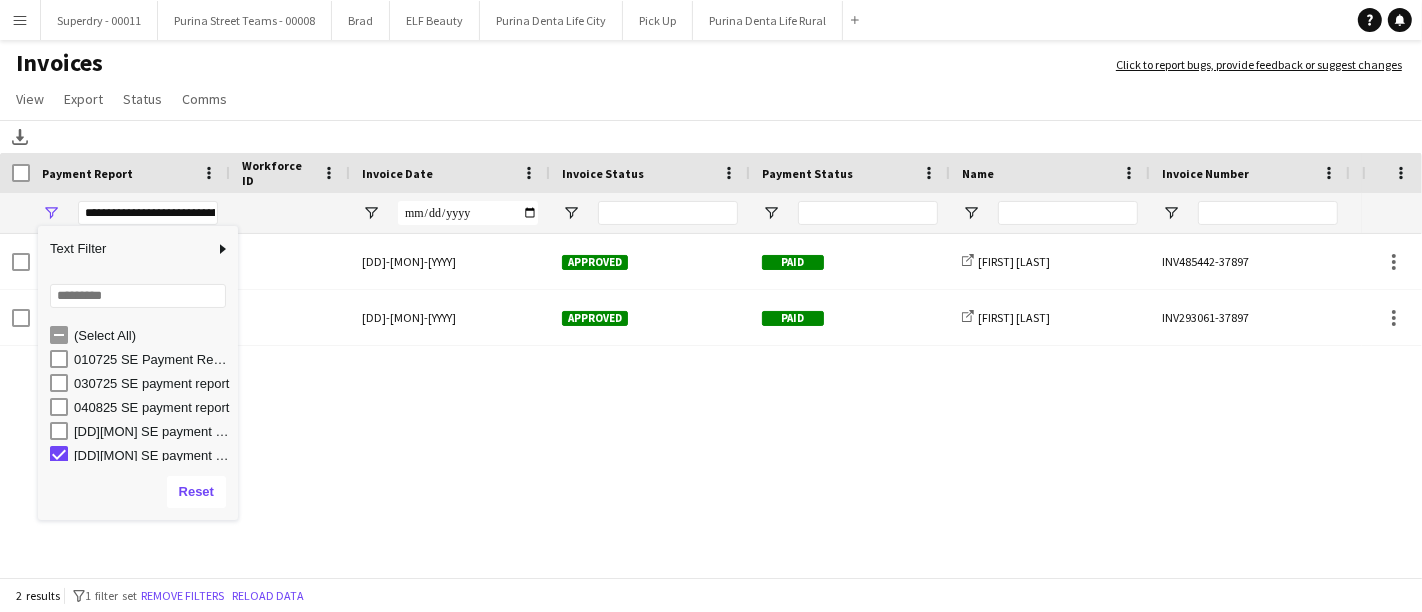 scroll, scrollTop: 5, scrollLeft: 0, axis: vertical 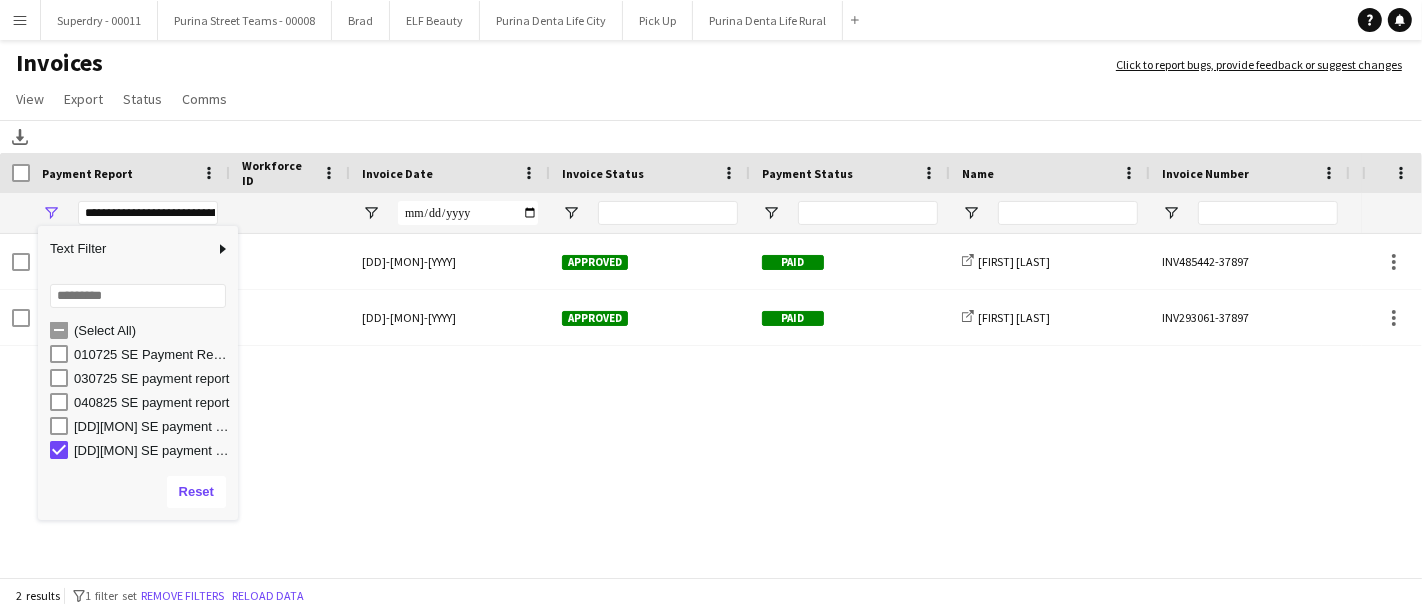 click on "View  Customise view Customise filters Reset Filters Reset View Reset All  Export  Export as XLSX Export as PDF  Status  Mark as approved Mark as rejected Mark as paid Mark as awaiting payment  Comms  Send notification Create chat" 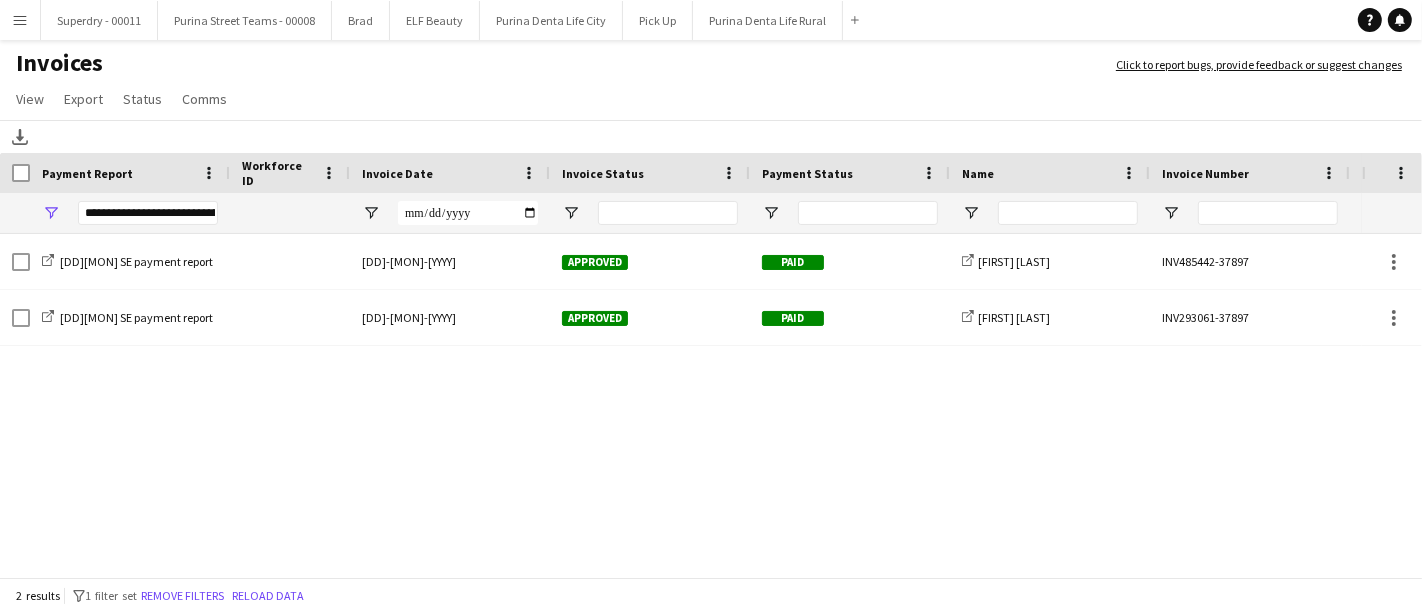 click on "**********" 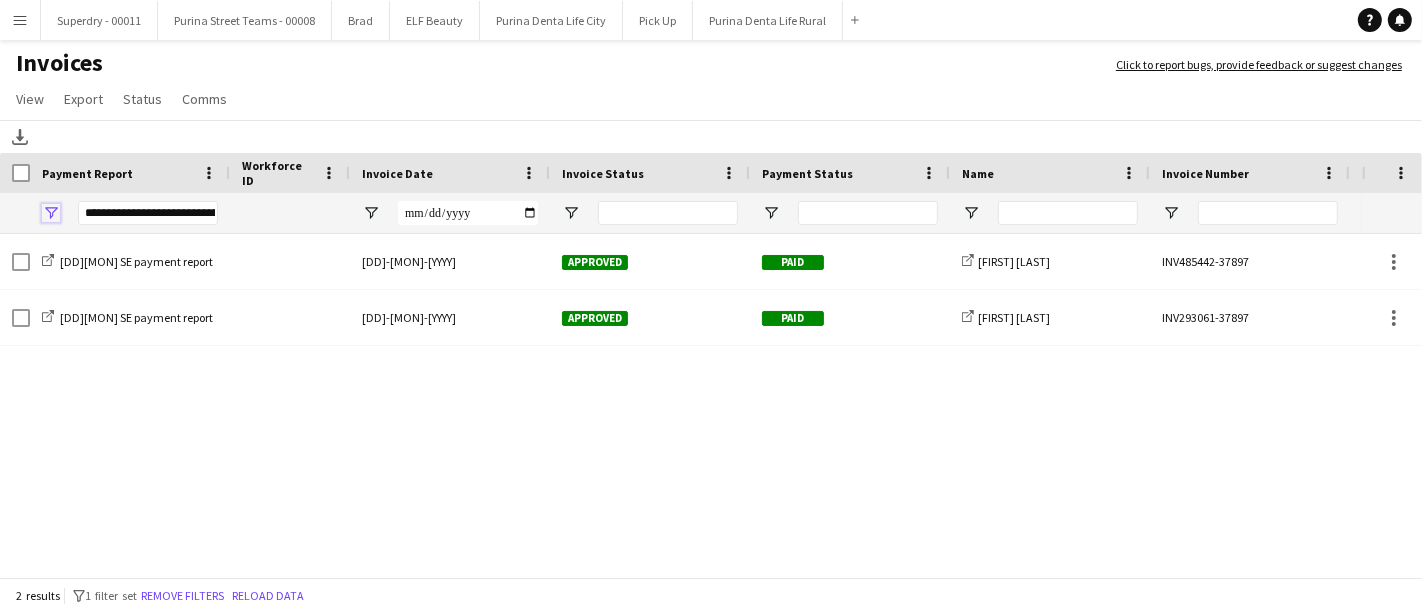 click 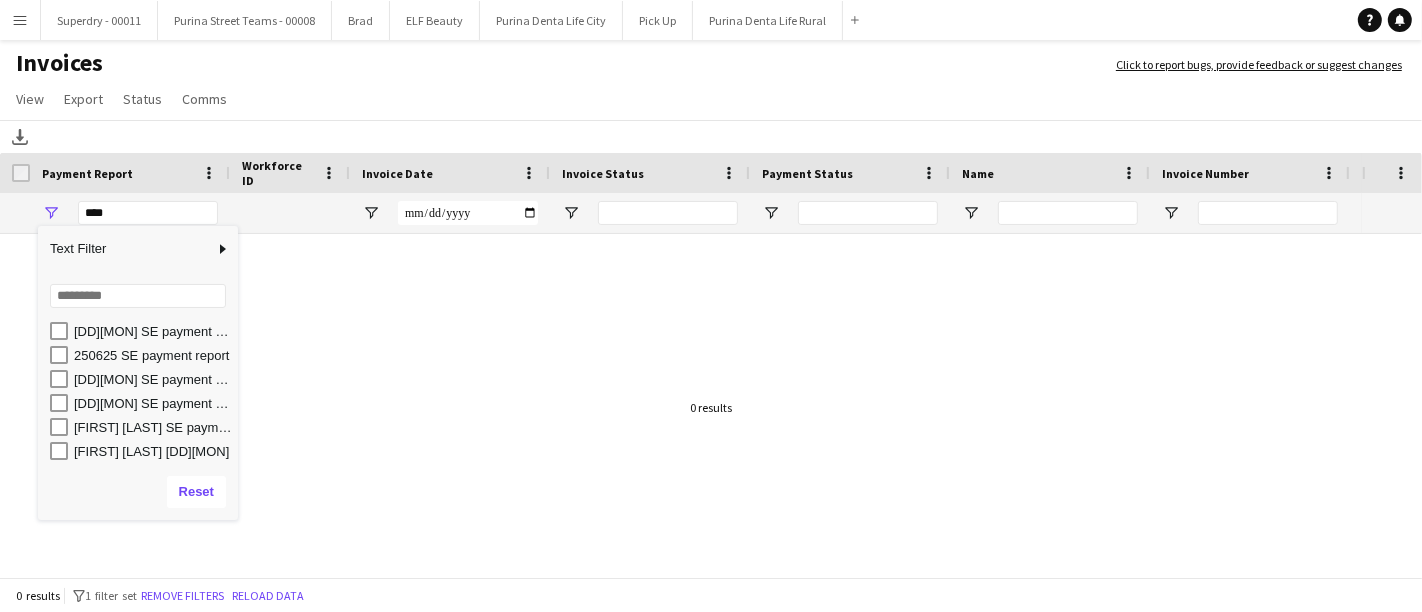 scroll, scrollTop: 150, scrollLeft: 0, axis: vertical 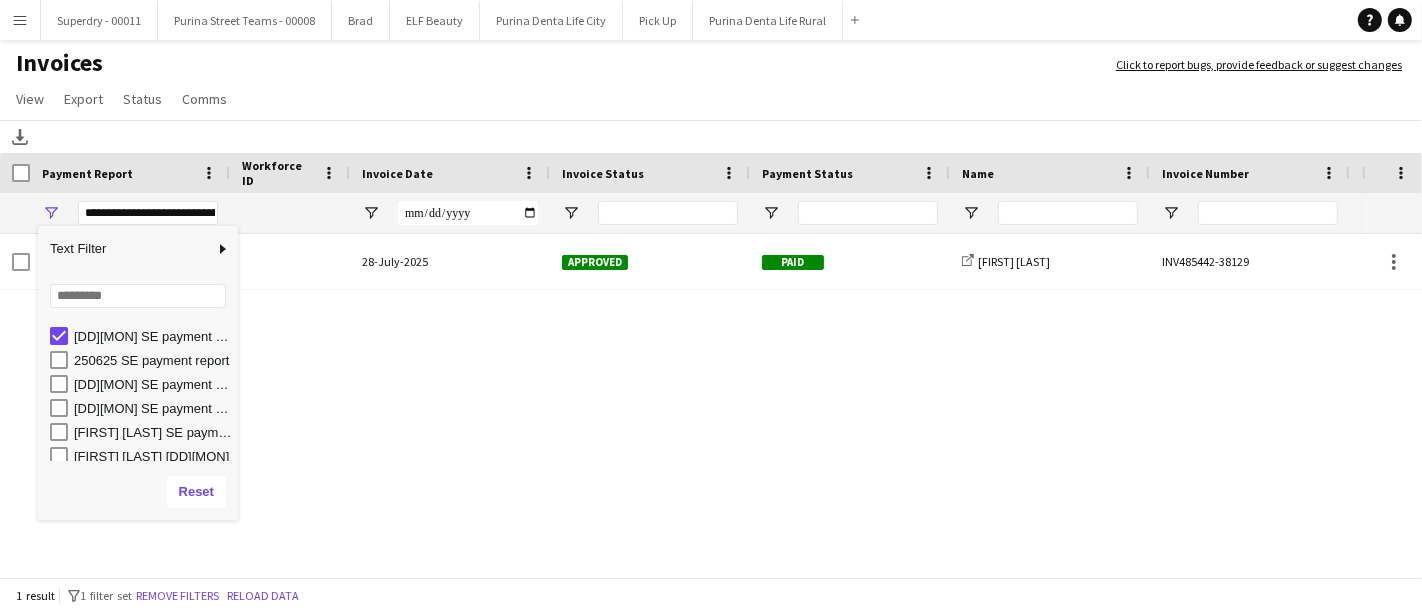 click on "View  Customise view Customise filters Reset Filters Reset View Reset All  Export  Export as XLSX Export as PDF  Status  Mark as approved Mark as rejected Mark as paid Mark as awaiting payment  Comms  Send notification Create chat" 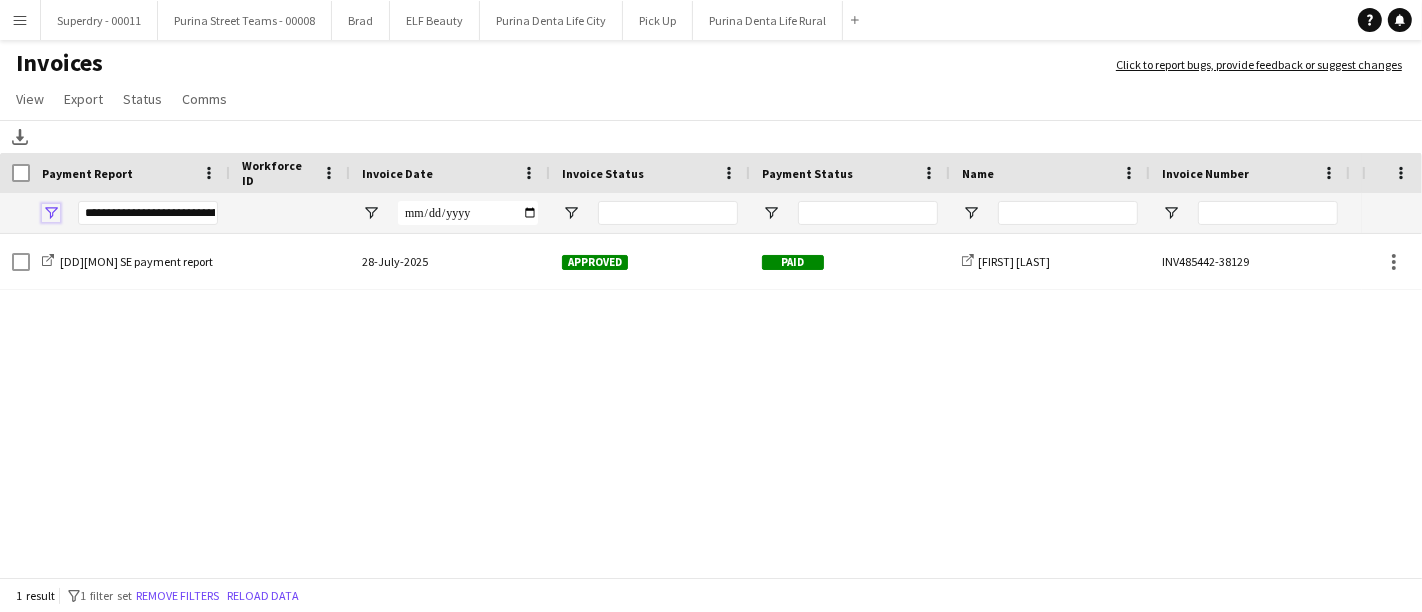 click 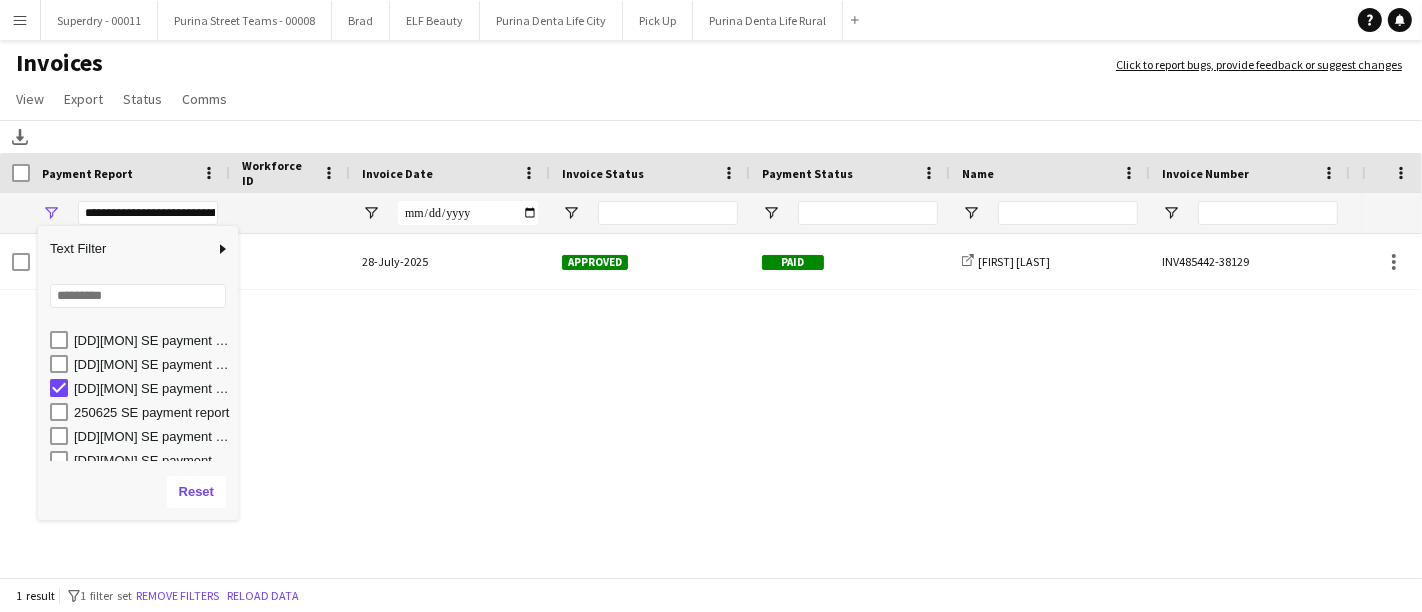 scroll, scrollTop: 150, scrollLeft: 0, axis: vertical 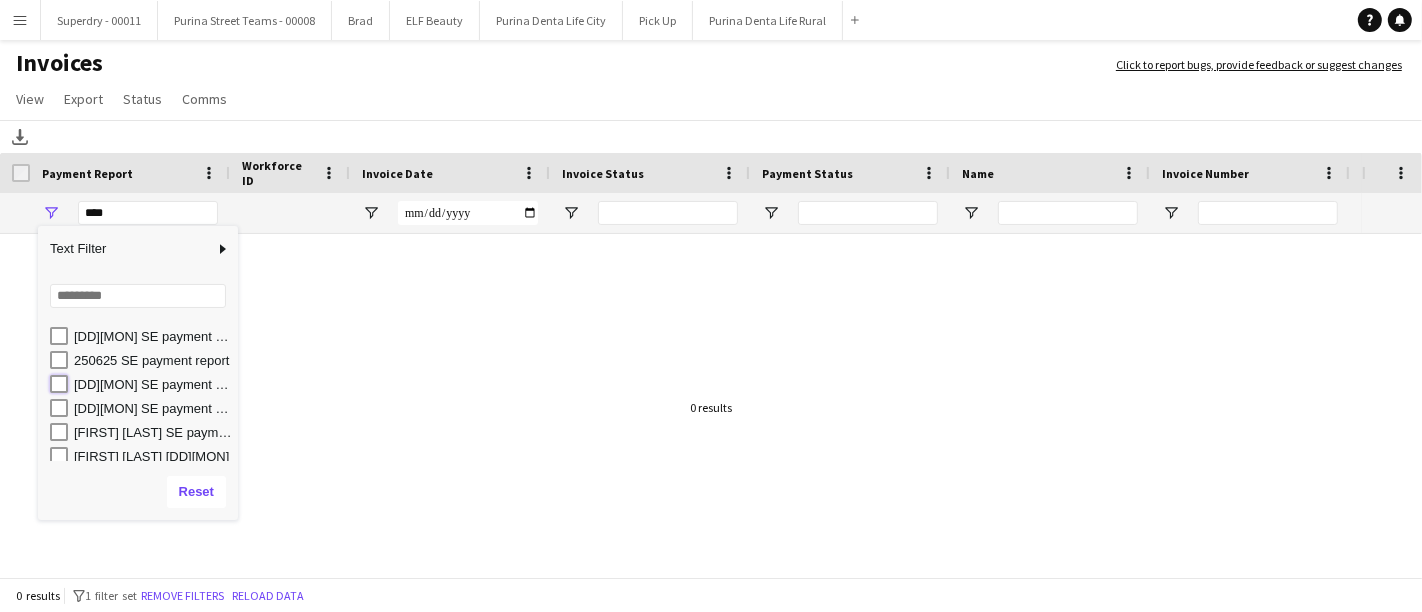 type on "**********" 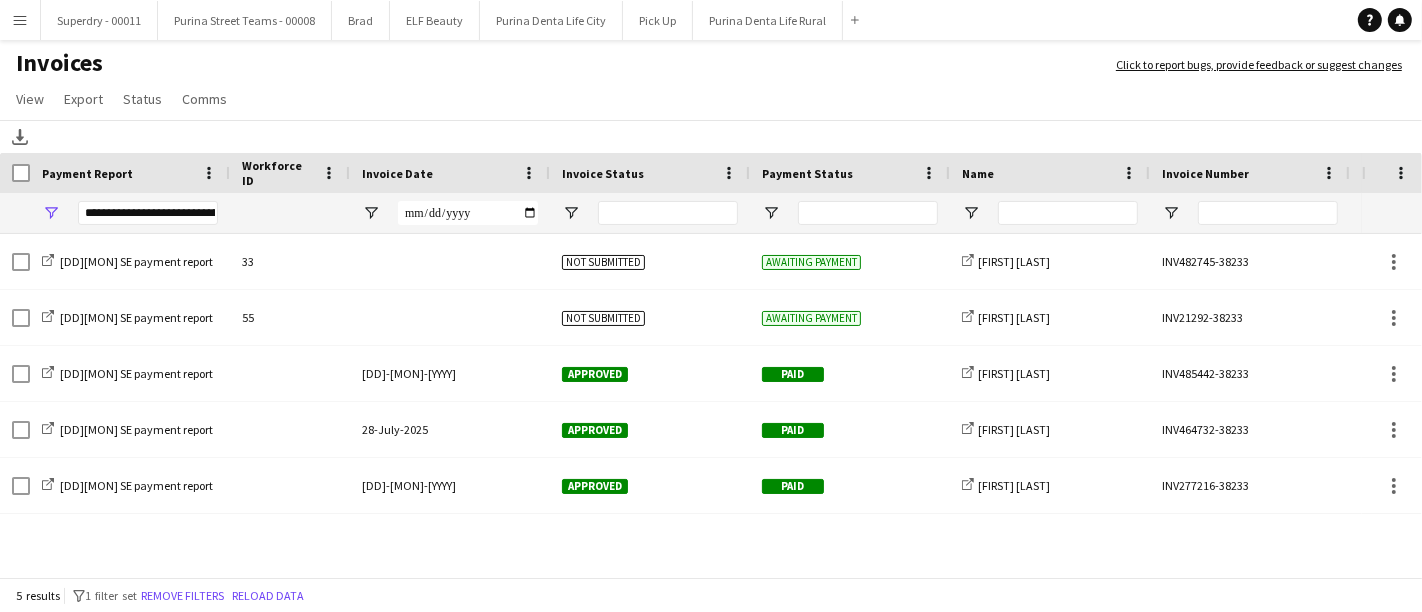 click on "View  Customise view Customise filters Reset Filters Reset View Reset All  Export  Export as XLSX Export as PDF  Status  Mark as approved Mark as rejected Mark as paid Mark as awaiting payment  Comms  Send notification Create chat" 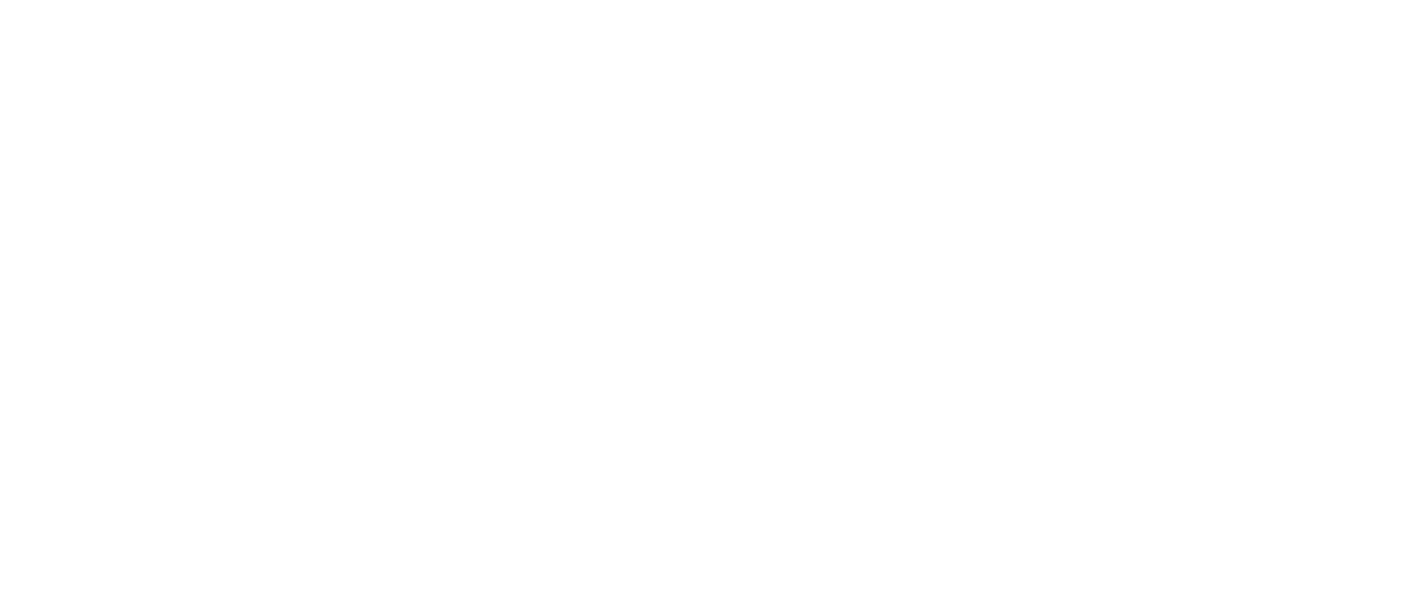scroll, scrollTop: 0, scrollLeft: 0, axis: both 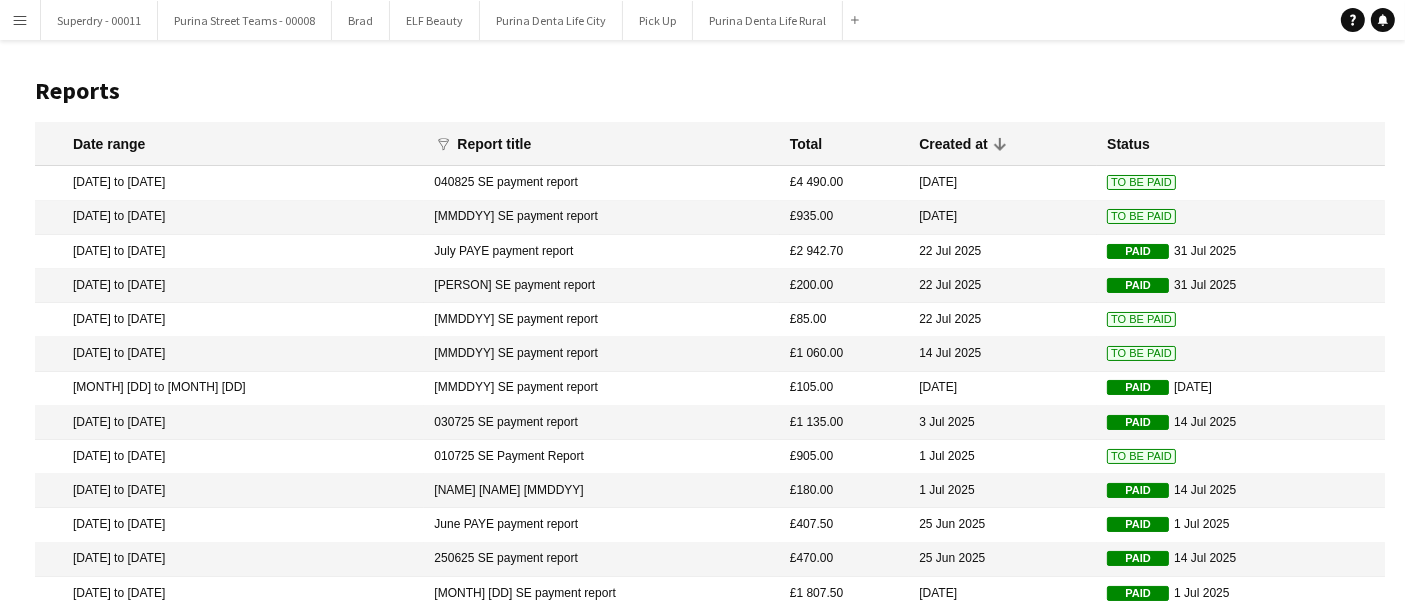 click on "£1 060.00" at bounding box center (845, 389) 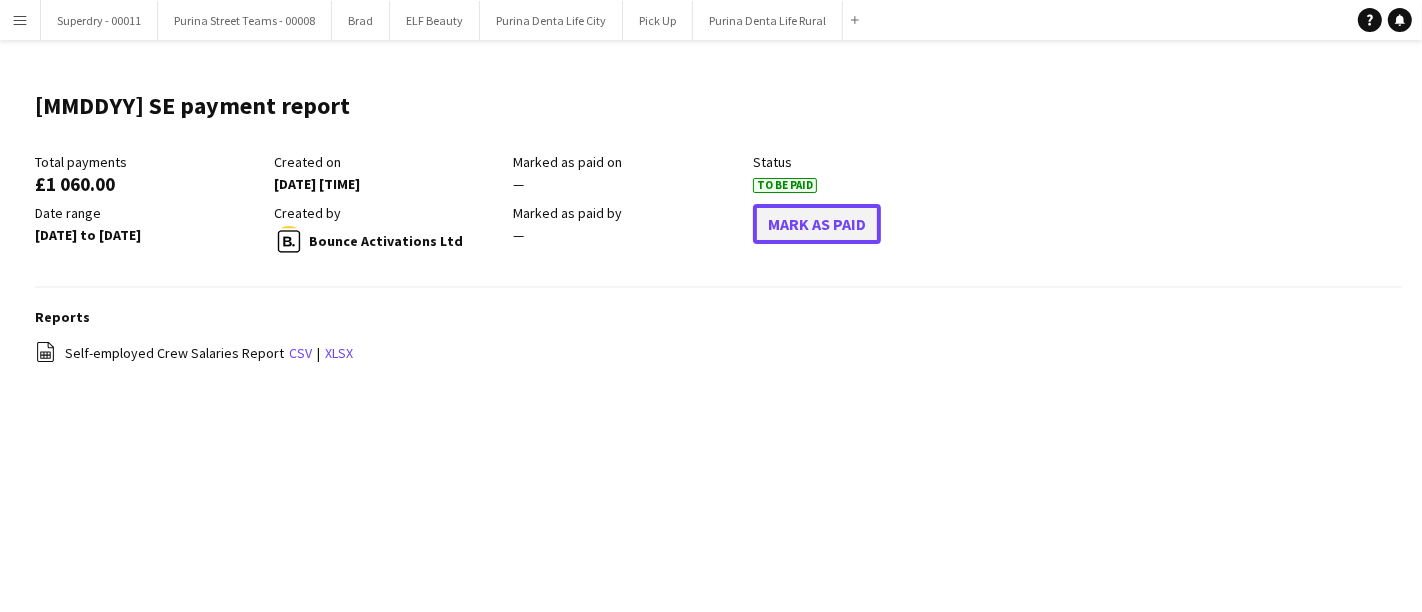 click on "Mark As Paid" 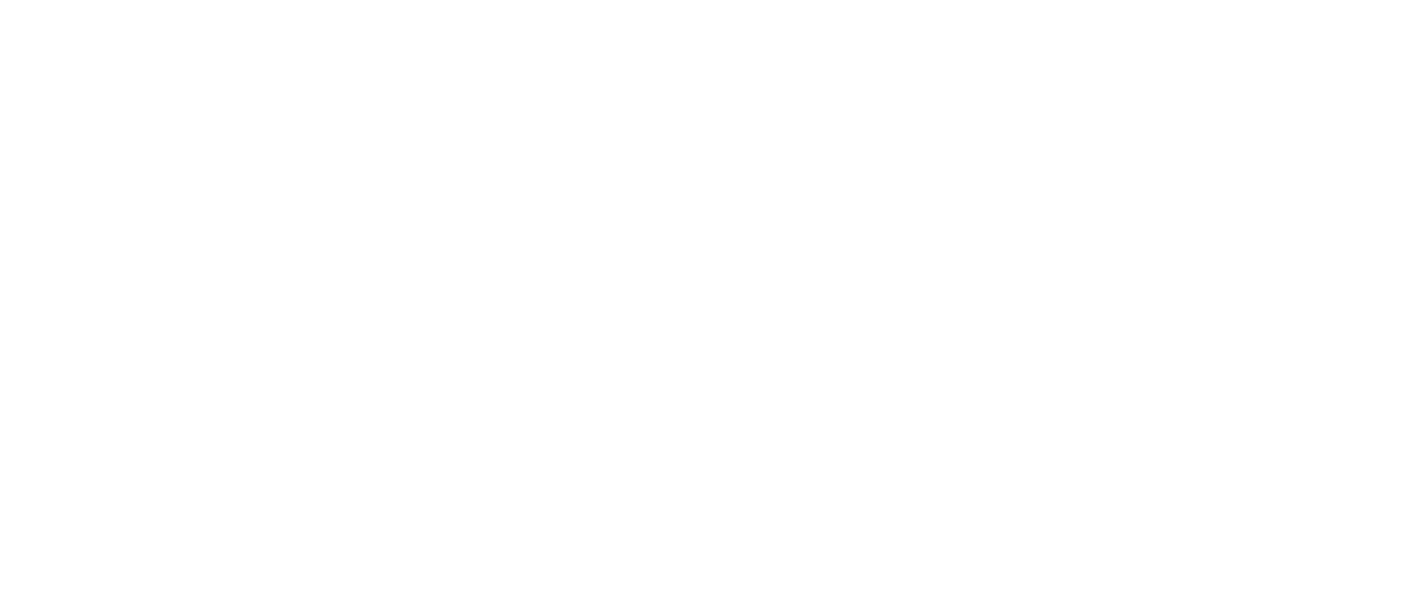 scroll, scrollTop: 0, scrollLeft: 0, axis: both 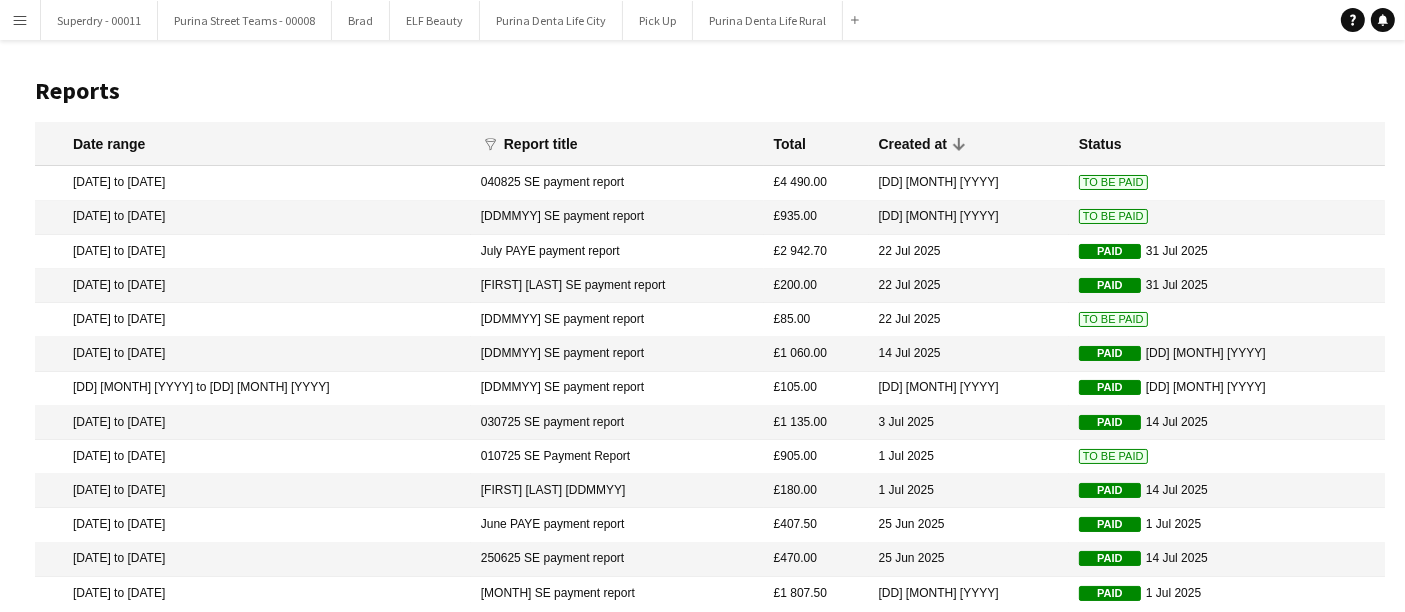 click on "[DDMMYY] SE payment report" at bounding box center [617, 354] 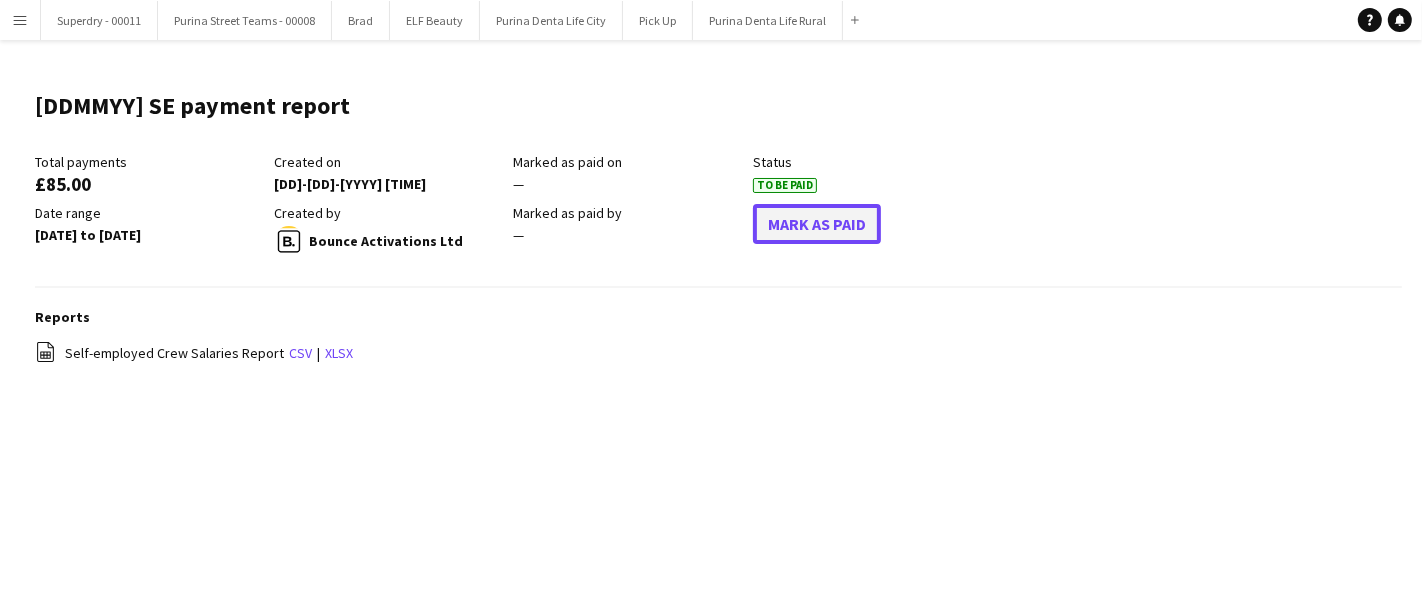 click on "Mark As Paid" 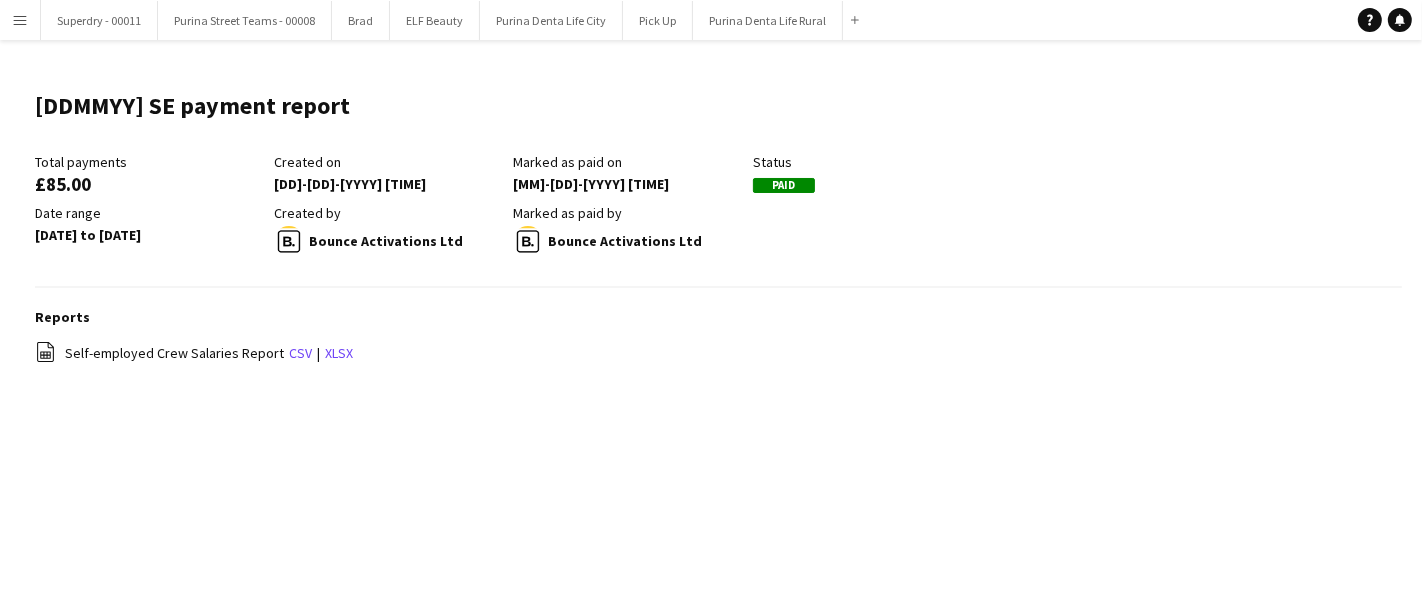 click on "Menu" at bounding box center (20, 20) 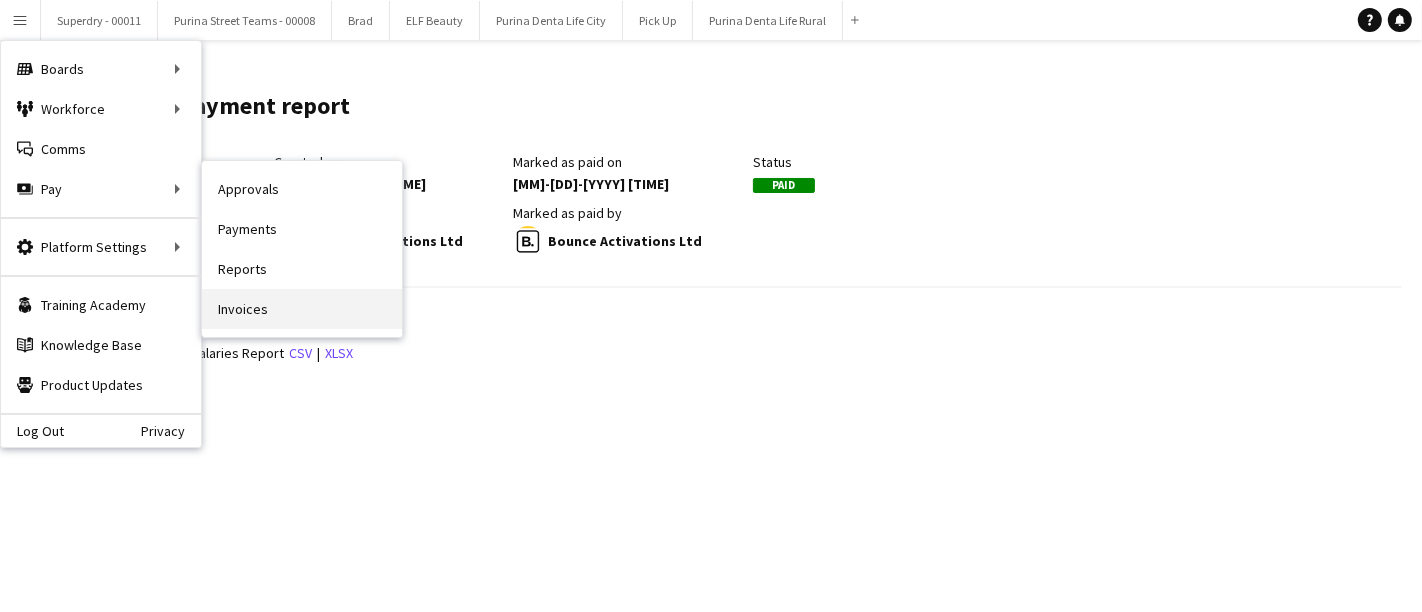 click on "Invoices" at bounding box center (302, 309) 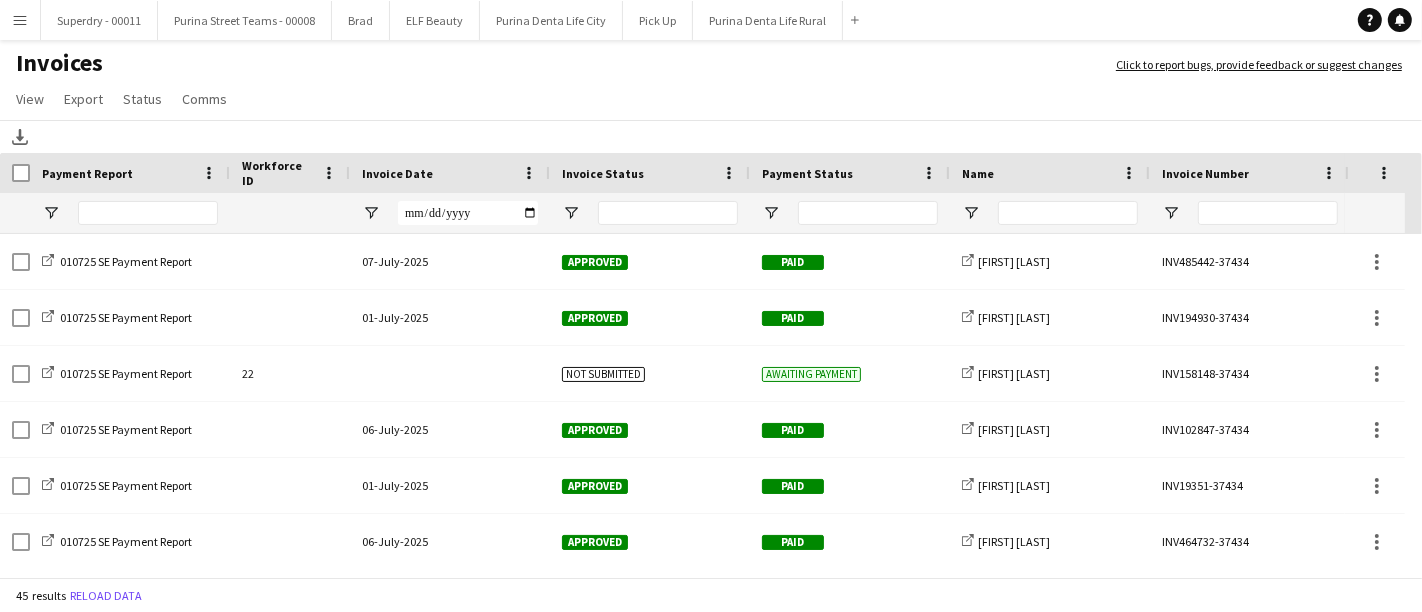 click on "Menu" at bounding box center [20, 20] 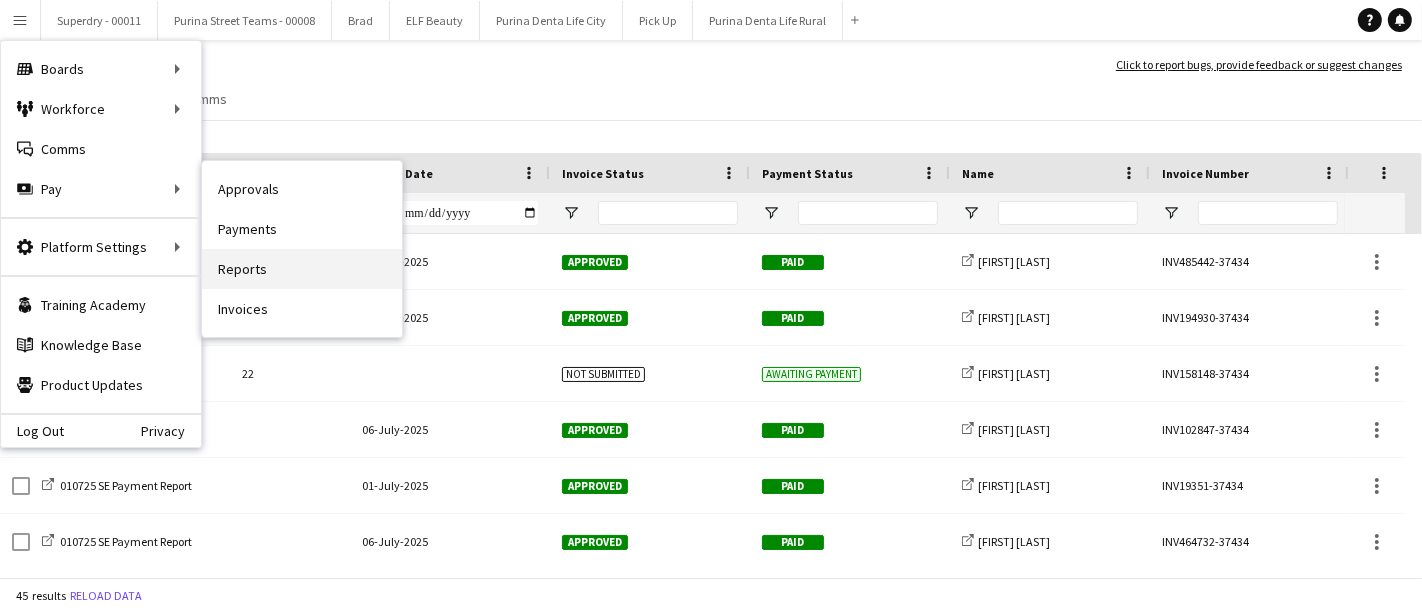 click on "Reports" at bounding box center (302, 269) 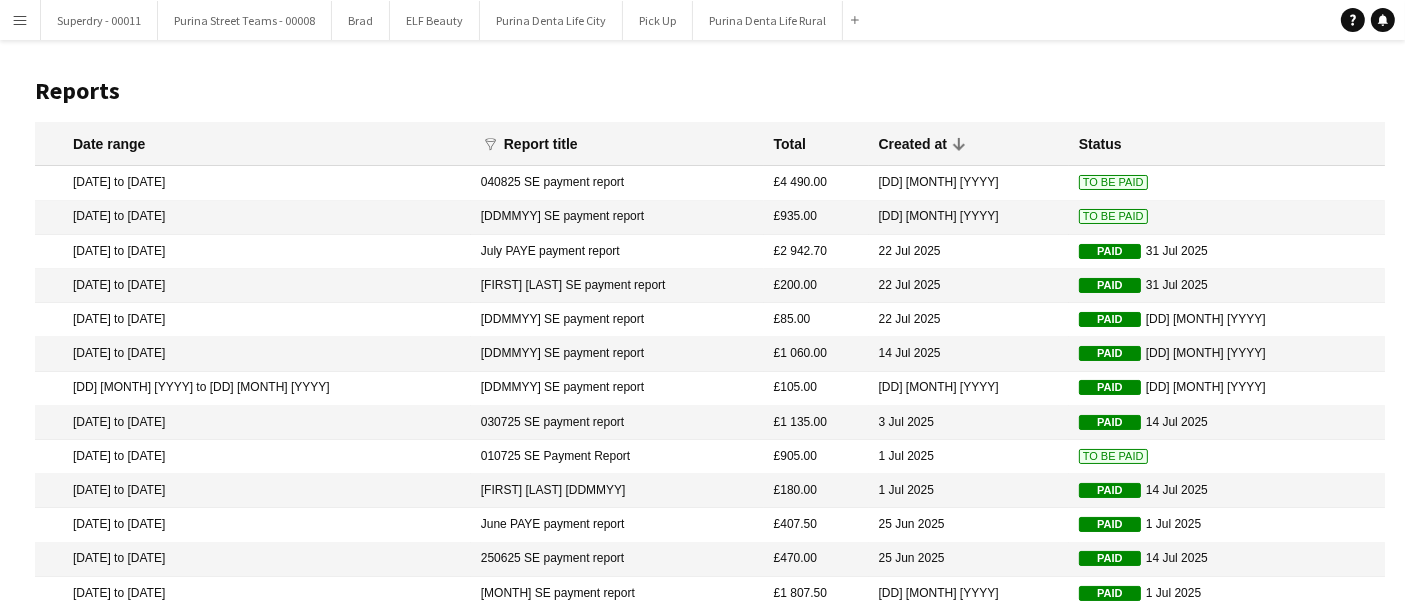 click on "Menu" at bounding box center (20, 20) 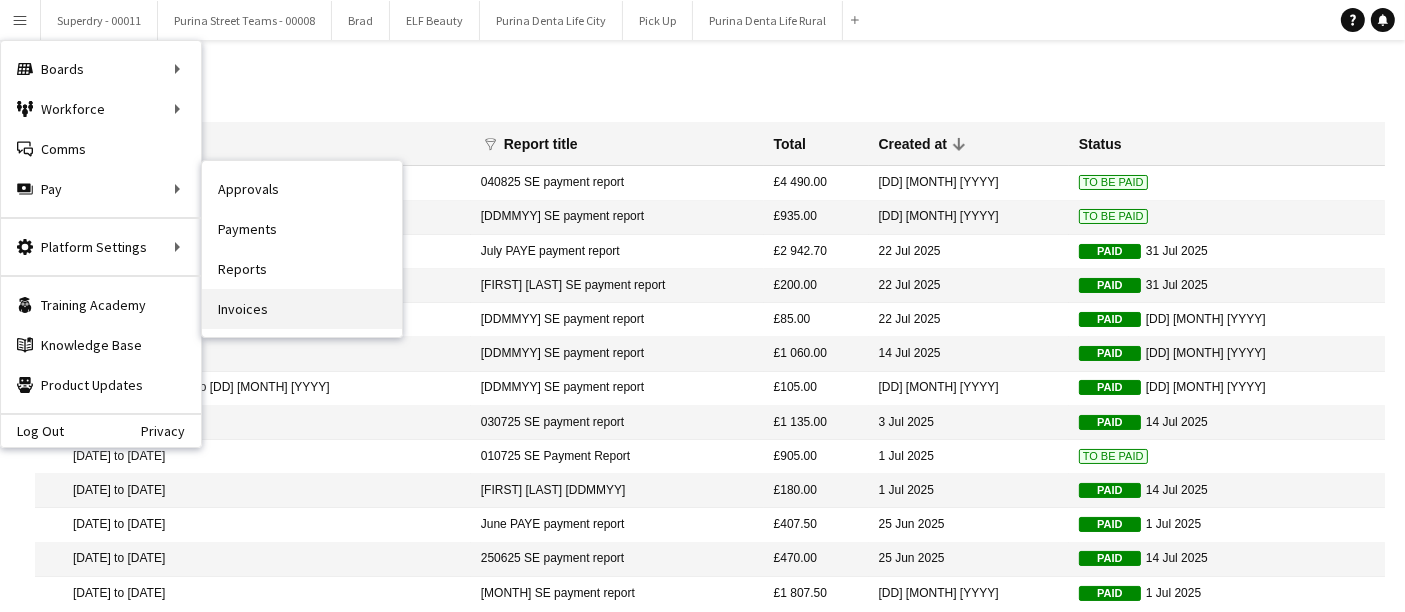 click on "Invoices" at bounding box center (302, 309) 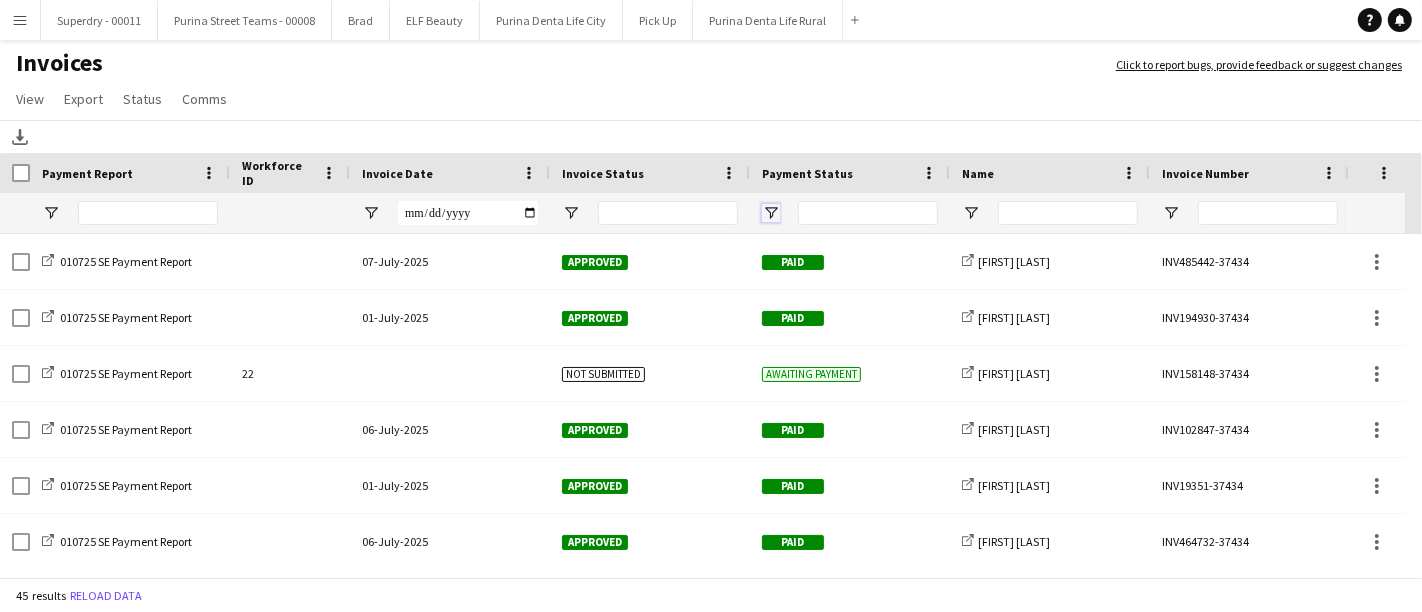 click 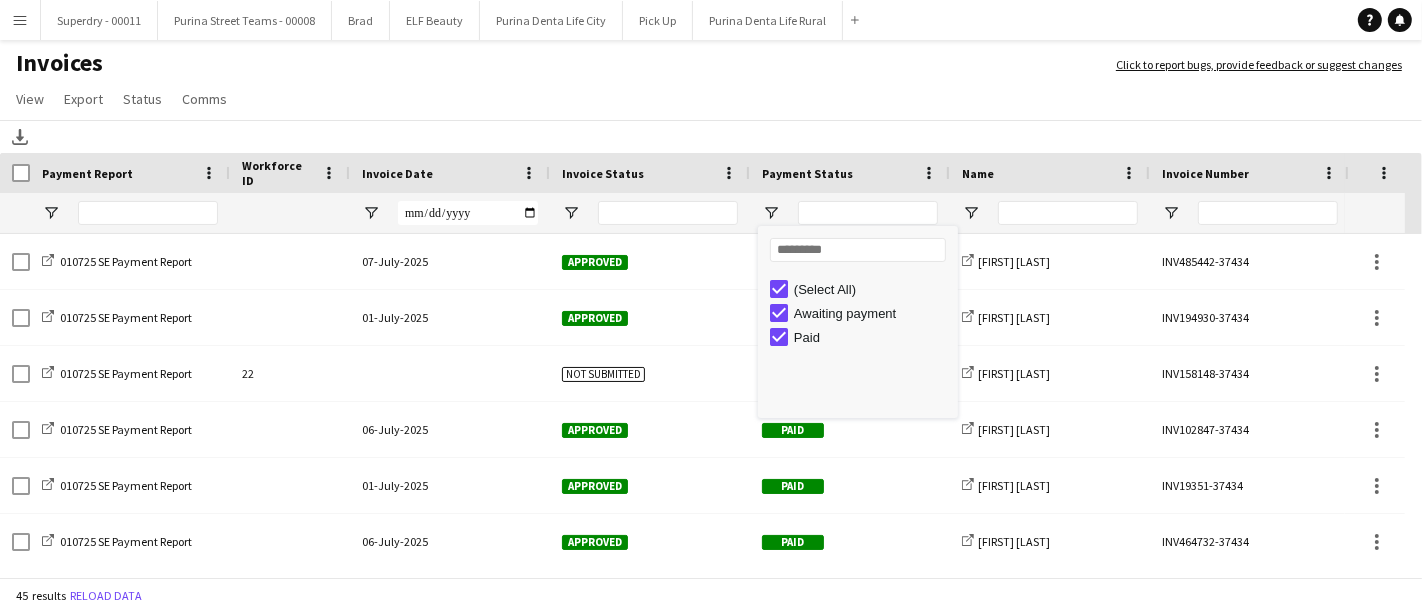 type on "**********" 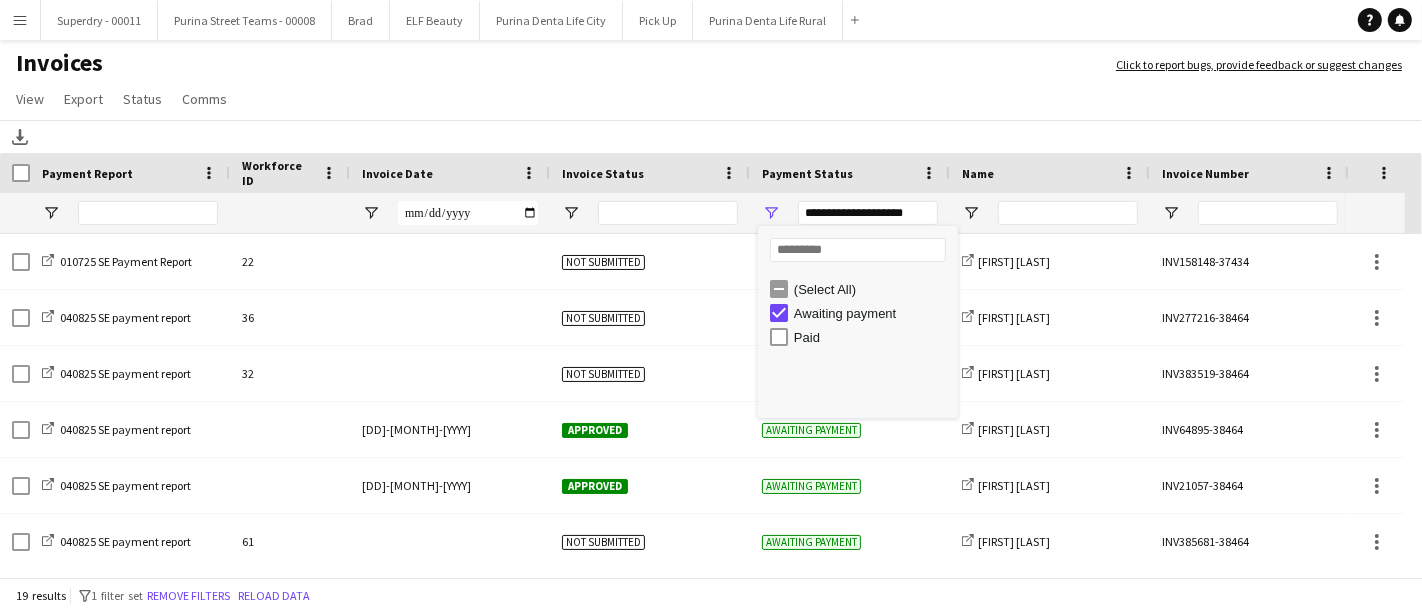 click on "View  Customise view Customise filters Reset Filters Reset View Reset All  Export  Export as XLSX Export as PDF  Status  Mark as approved Mark as rejected Mark as paid Mark as awaiting payment  Comms  Send notification Create chat" 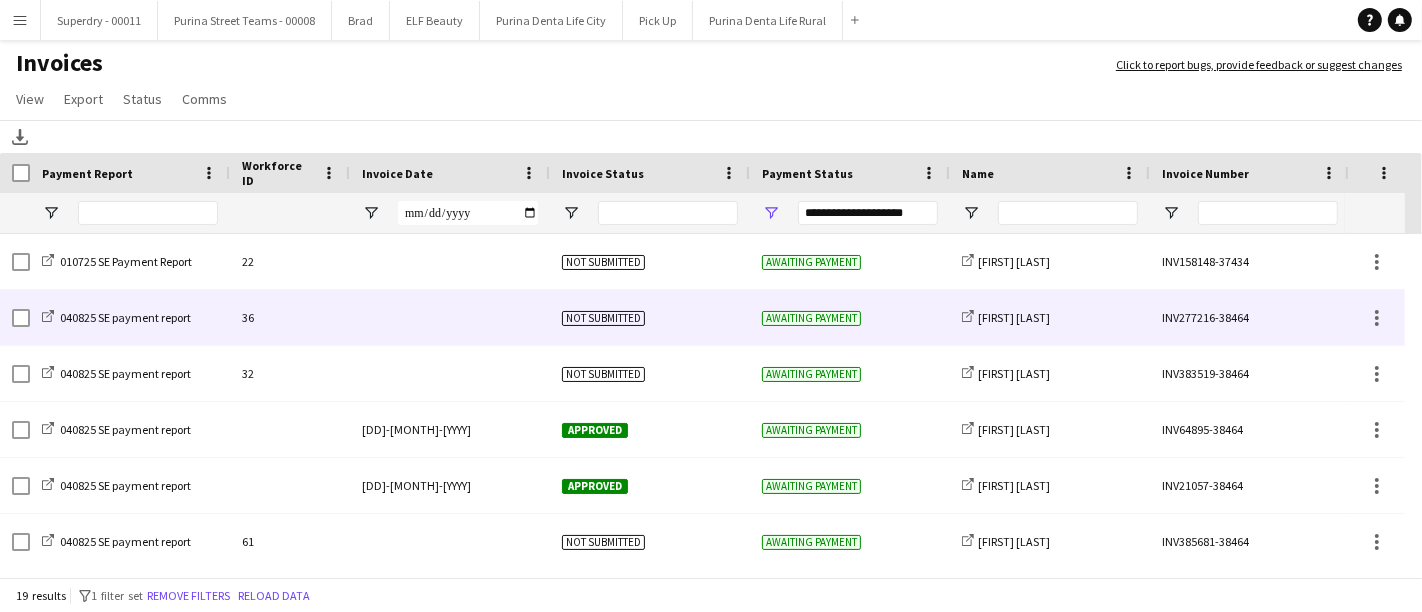 scroll, scrollTop: 111, scrollLeft: 0, axis: vertical 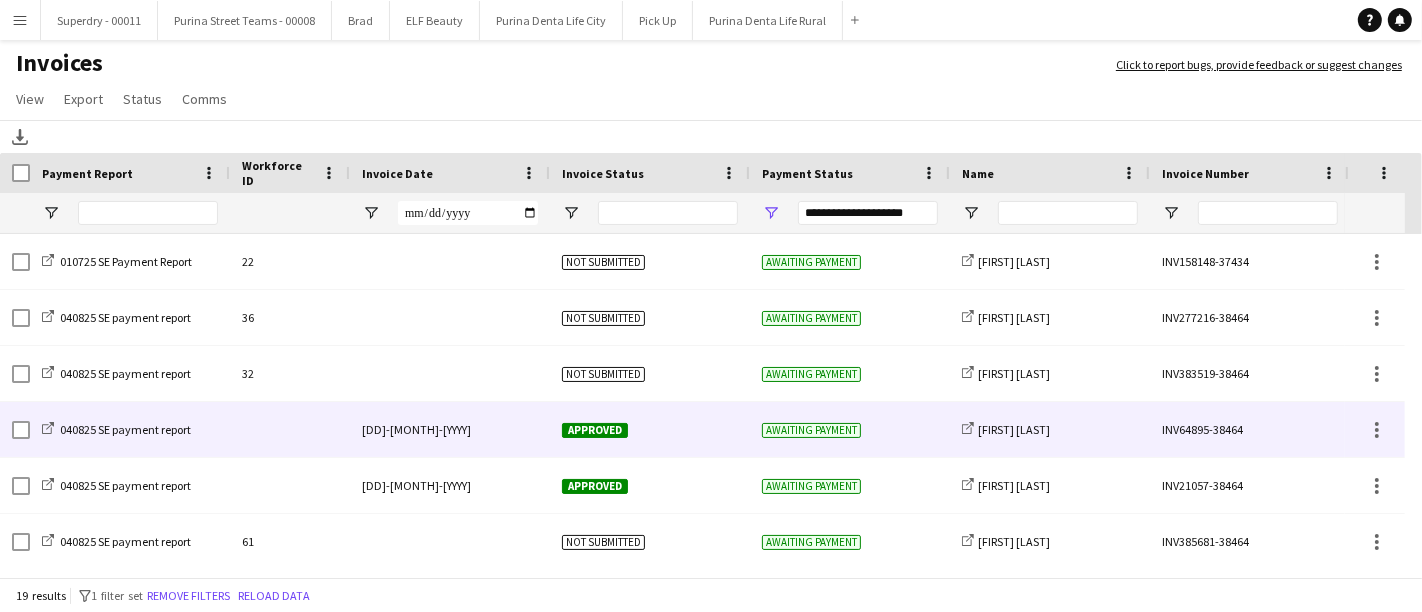click 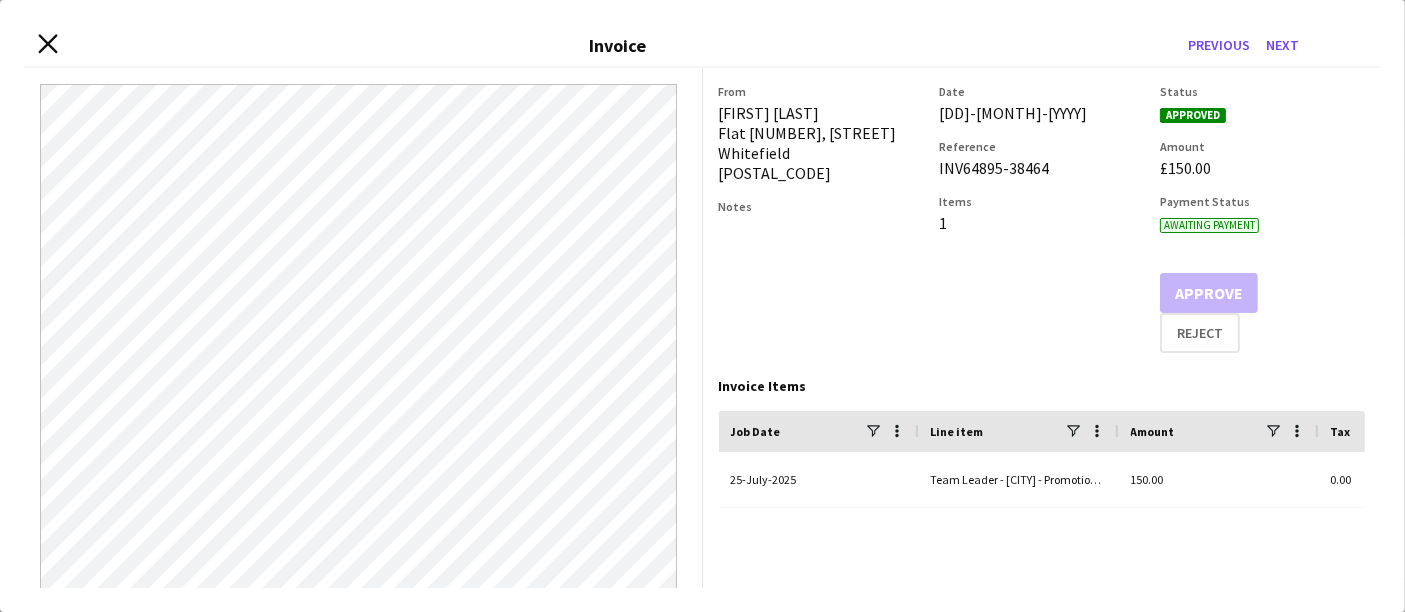 click on "Close invoice dialog" 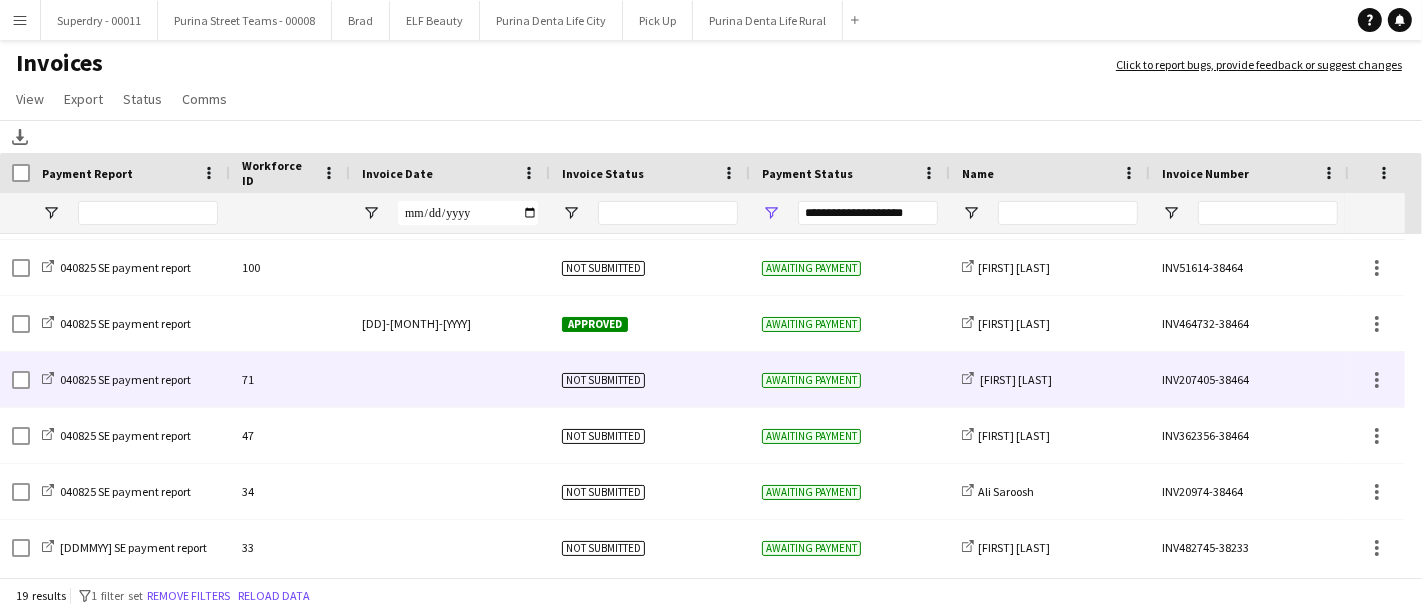 click on "Awaiting payment" 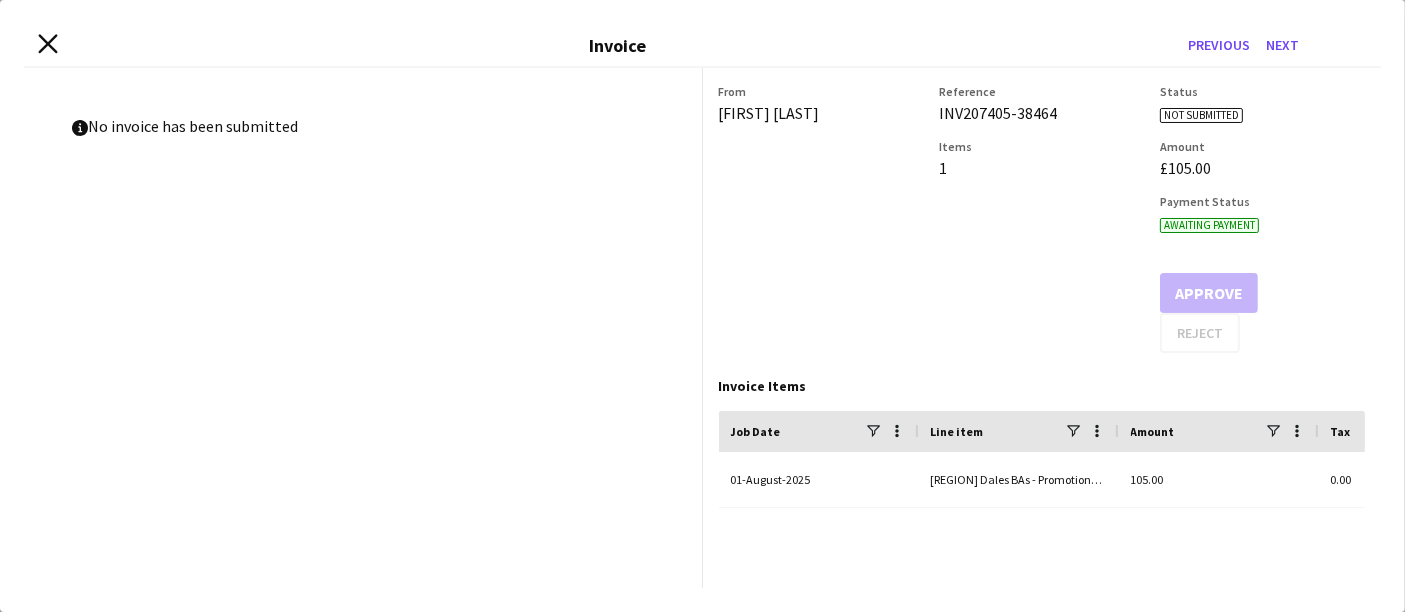 click on "Close invoice dialog" 